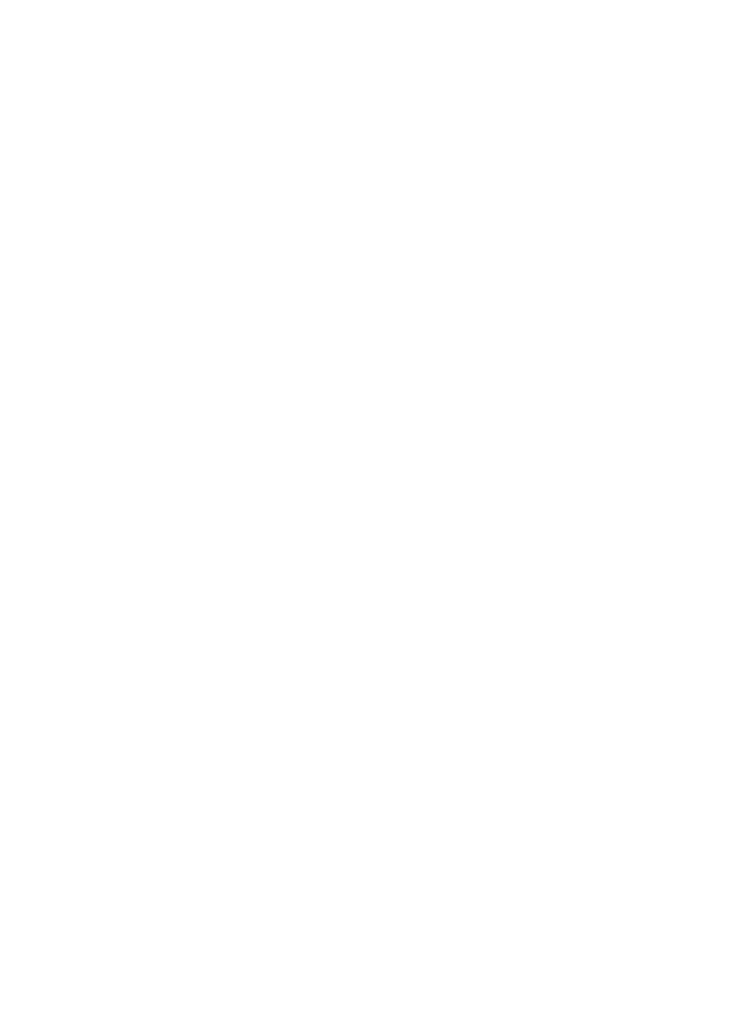 scroll, scrollTop: 0, scrollLeft: 0, axis: both 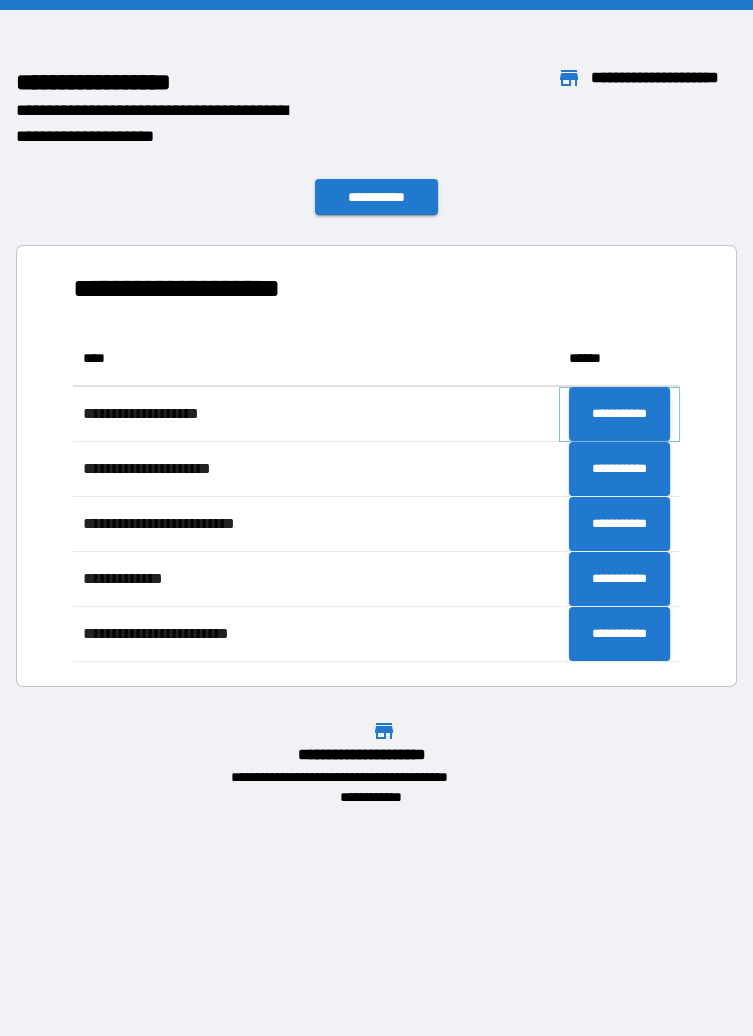 click on "**********" at bounding box center (619, 414) 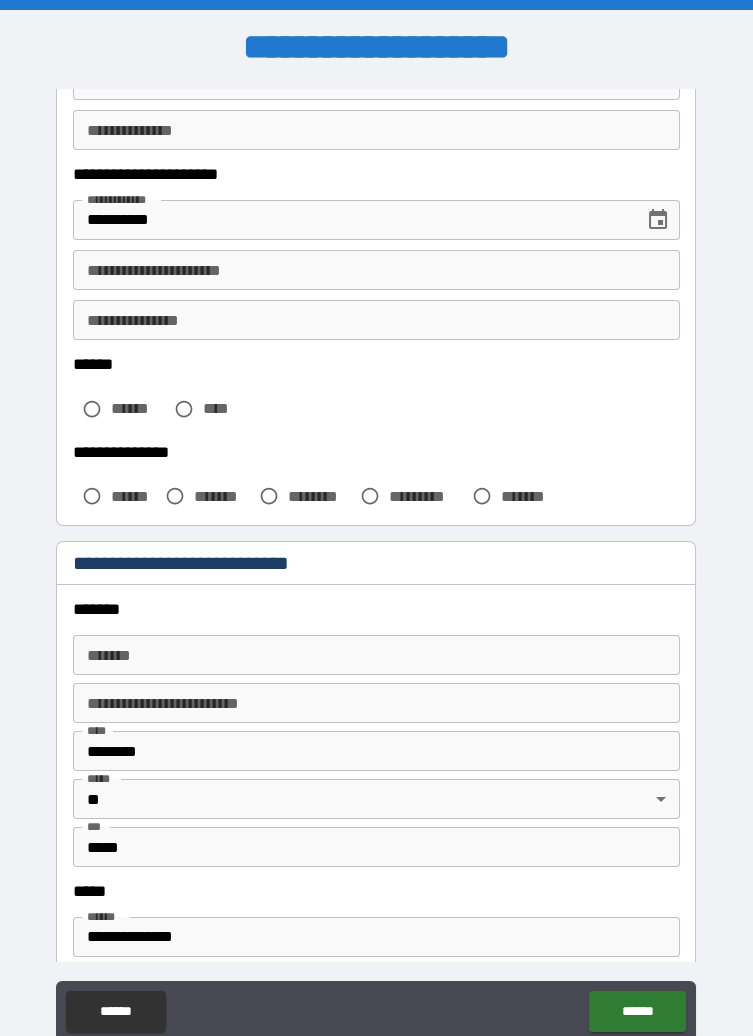 scroll, scrollTop: 283, scrollLeft: 0, axis: vertical 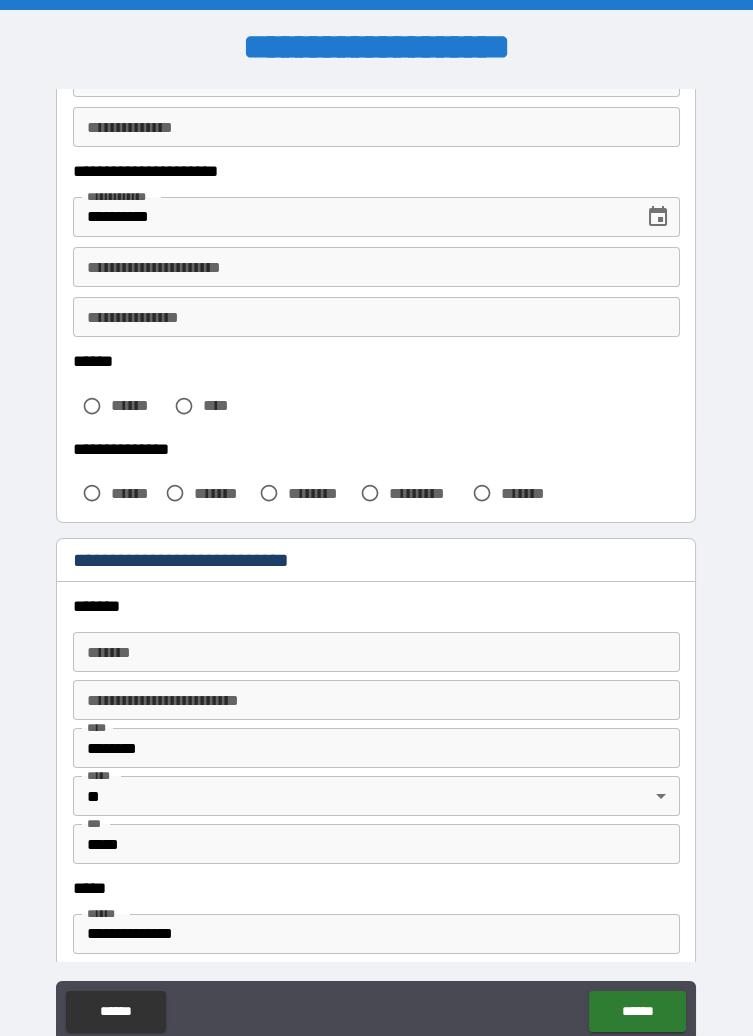 click on "**********" at bounding box center (376, 267) 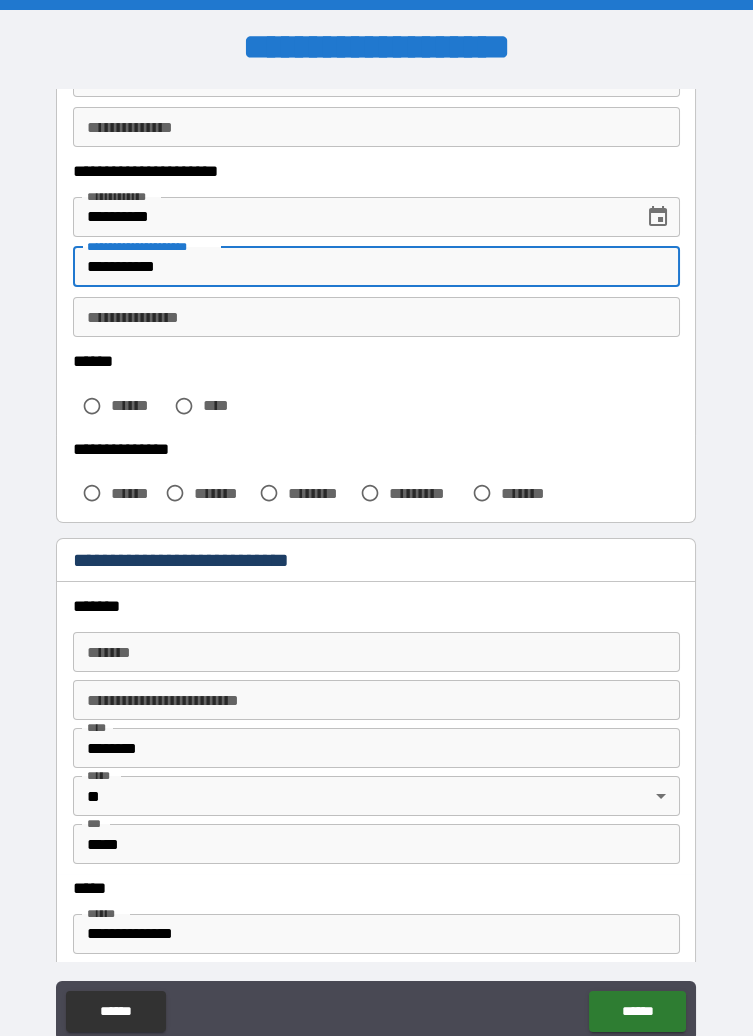 type on "**********" 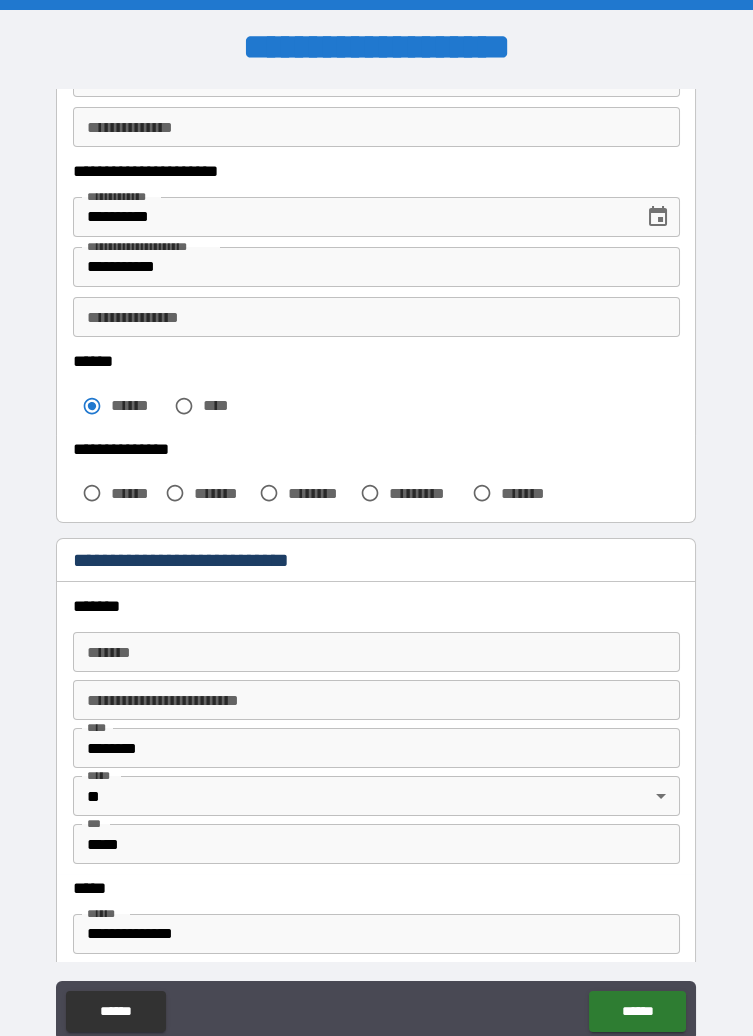 click on "**********" at bounding box center (376, 317) 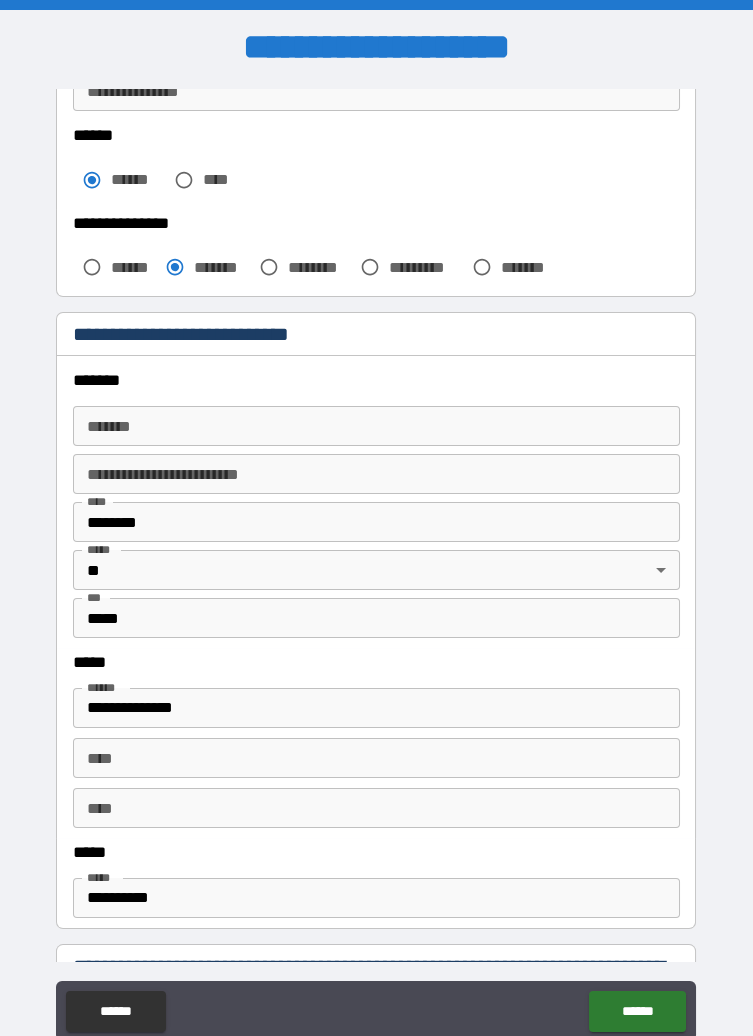scroll, scrollTop: 510, scrollLeft: 0, axis: vertical 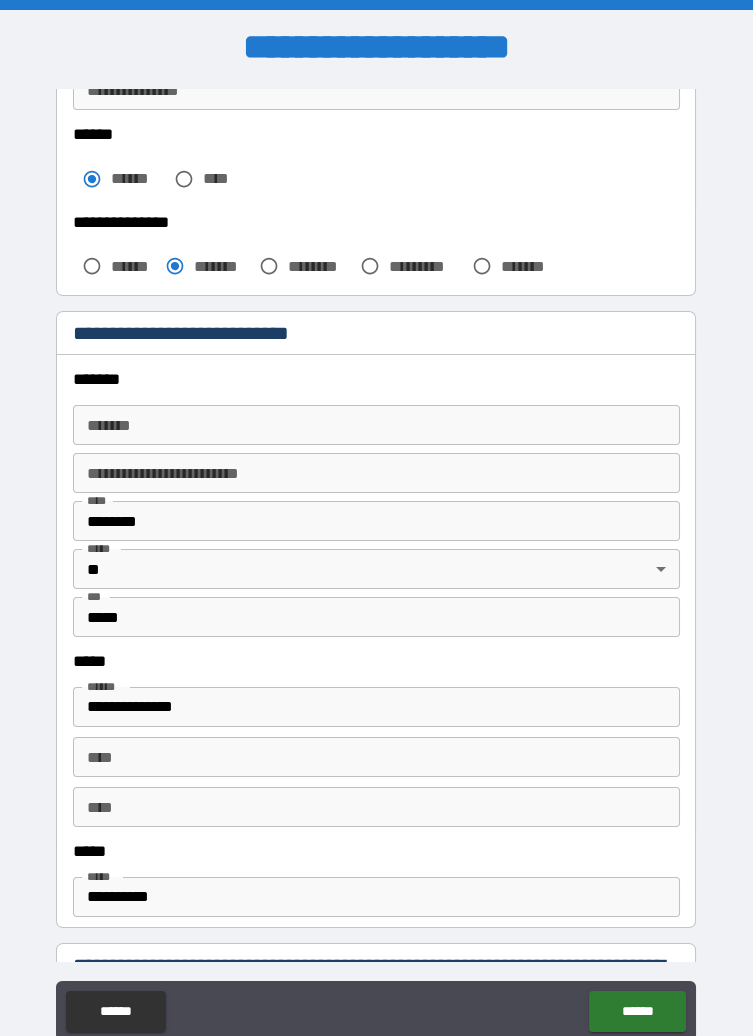 click on "*******" at bounding box center [376, 425] 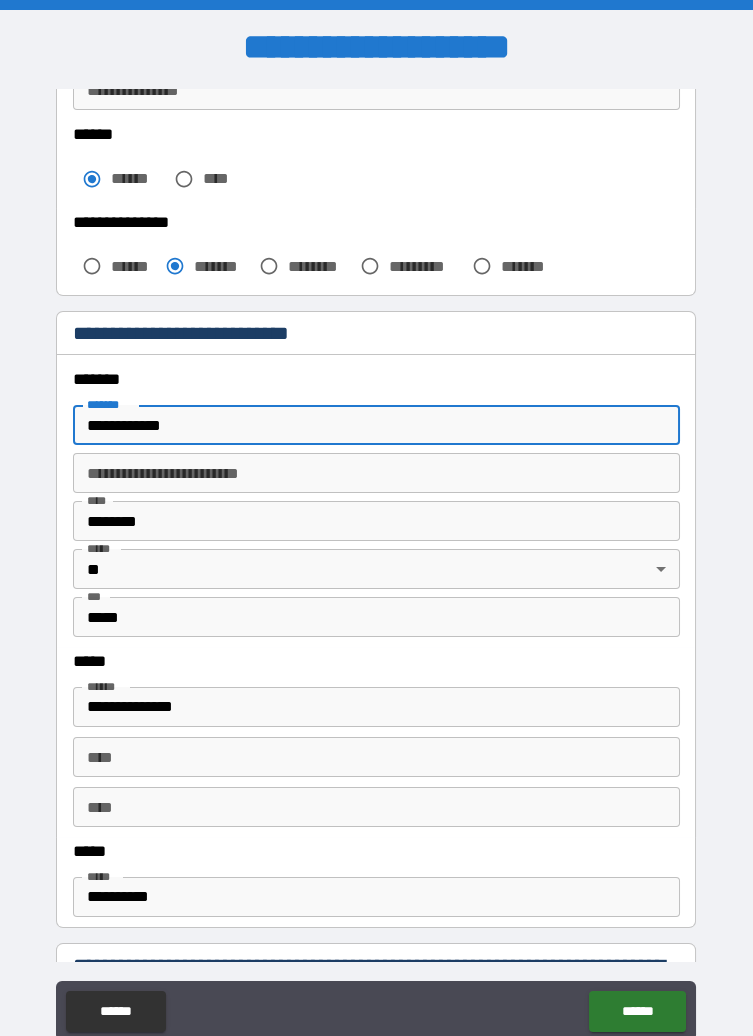 click on "**********" at bounding box center (376, 425) 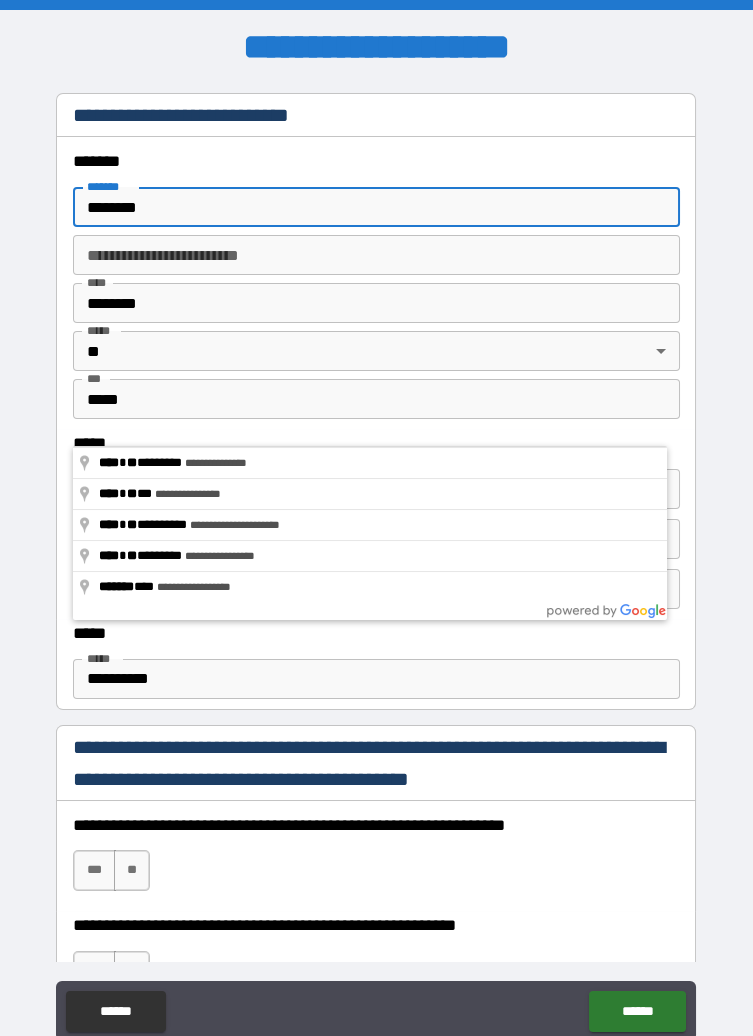 scroll, scrollTop: 729, scrollLeft: 0, axis: vertical 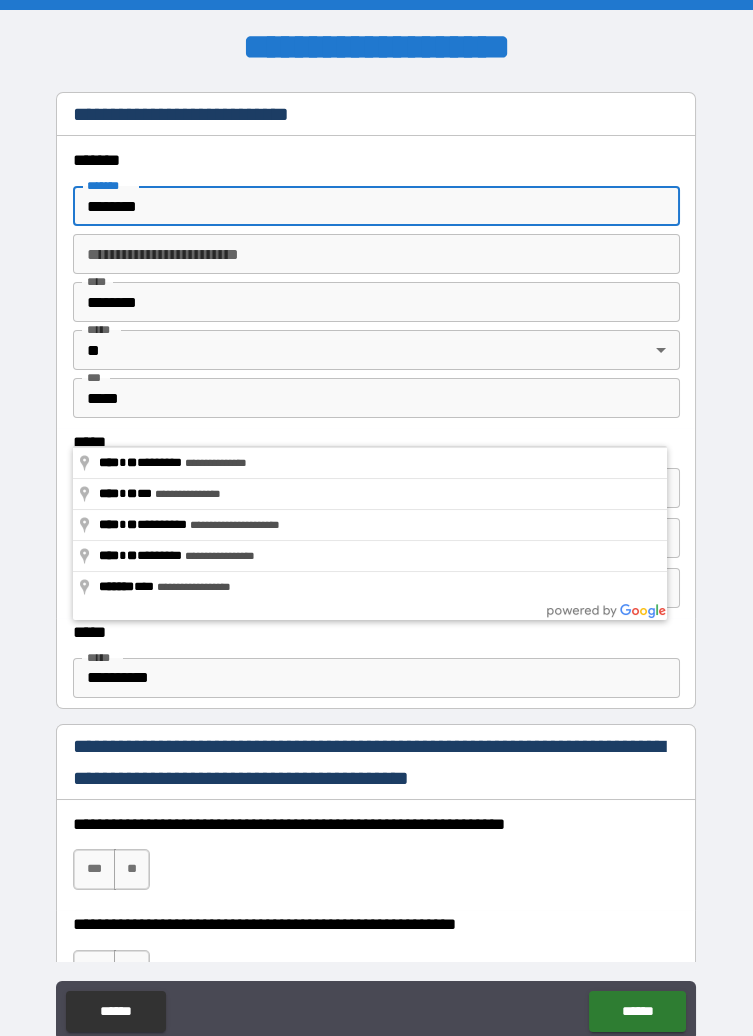 click on "********" at bounding box center [376, 302] 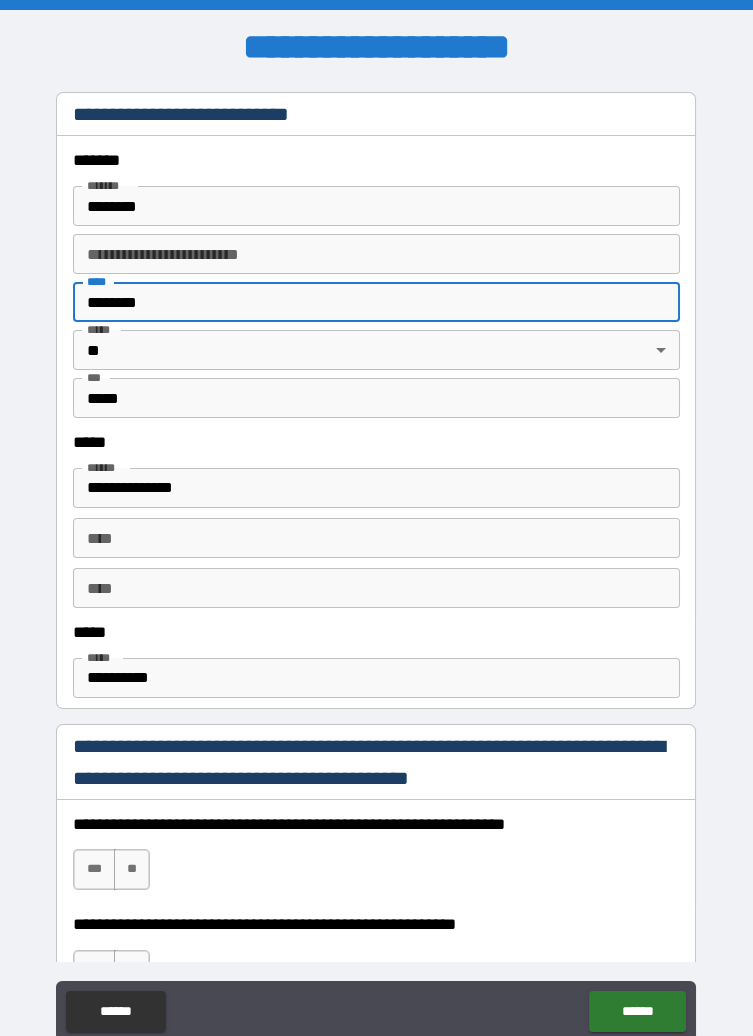 click on "*******" at bounding box center [376, 206] 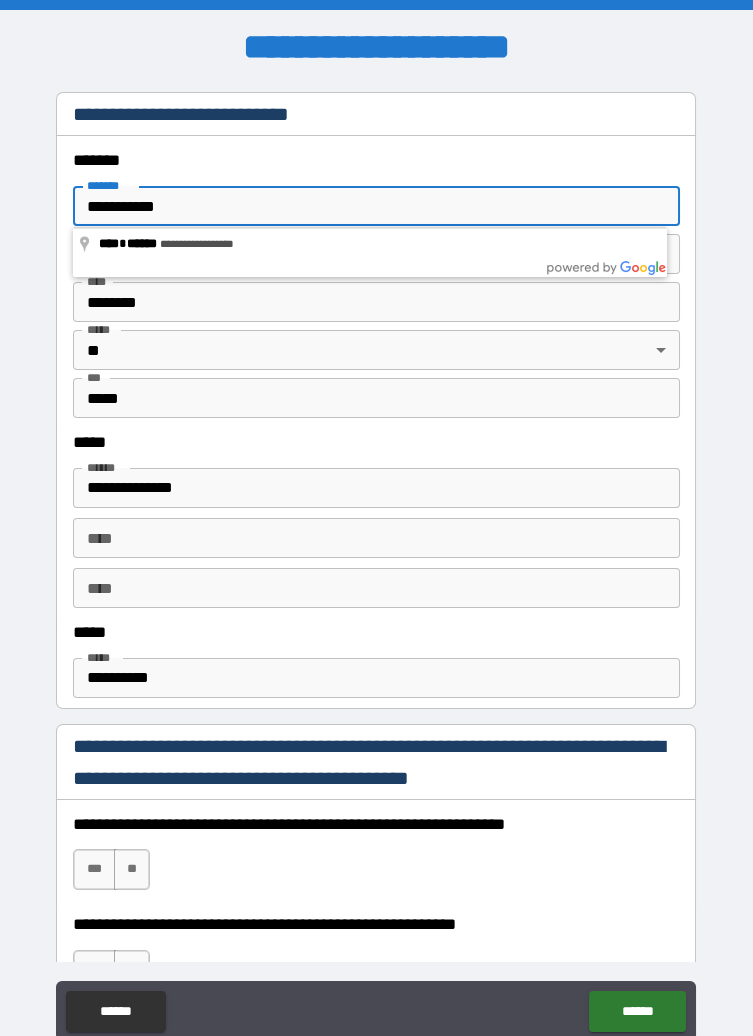 type on "**********" 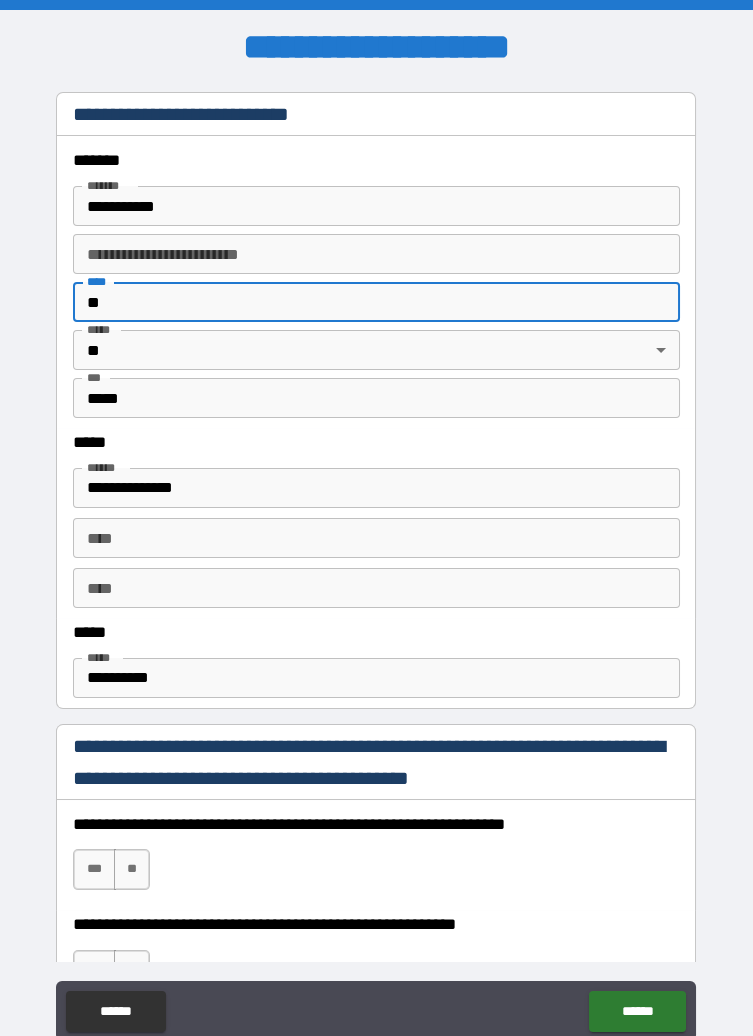 type on "*" 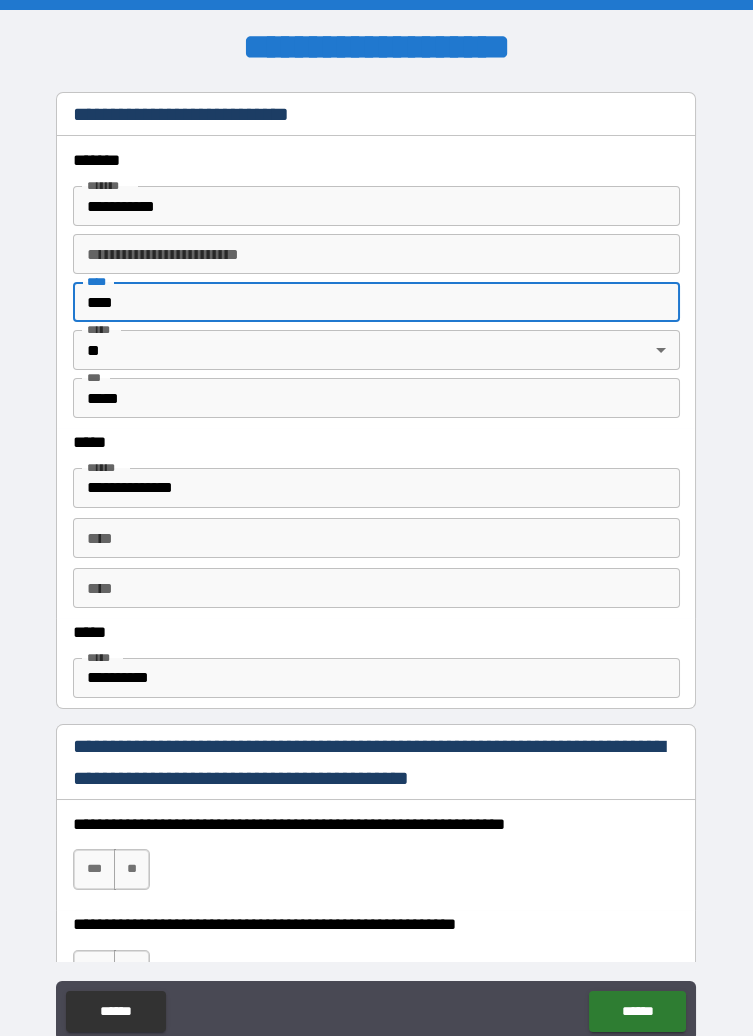 type on "****" 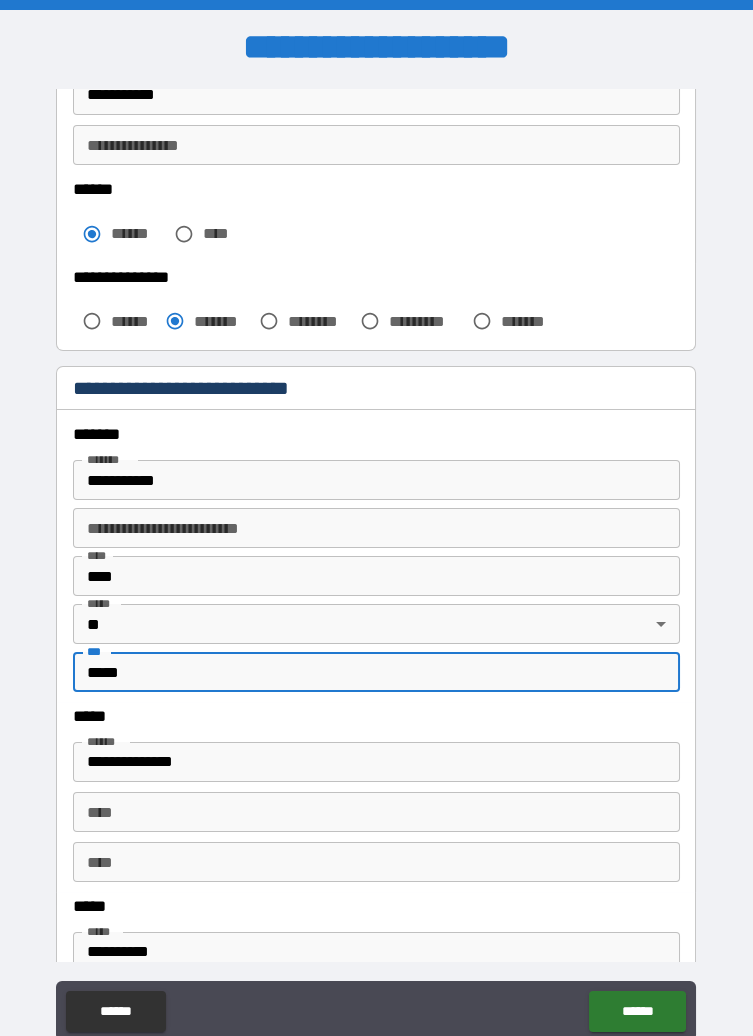 scroll, scrollTop: 454, scrollLeft: 0, axis: vertical 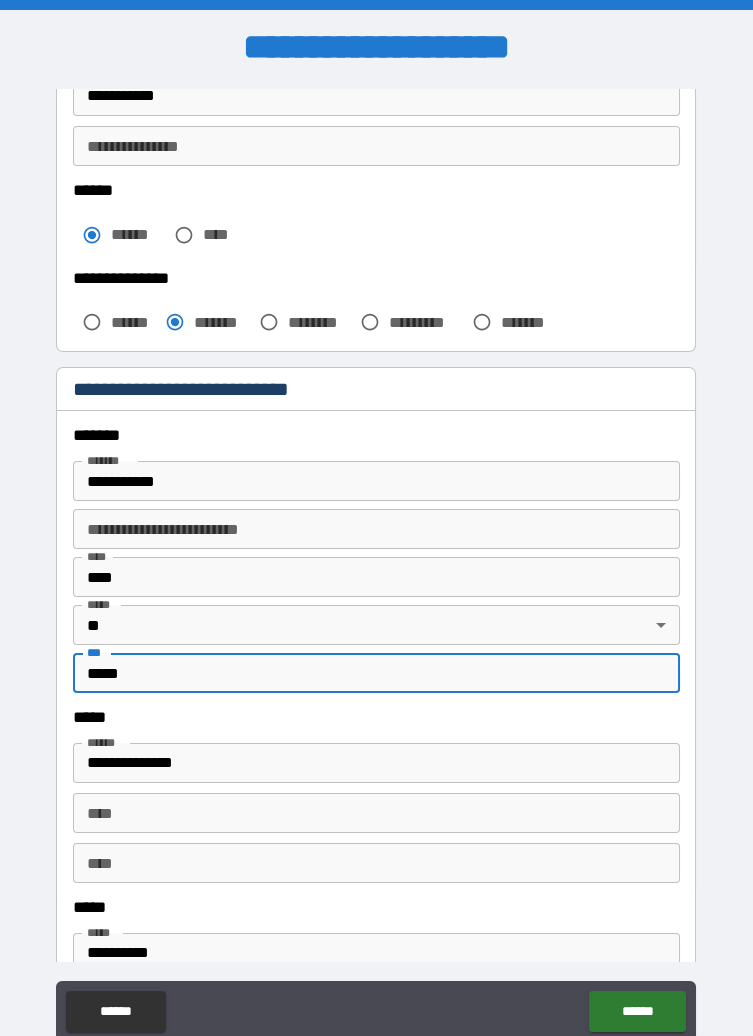 type on "*****" 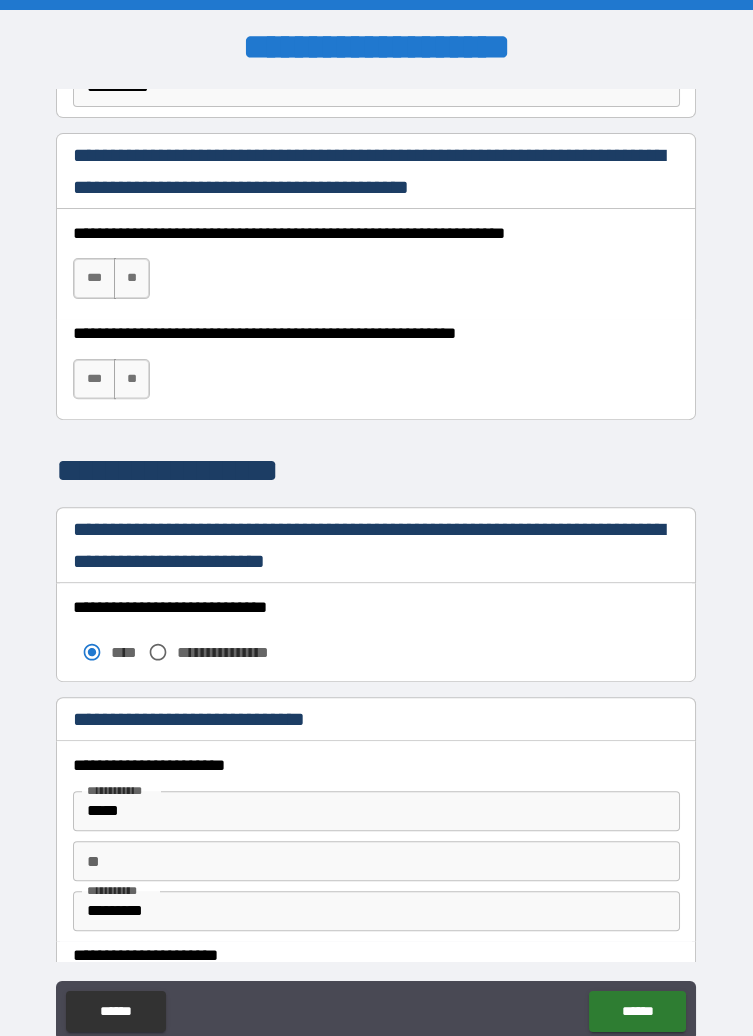 scroll, scrollTop: 1320, scrollLeft: 0, axis: vertical 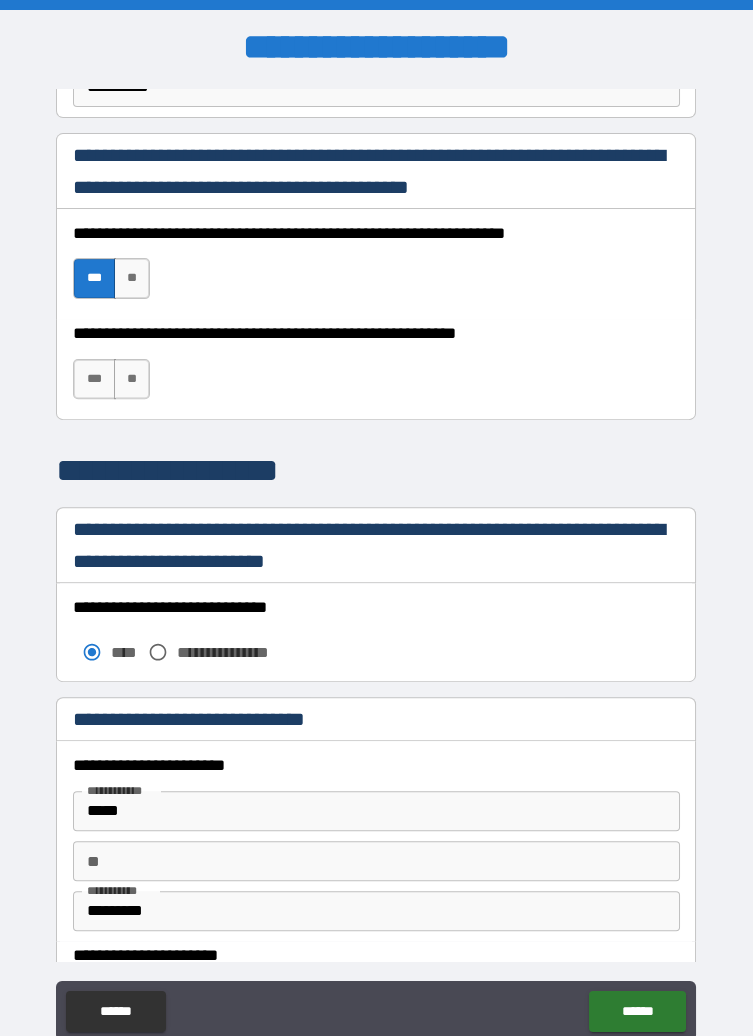 click on "**" at bounding box center [132, 379] 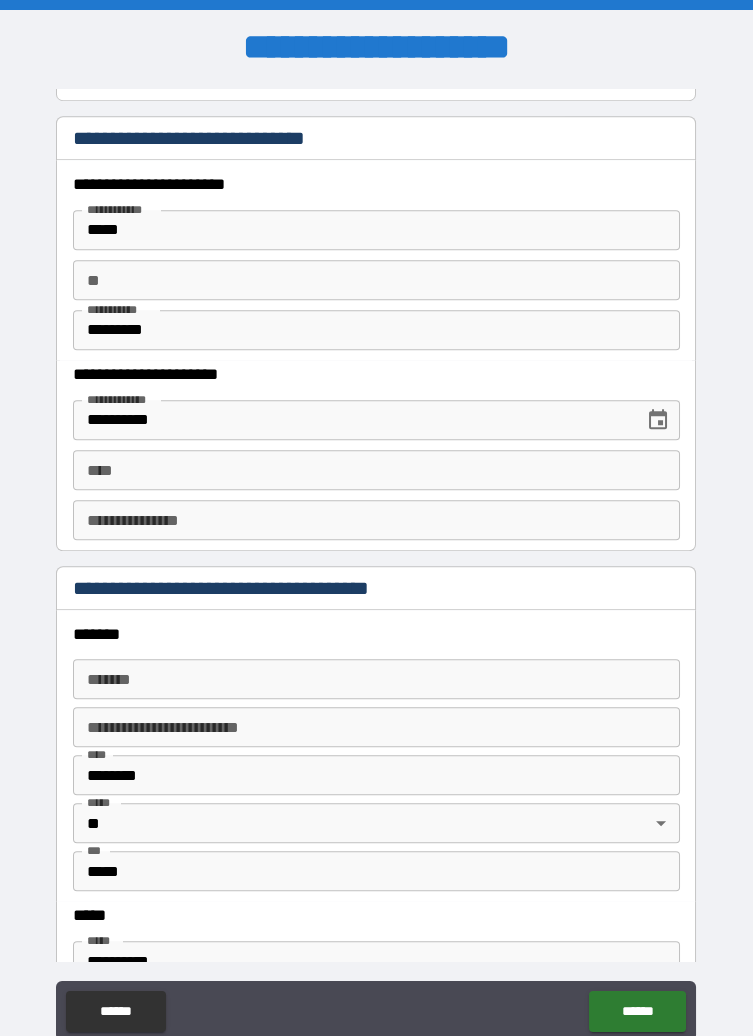 scroll, scrollTop: 1907, scrollLeft: 0, axis: vertical 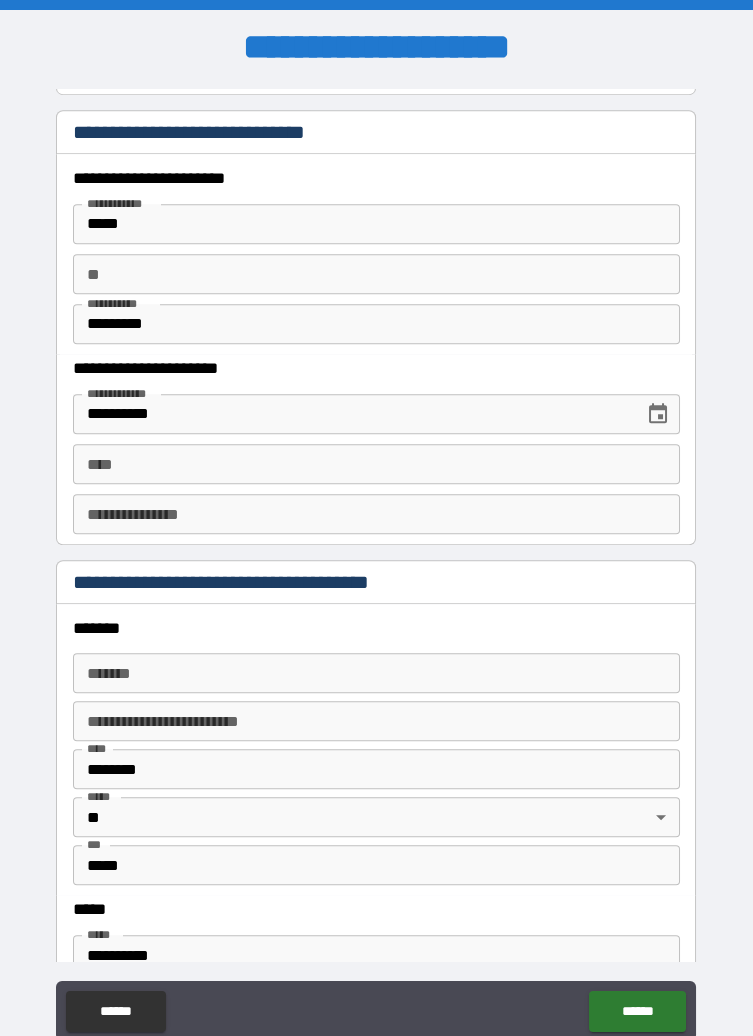 click on "****" at bounding box center (376, 464) 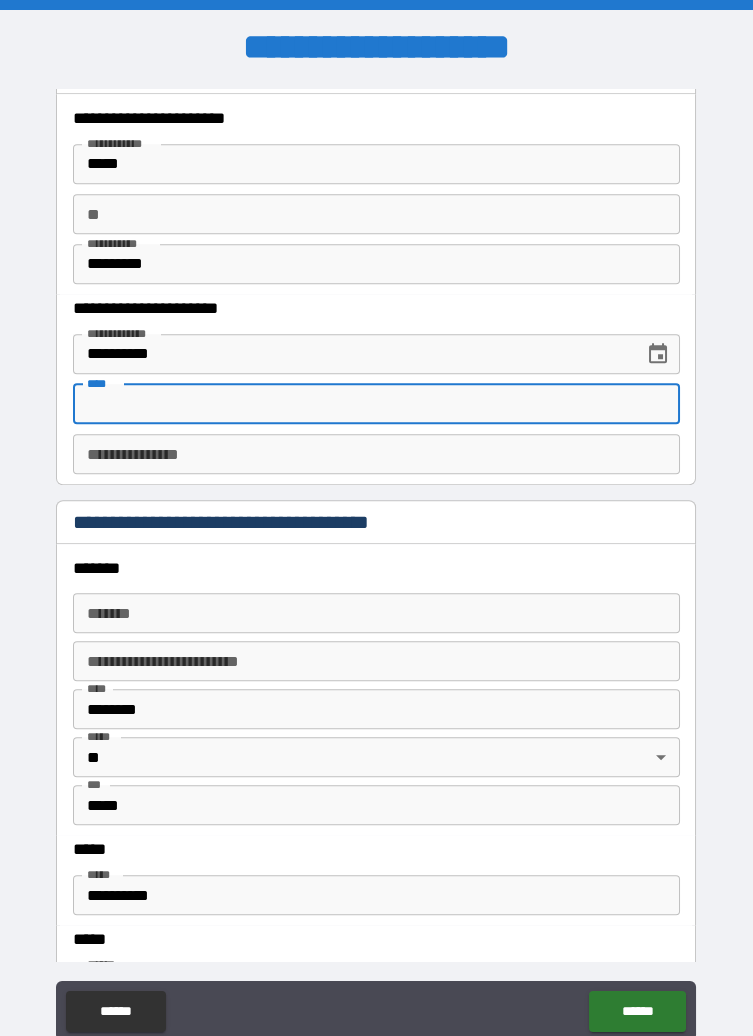 scroll, scrollTop: 1969, scrollLeft: 0, axis: vertical 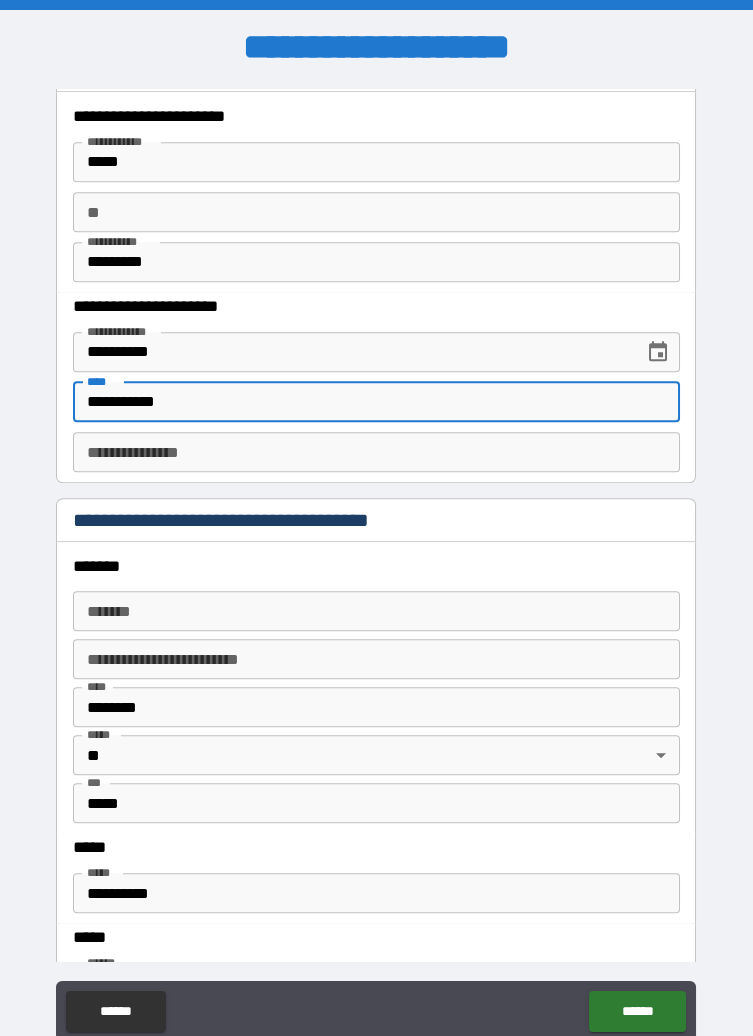 type on "**********" 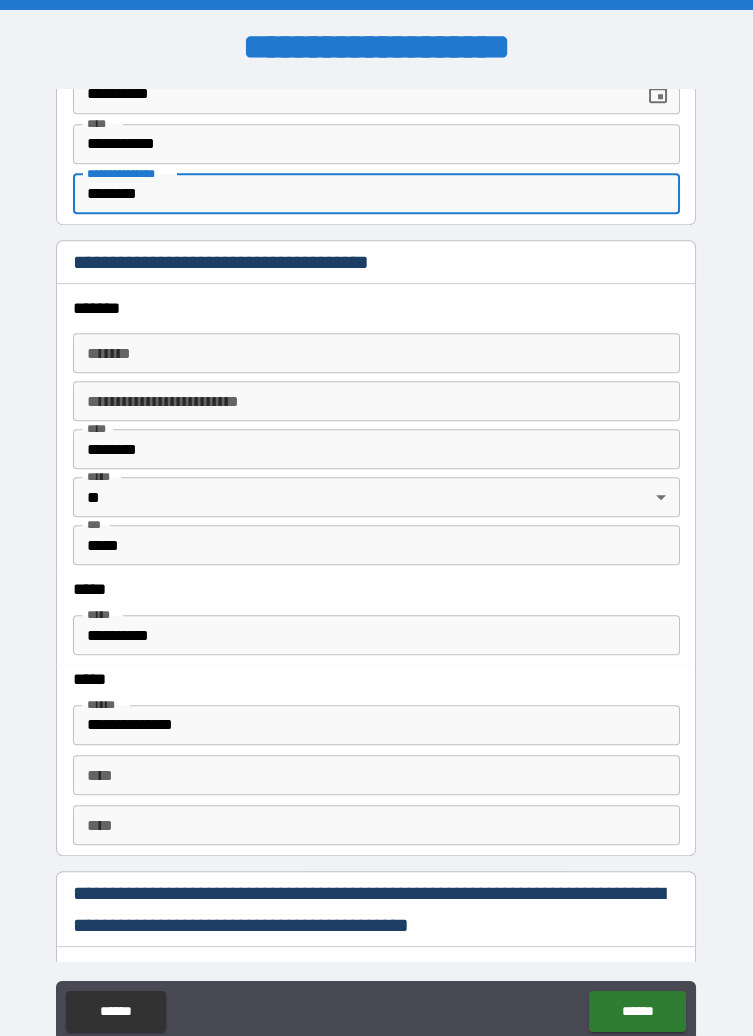 scroll, scrollTop: 2264, scrollLeft: 0, axis: vertical 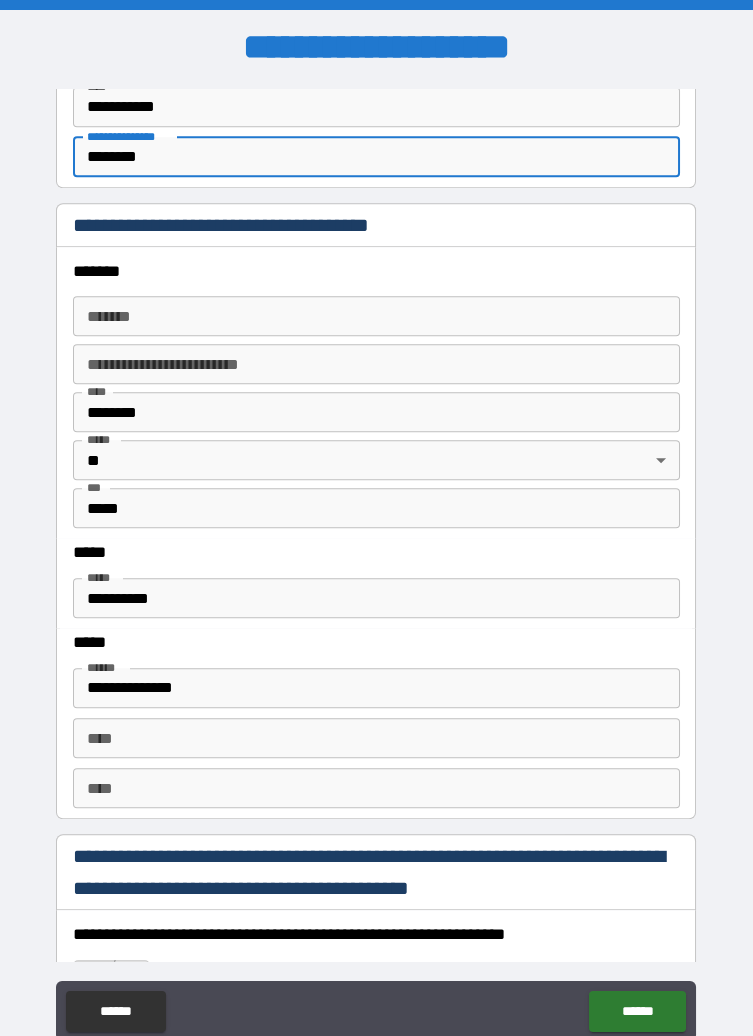 type on "********" 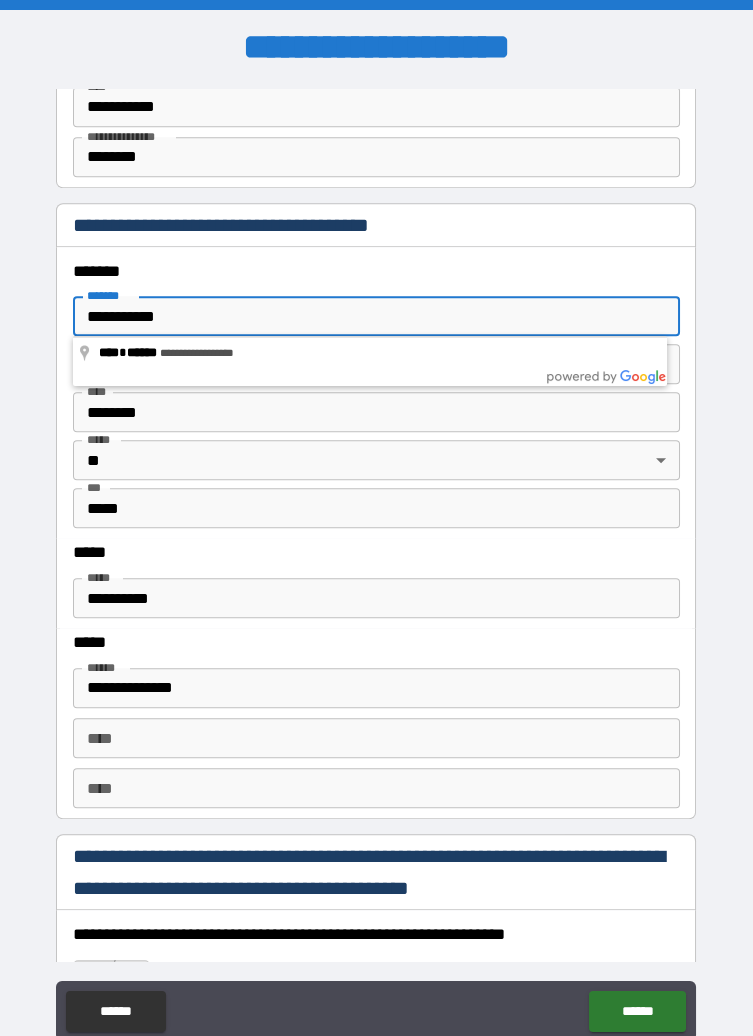 type on "**********" 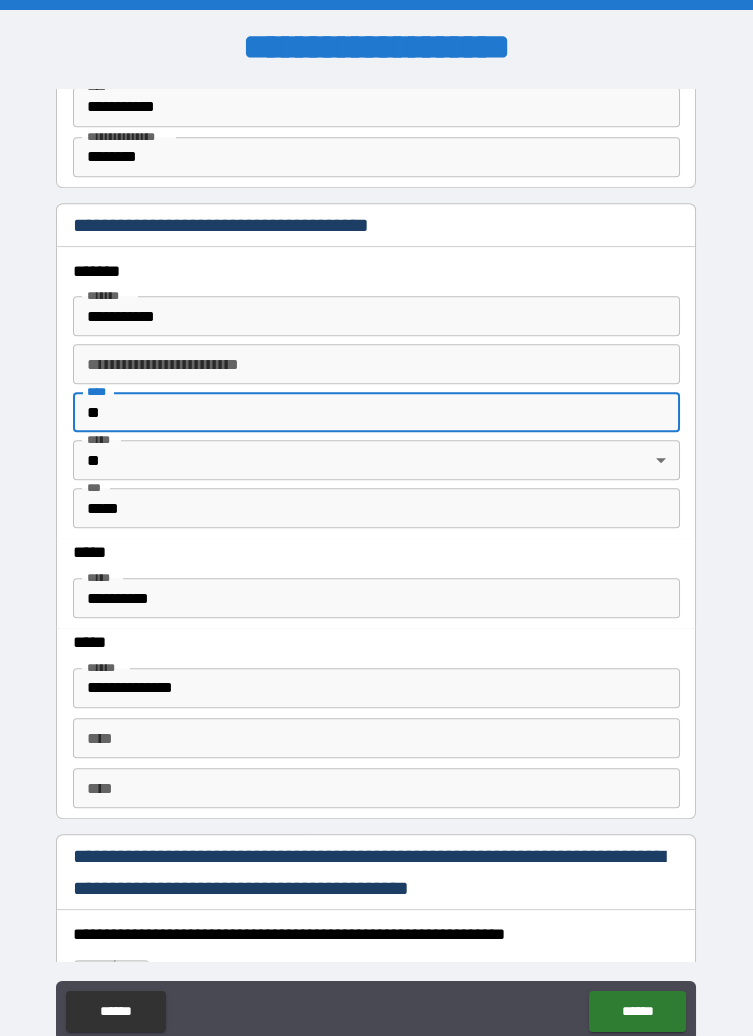 type on "*" 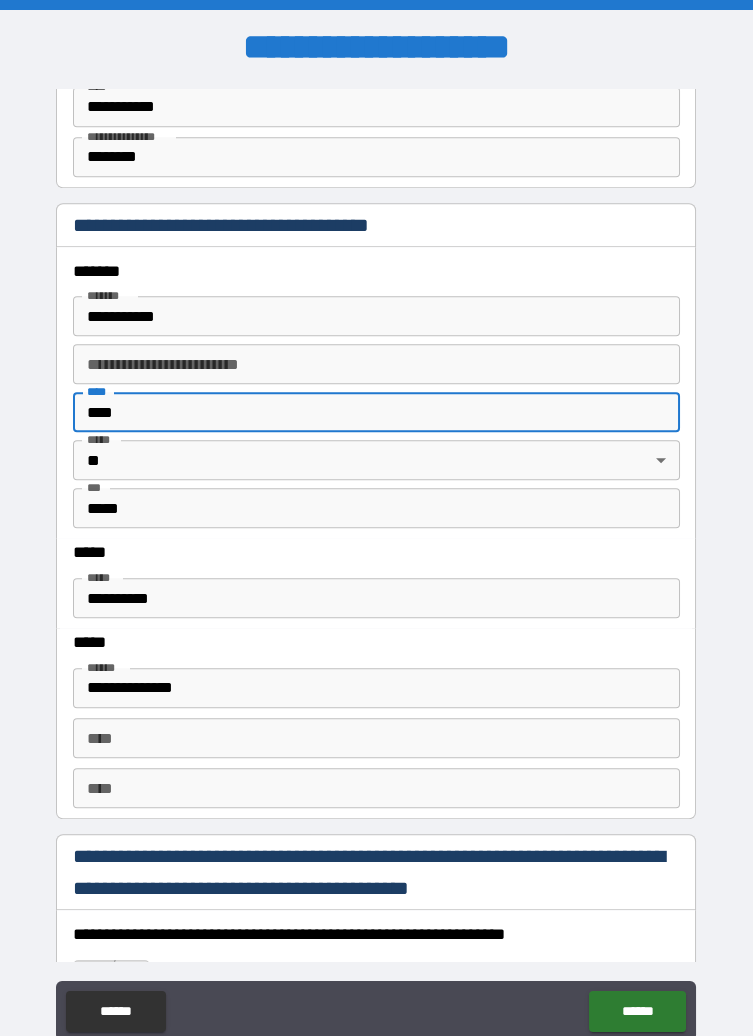 type on "****" 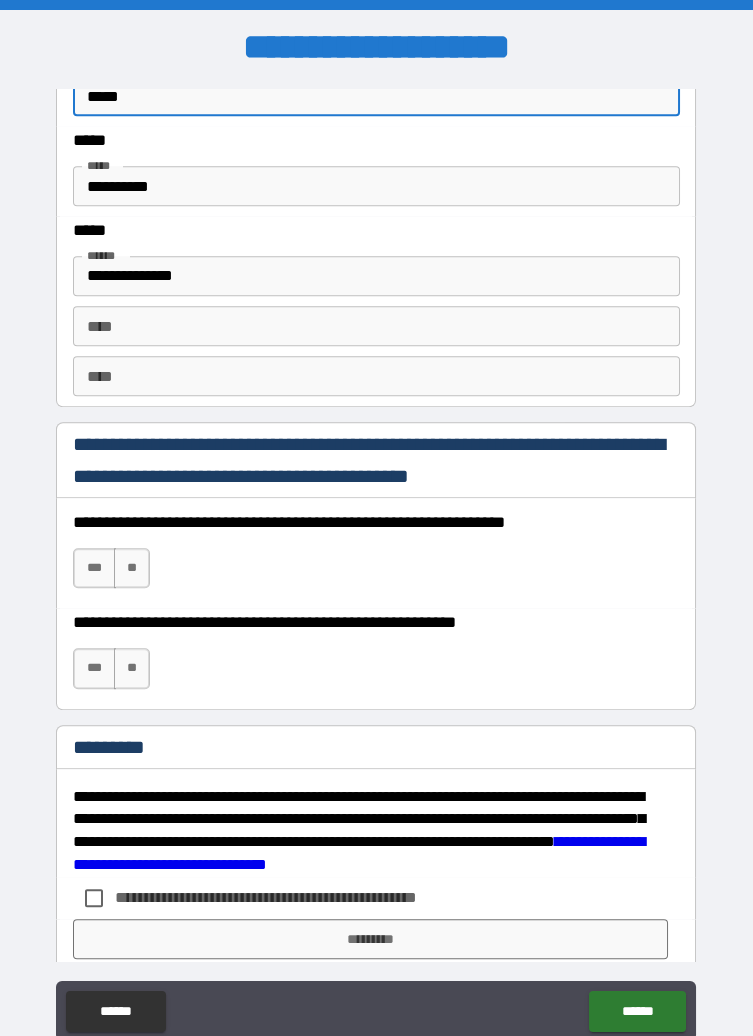 scroll, scrollTop: 2752, scrollLeft: 0, axis: vertical 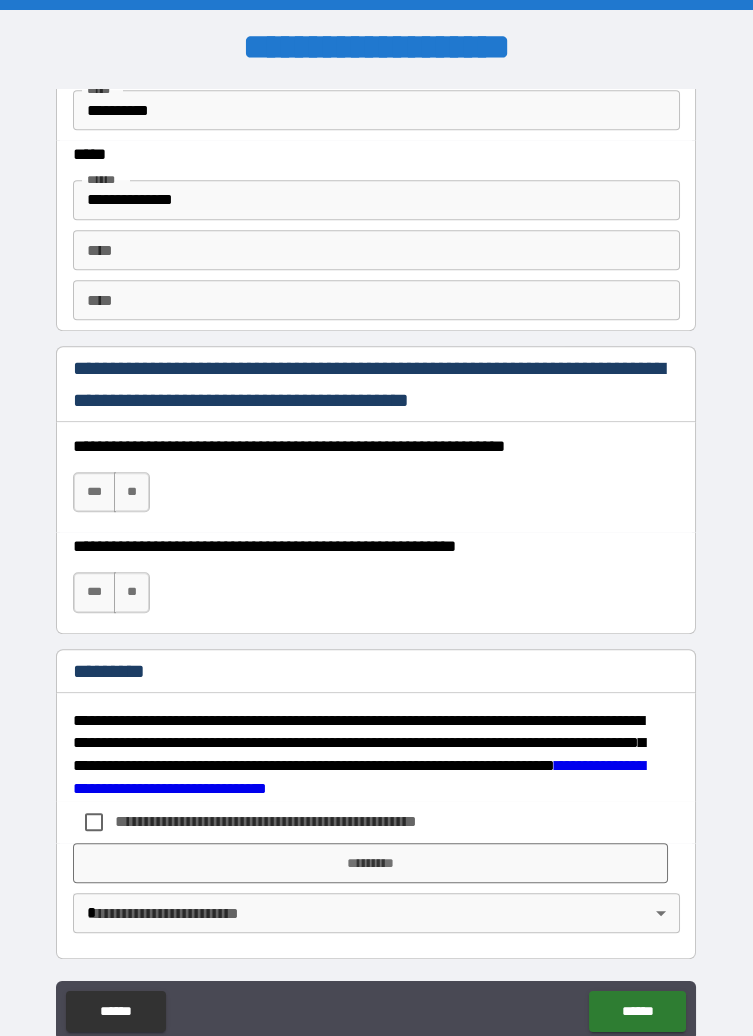 type on "*****" 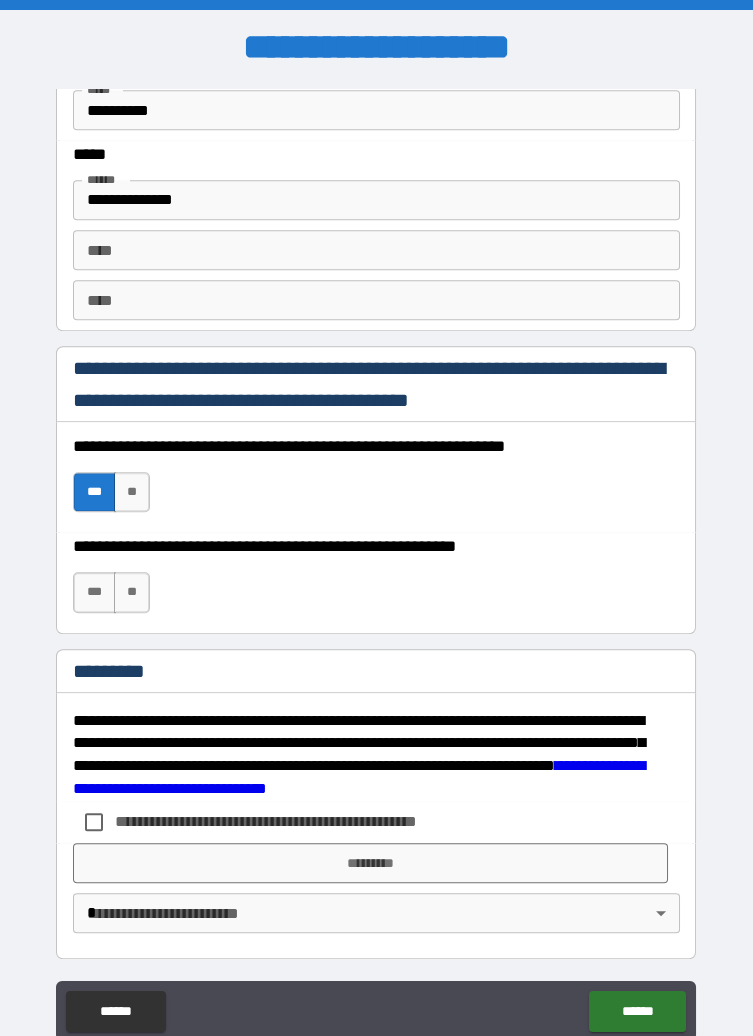 click on "**" at bounding box center (132, 592) 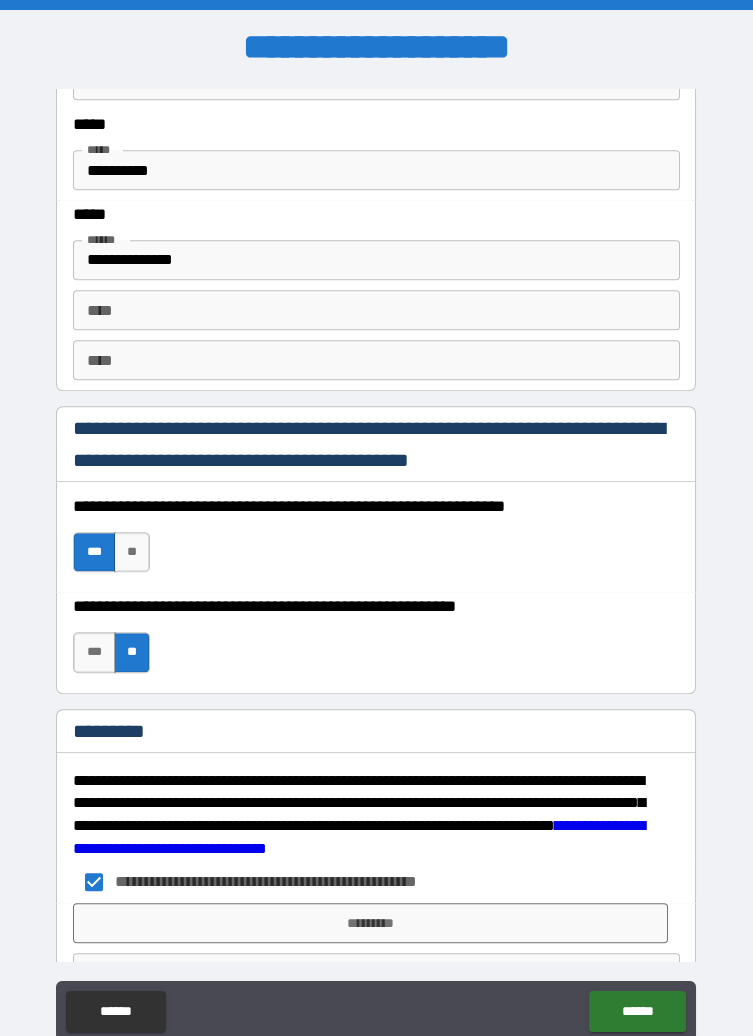 scroll, scrollTop: 2752, scrollLeft: 0, axis: vertical 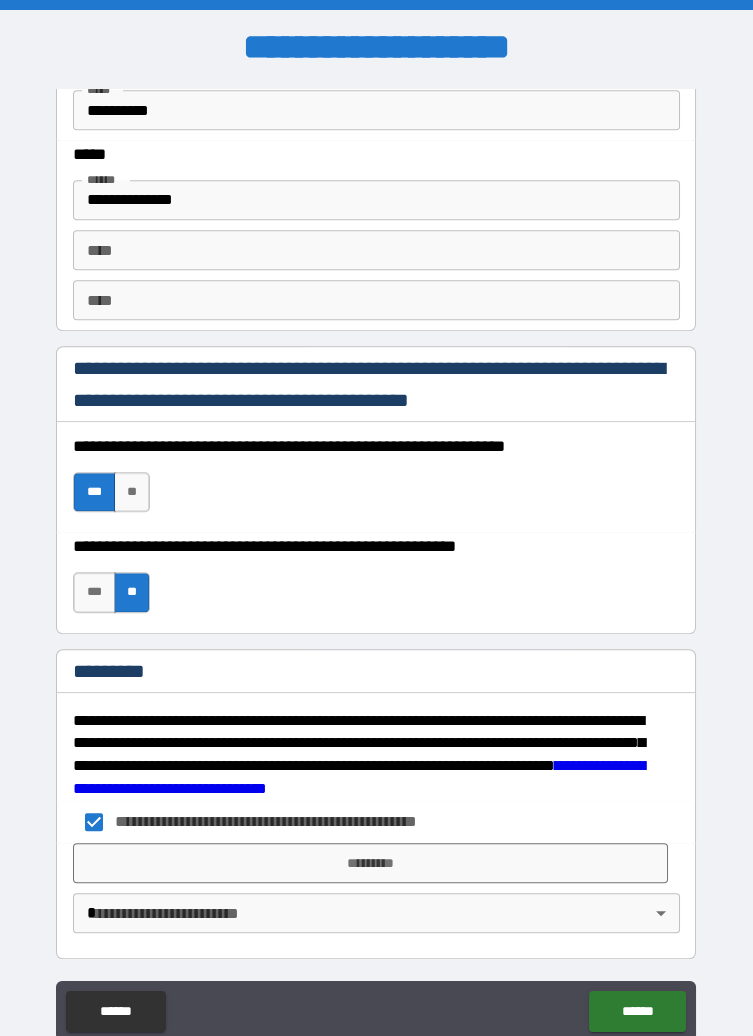 click on "*********" at bounding box center [370, 863] 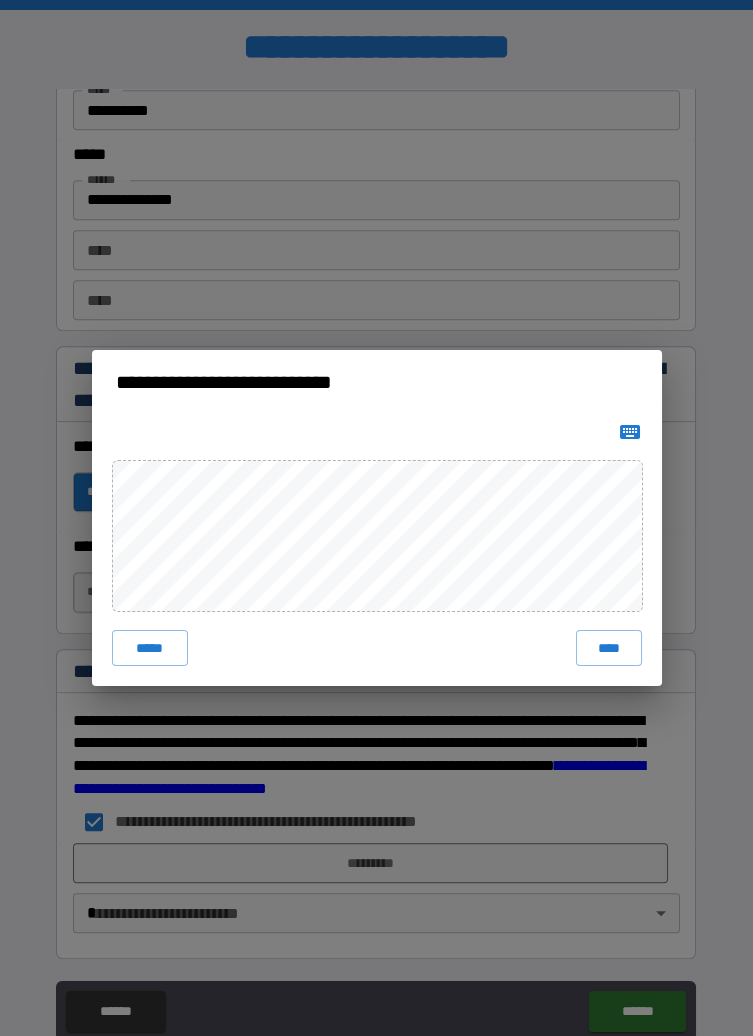 click 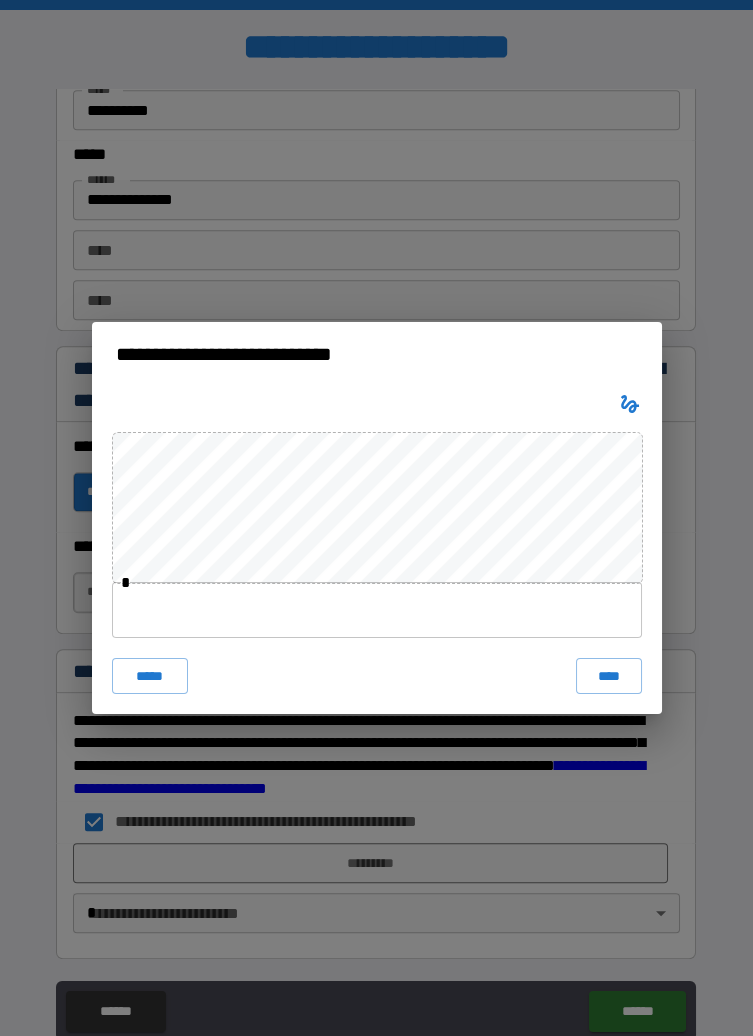 click at bounding box center (377, 610) 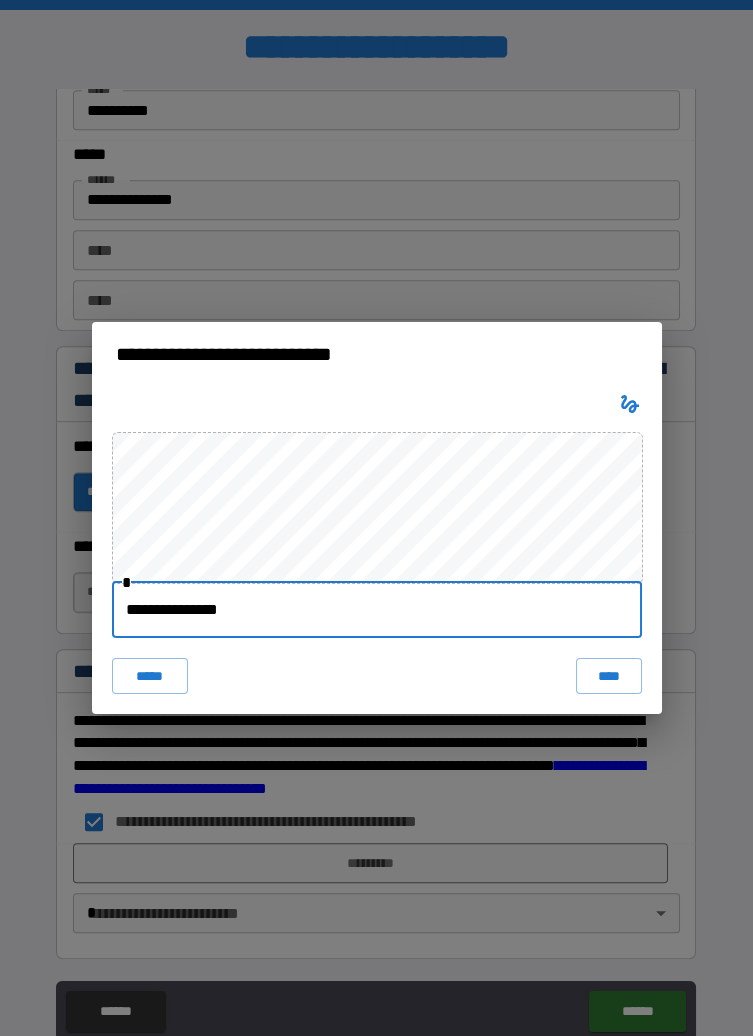 type on "**********" 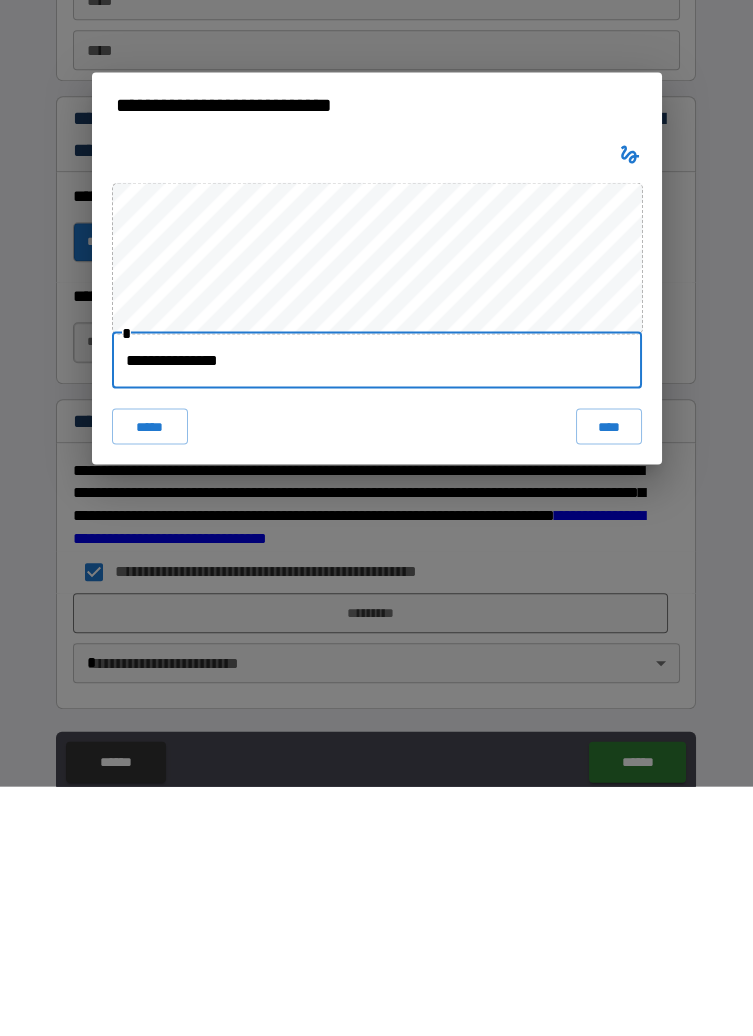 click on "****" at bounding box center (608, 676) 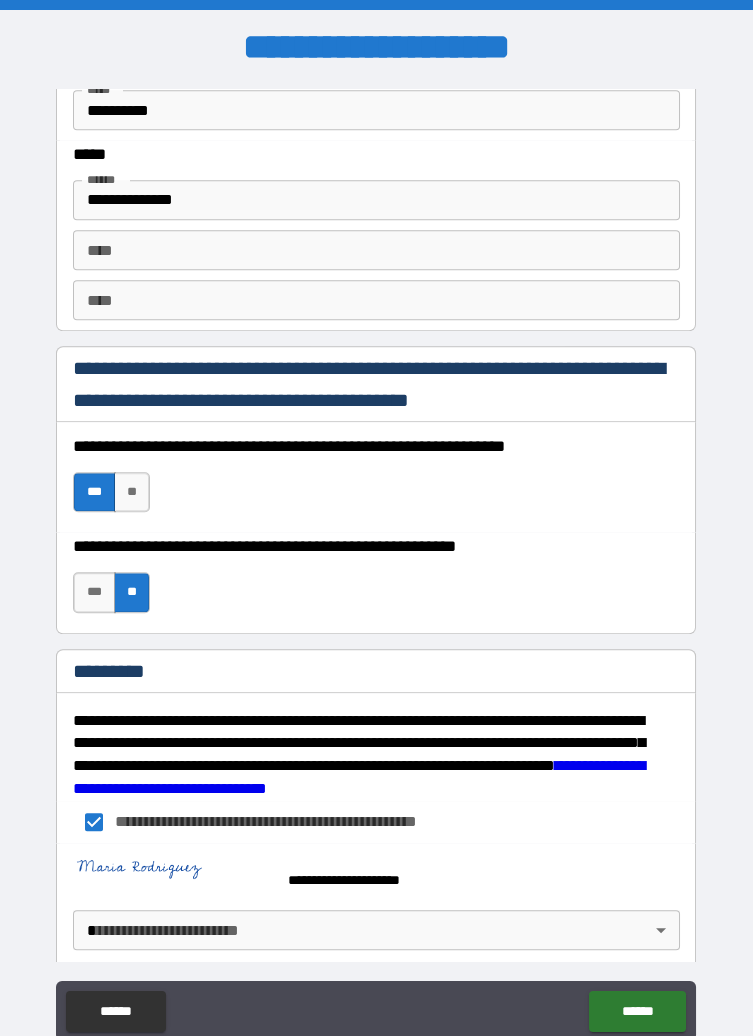 scroll, scrollTop: 2770, scrollLeft: 0, axis: vertical 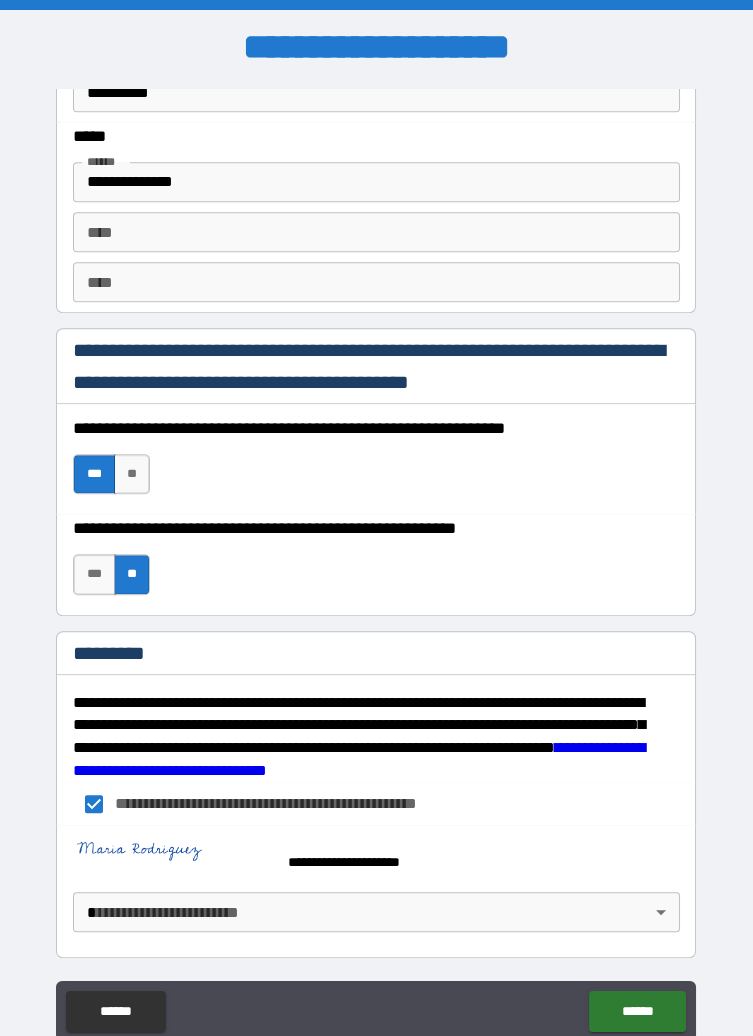 click on "**********" at bounding box center (376, 566) 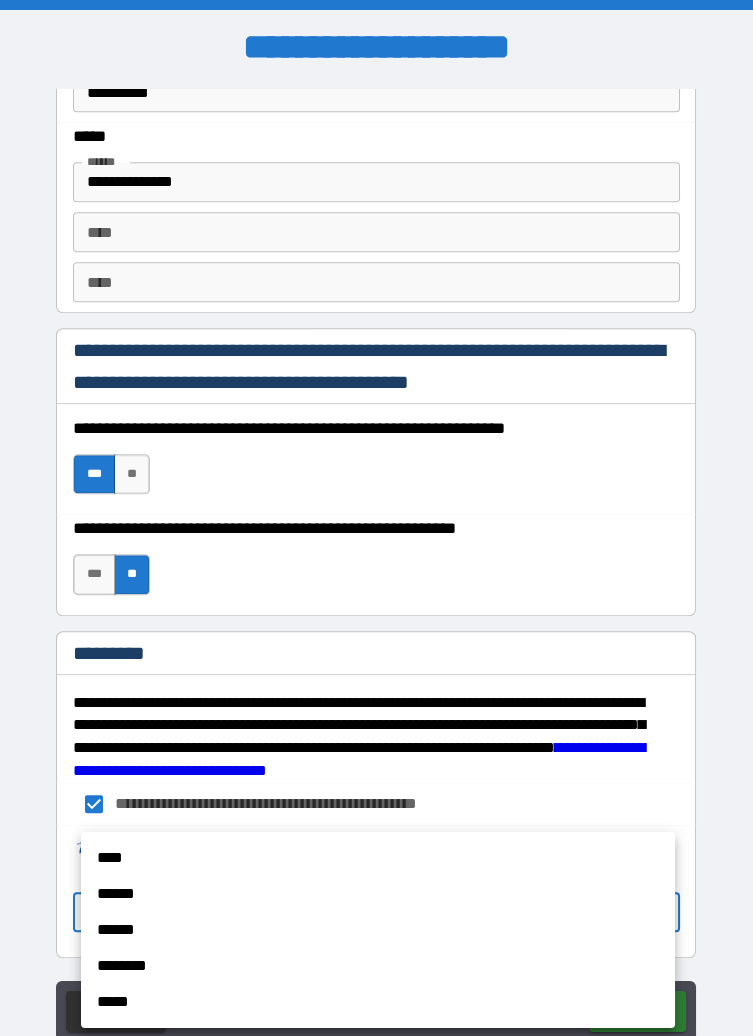 click on "****" at bounding box center [378, 858] 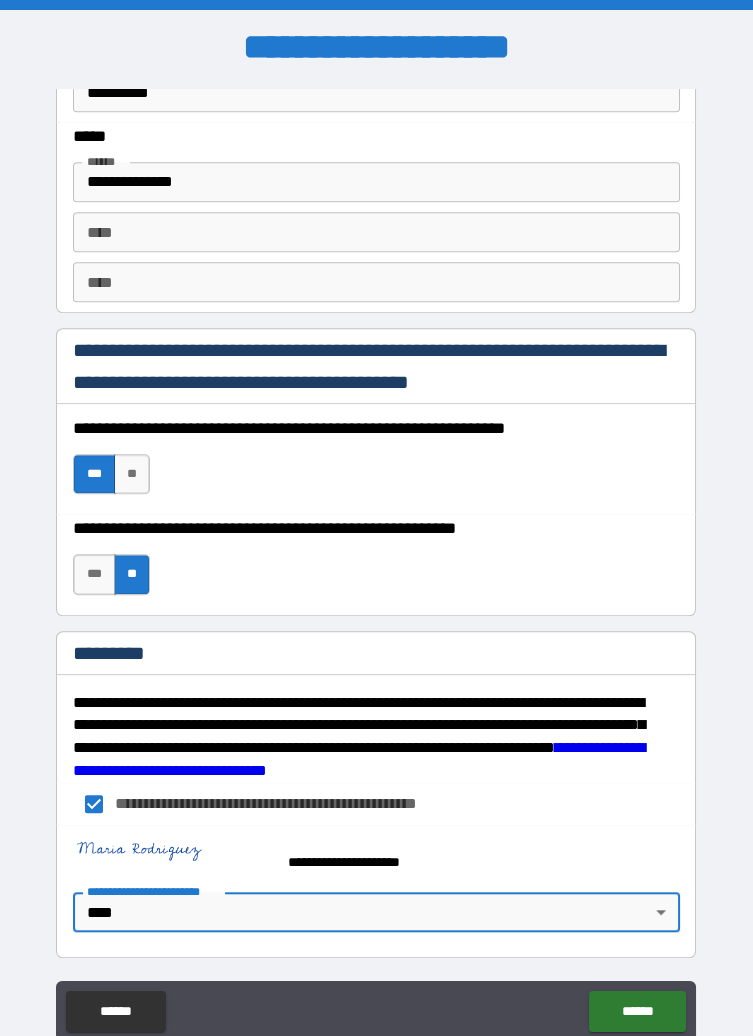 click on "******" at bounding box center [637, 1011] 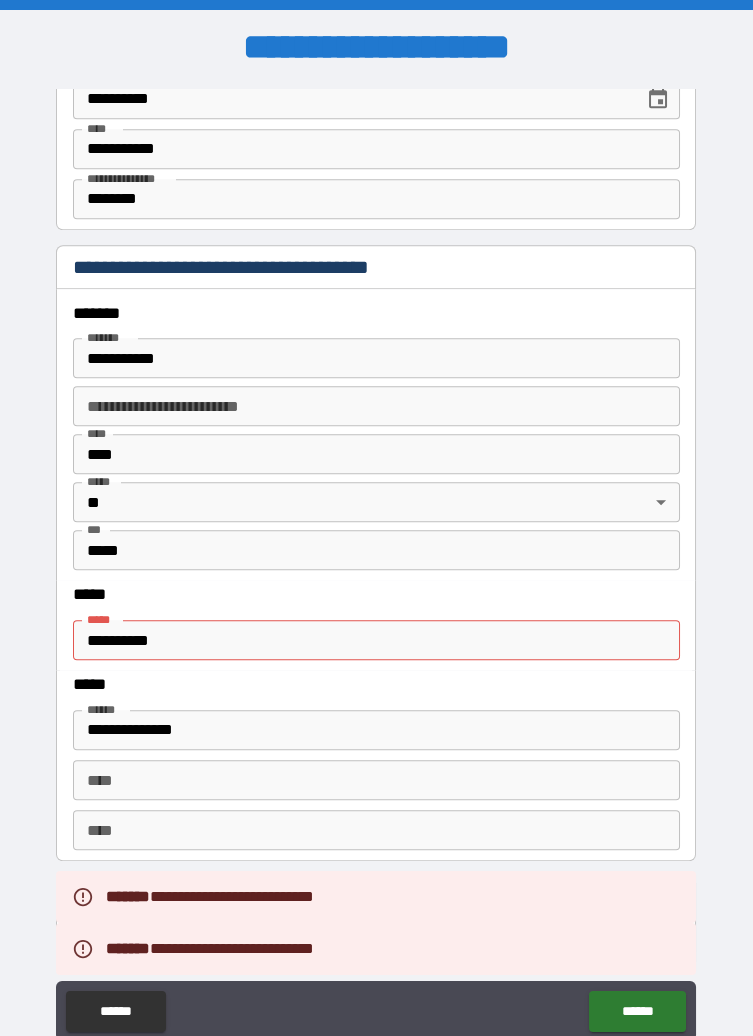 scroll, scrollTop: 2222, scrollLeft: 0, axis: vertical 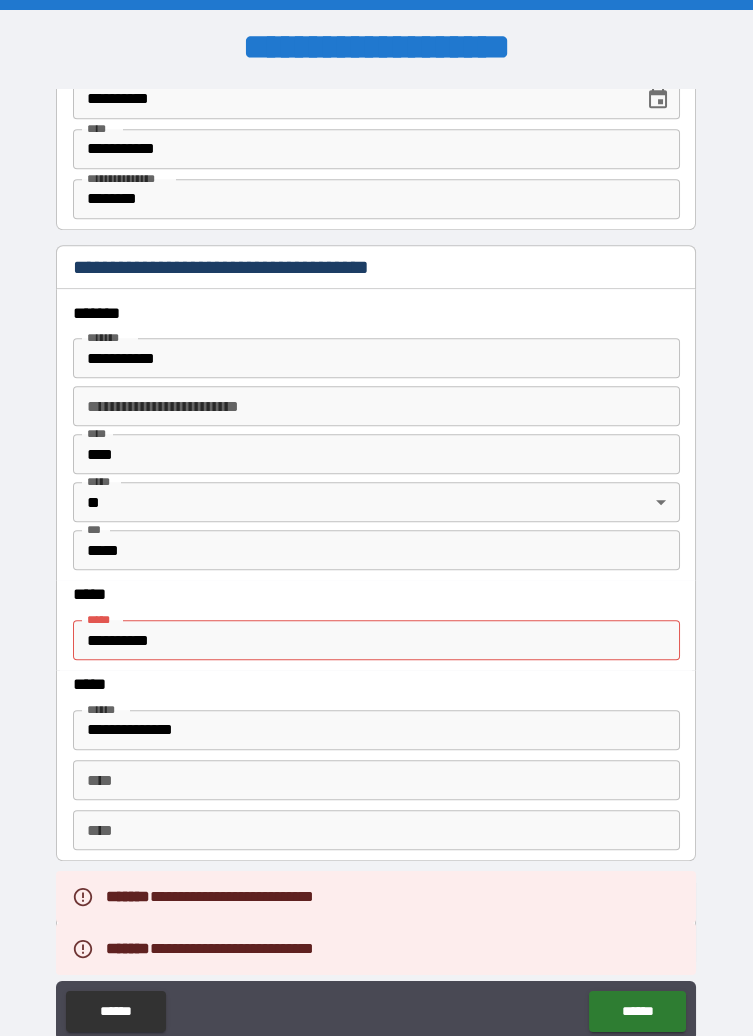 click on "**********" at bounding box center [376, 640] 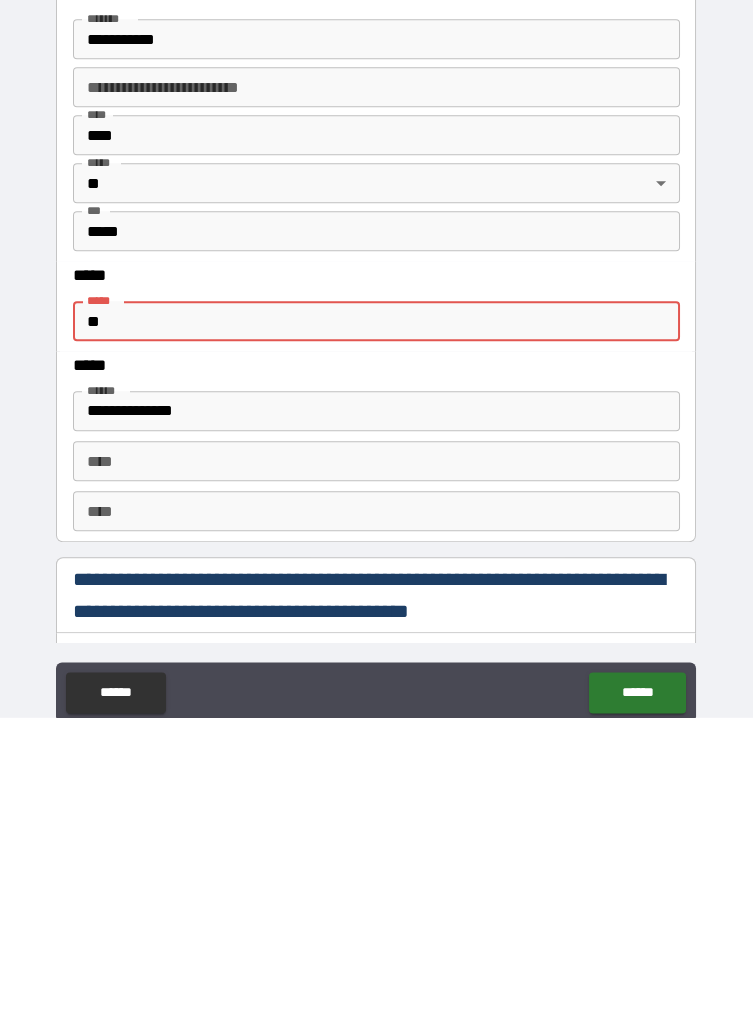 type on "*" 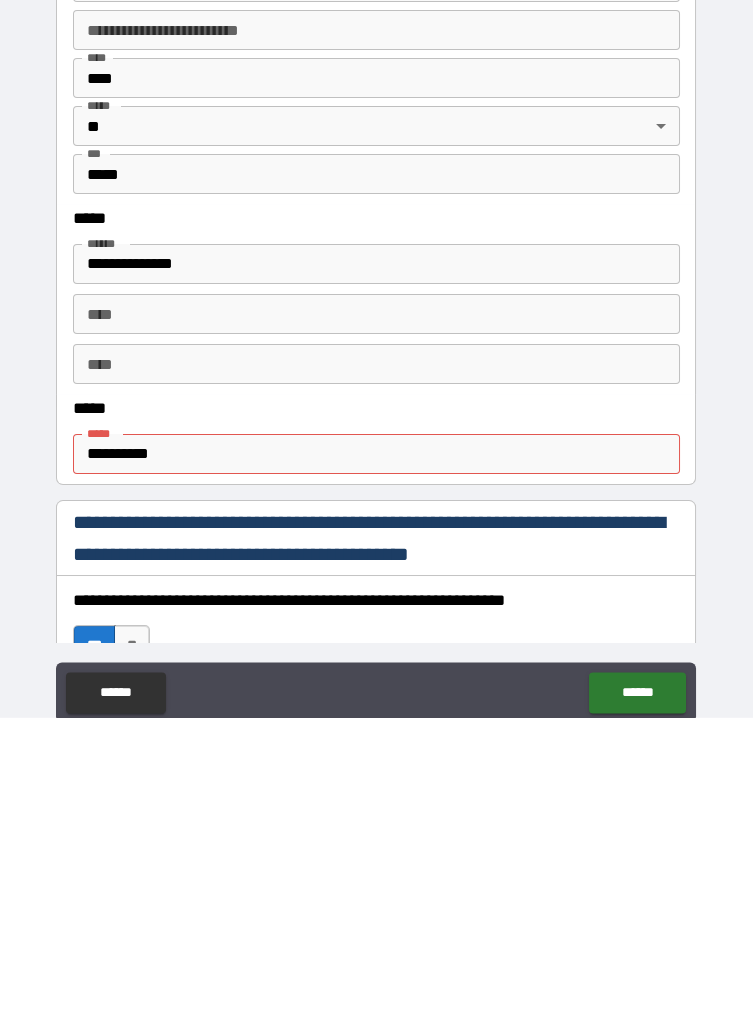 type on "**********" 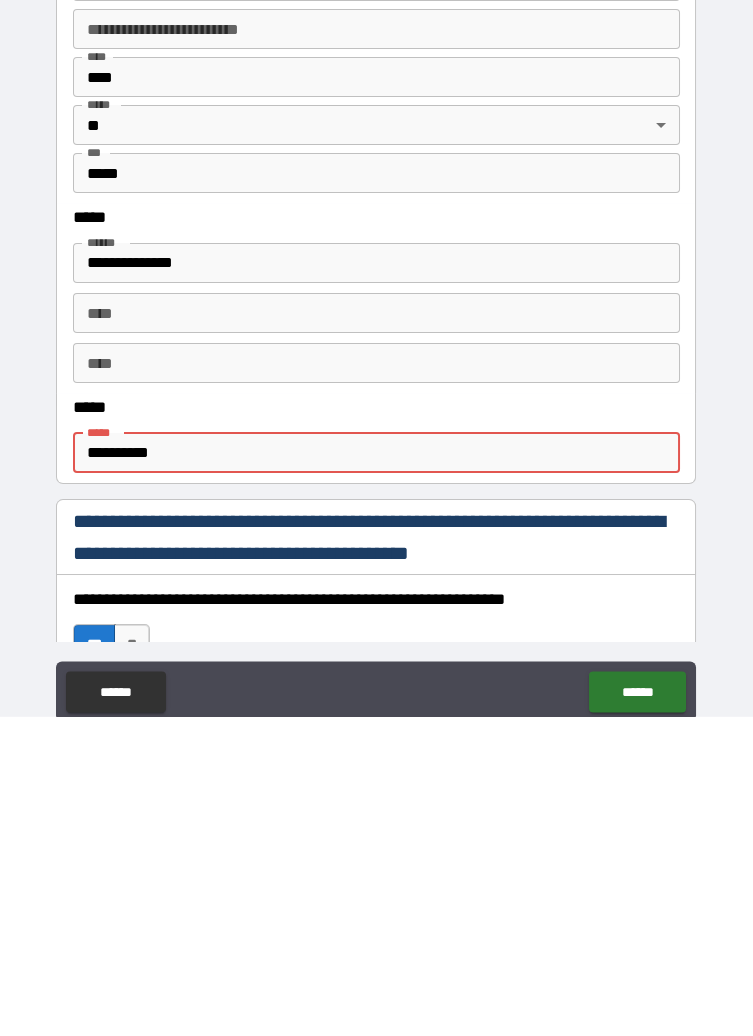 scroll, scrollTop: 880, scrollLeft: 0, axis: vertical 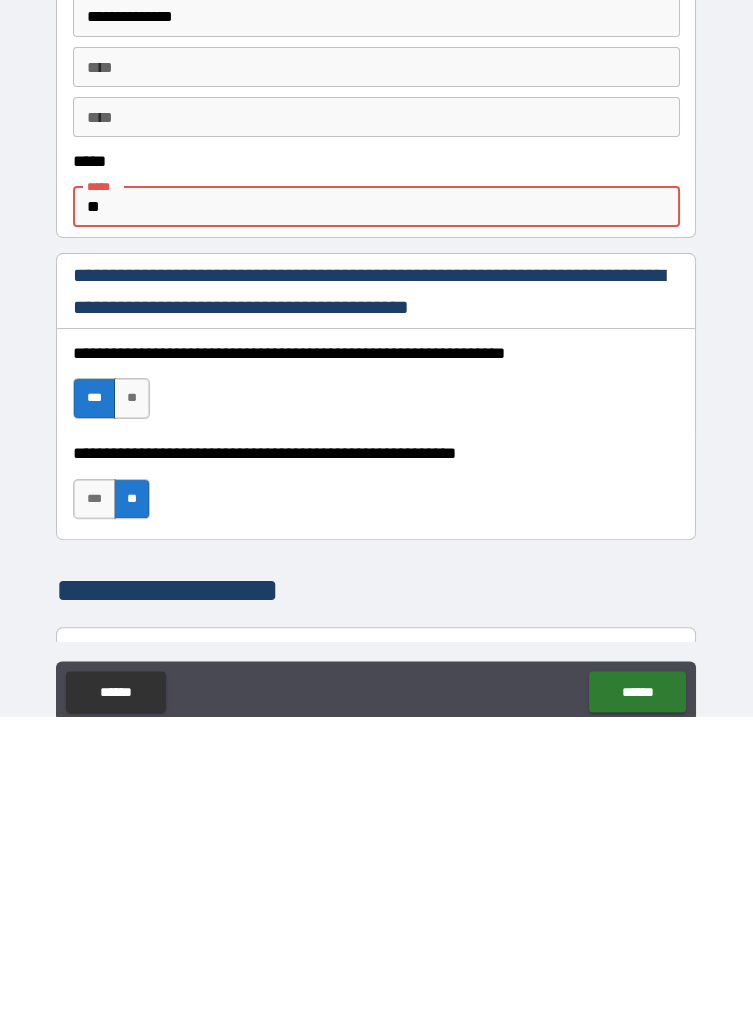 type on "*" 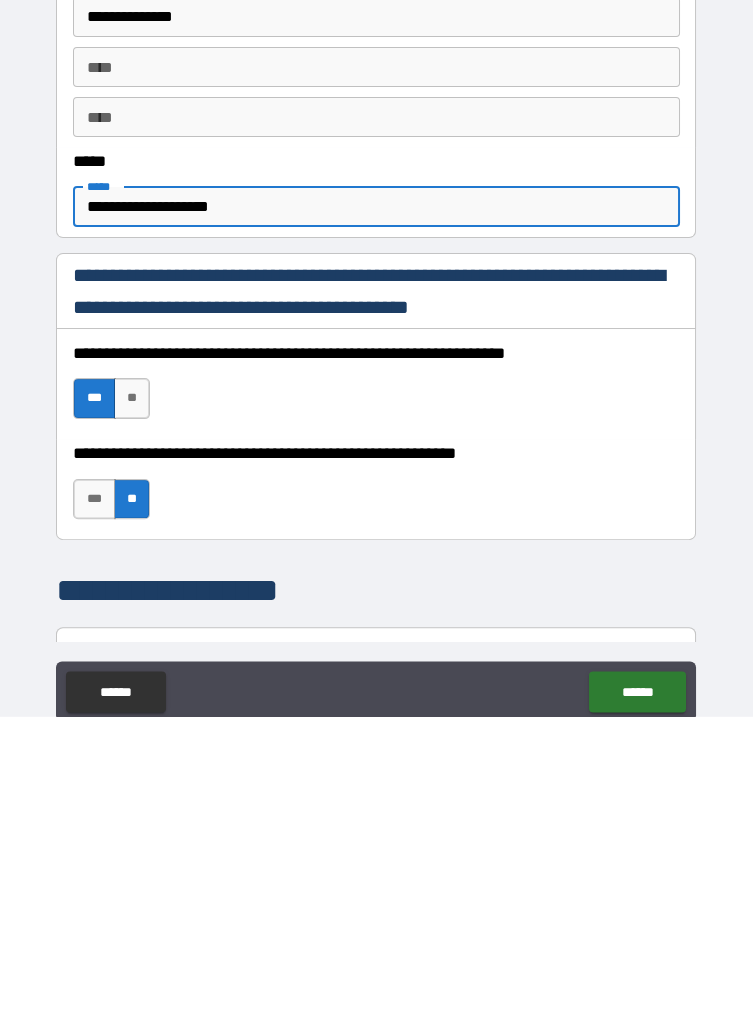 type on "**********" 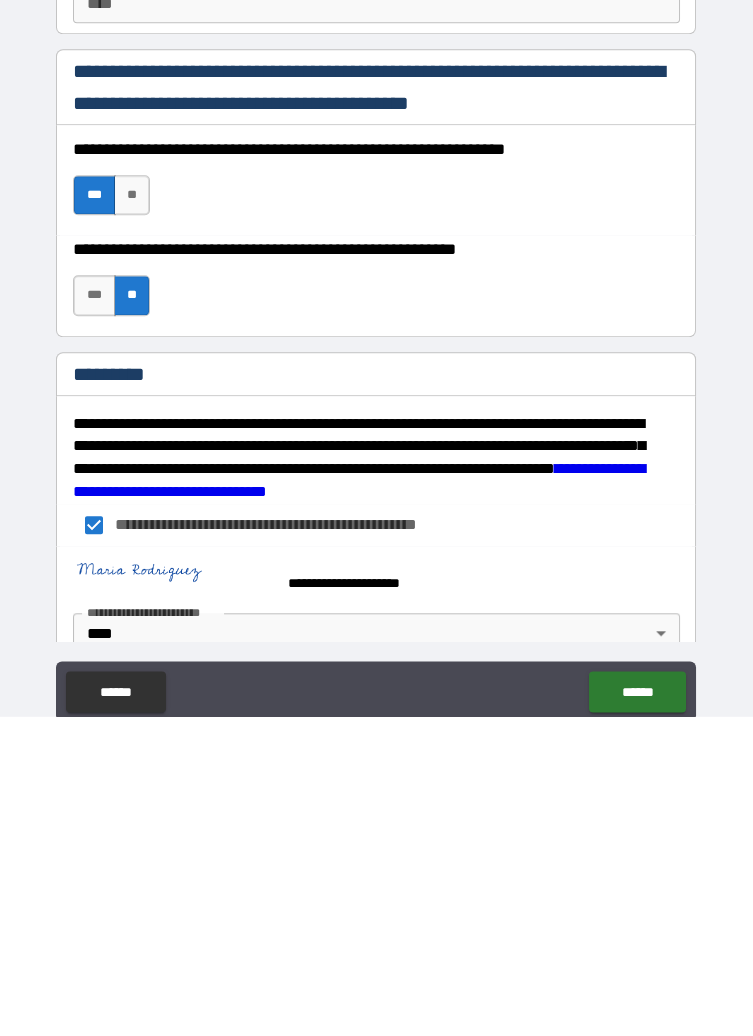 scroll, scrollTop: 2770, scrollLeft: 0, axis: vertical 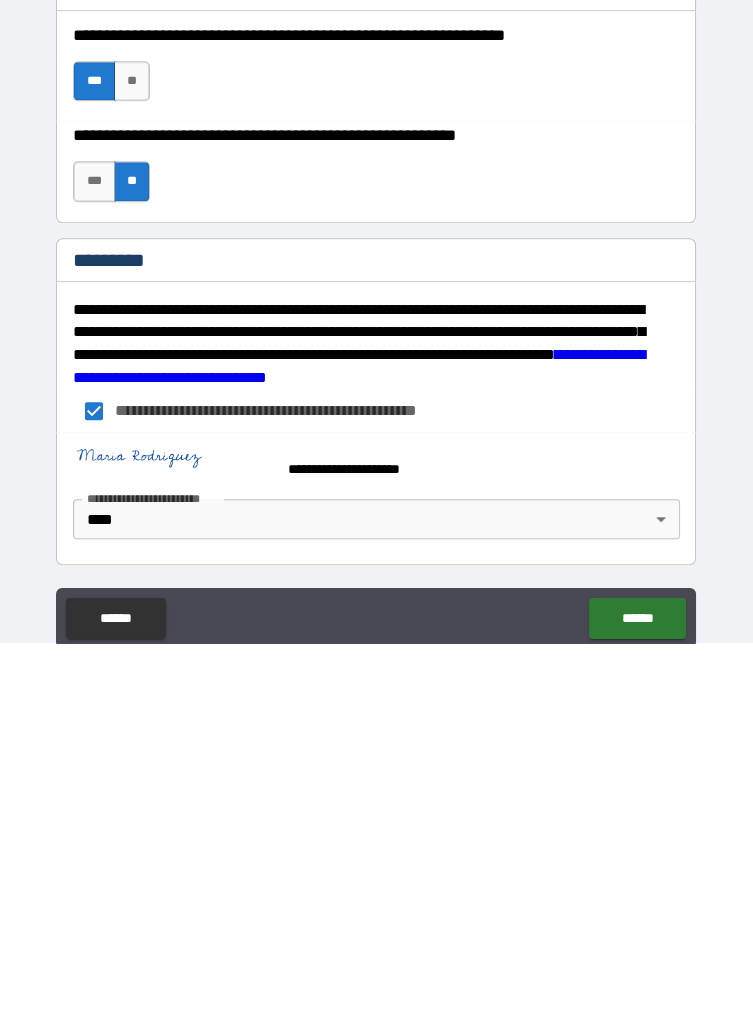 click on "******" at bounding box center [637, 1011] 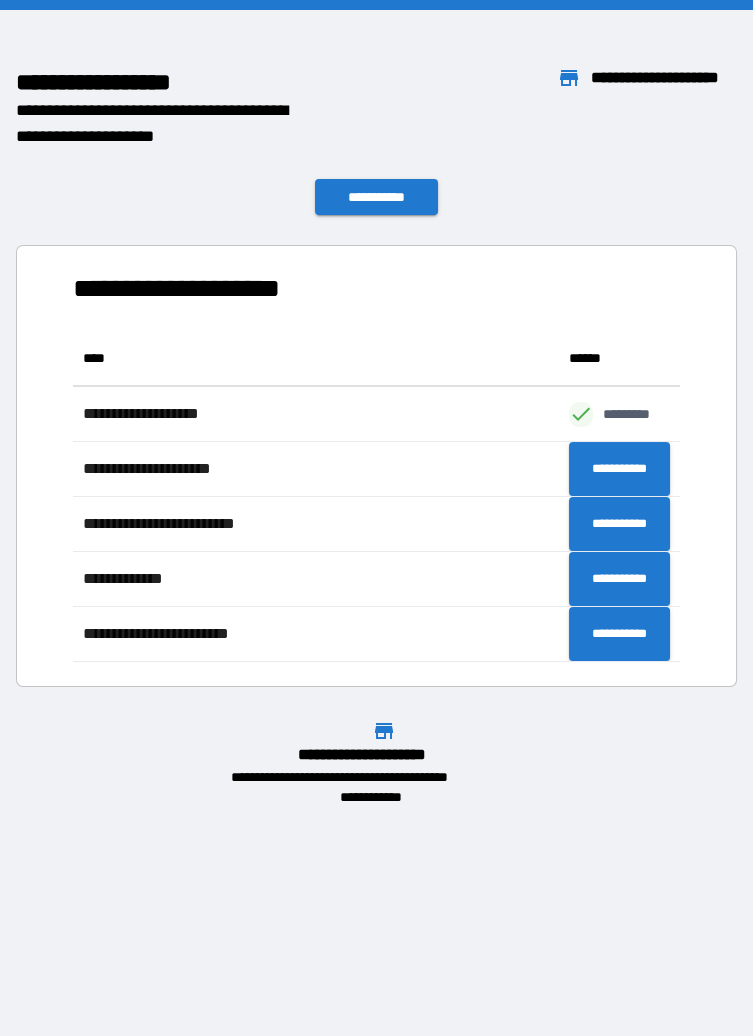 scroll, scrollTop: 1, scrollLeft: 0, axis: vertical 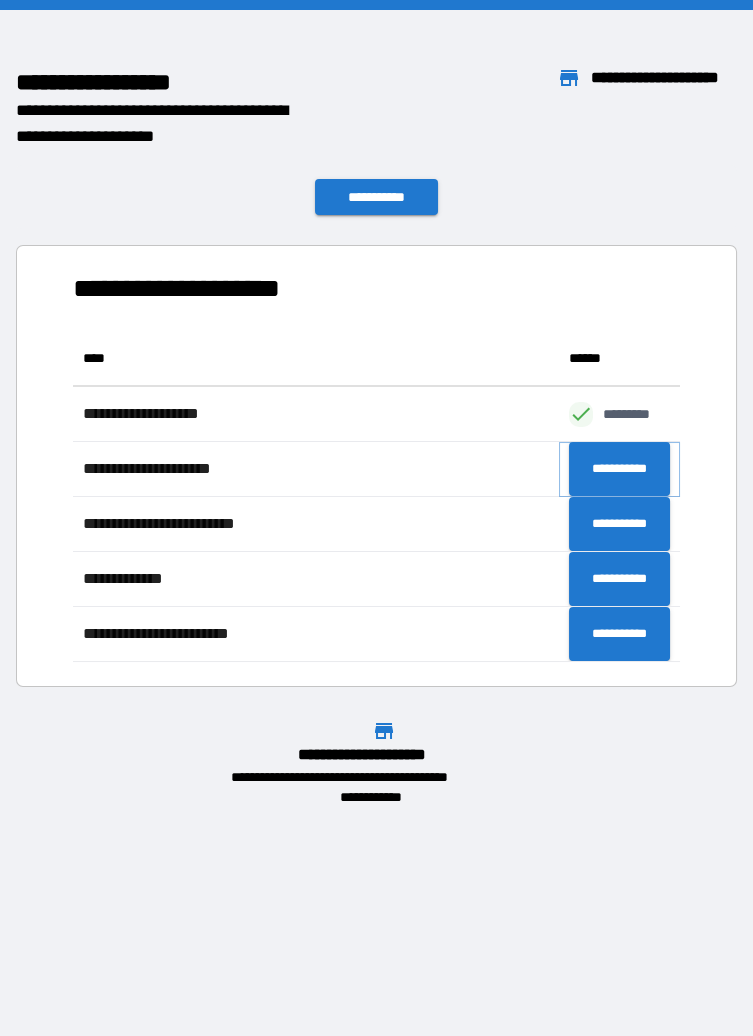 click on "**********" at bounding box center (619, 469) 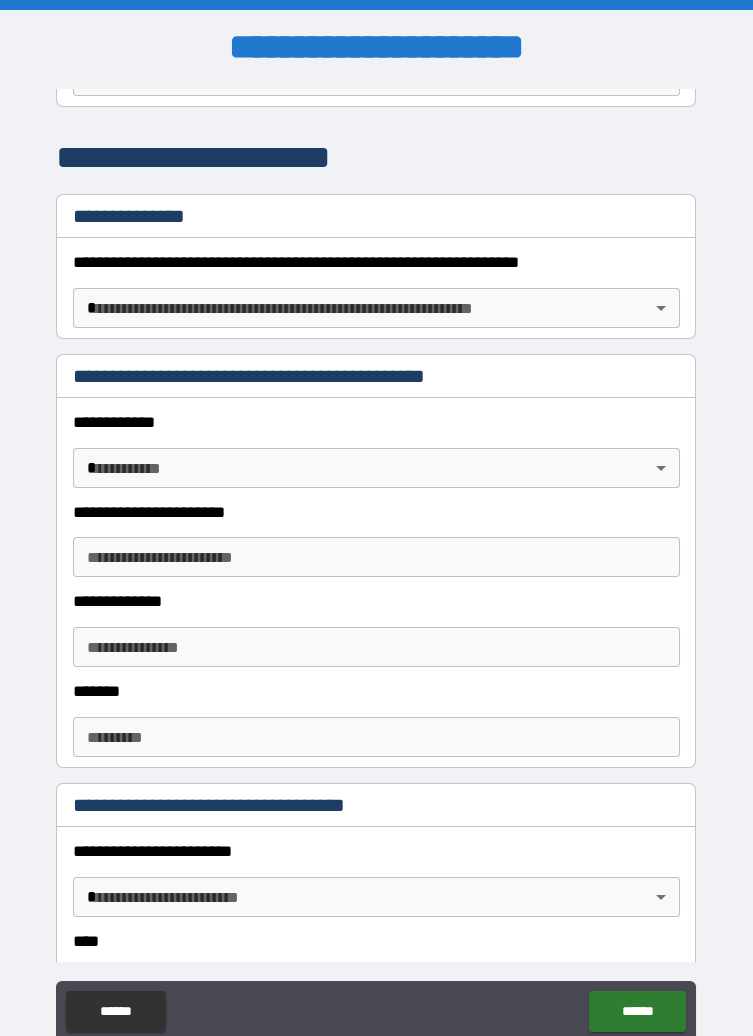 scroll, scrollTop: 284, scrollLeft: 0, axis: vertical 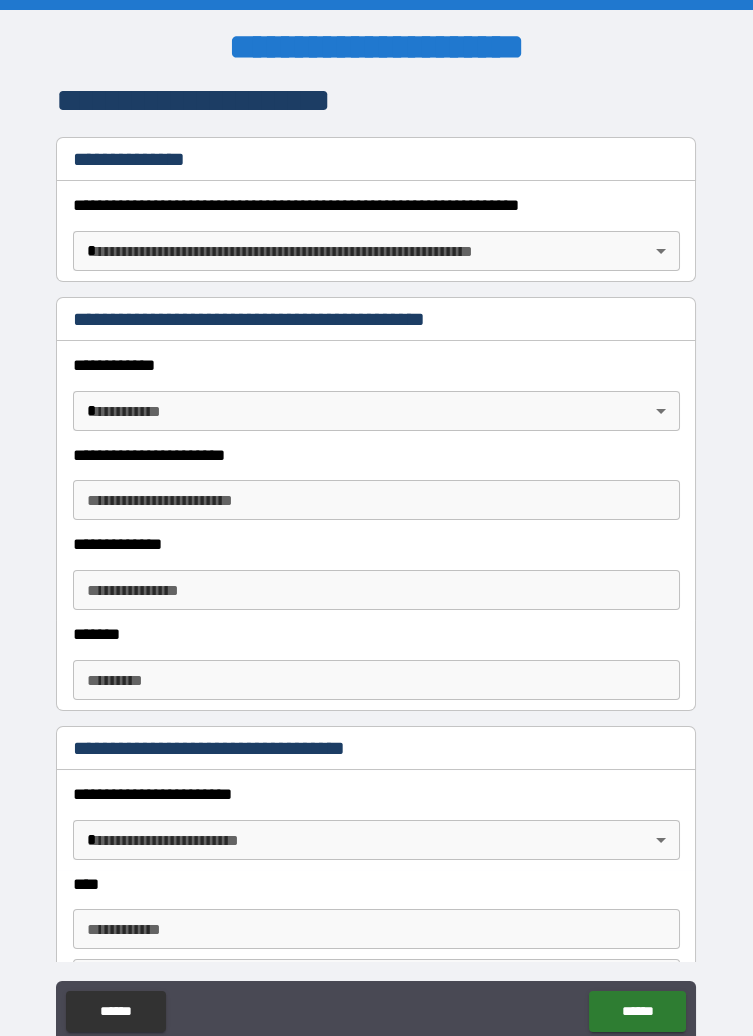 click on "**********" at bounding box center (376, 566) 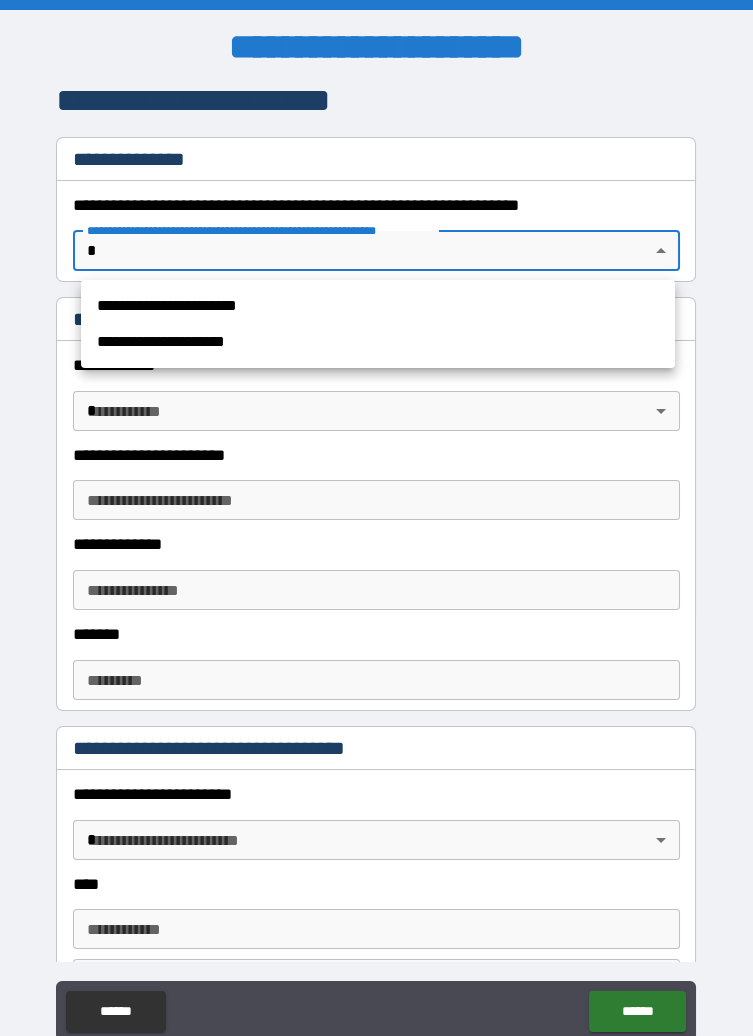 click on "**********" at bounding box center [378, 306] 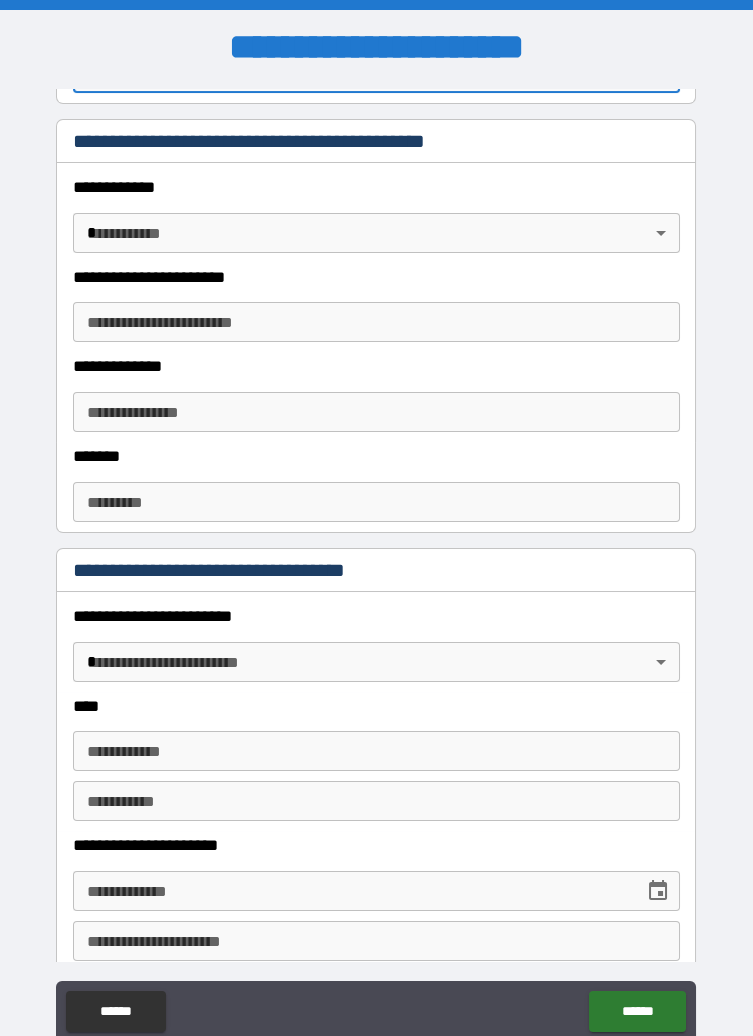 scroll, scrollTop: 480, scrollLeft: 0, axis: vertical 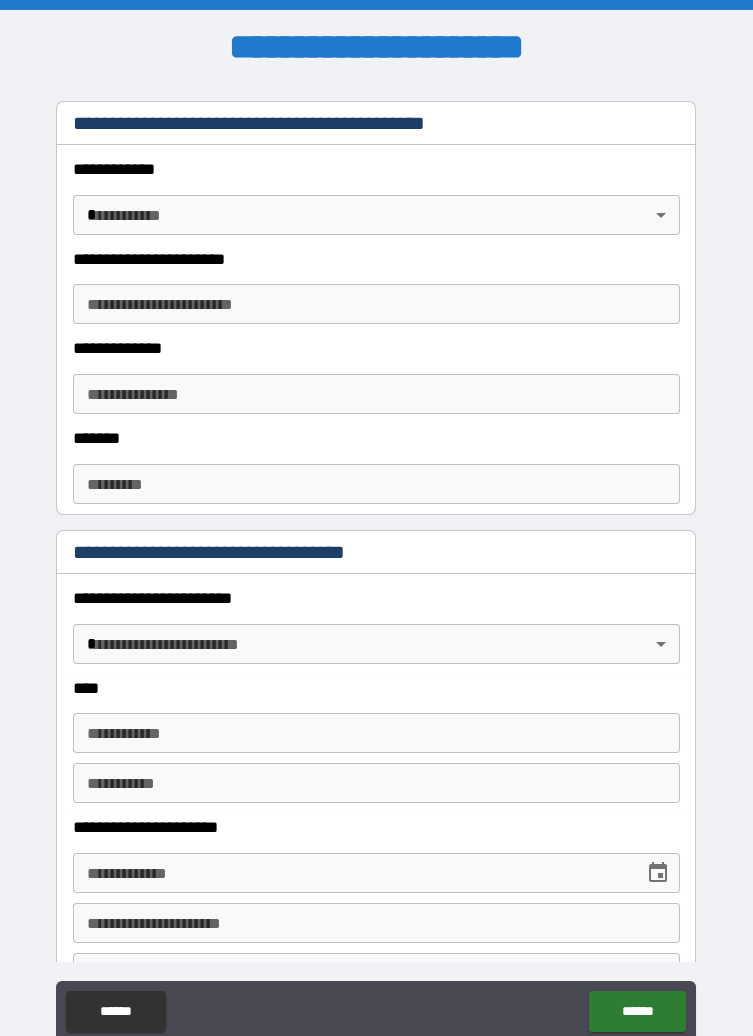 click on "**********" at bounding box center [376, 566] 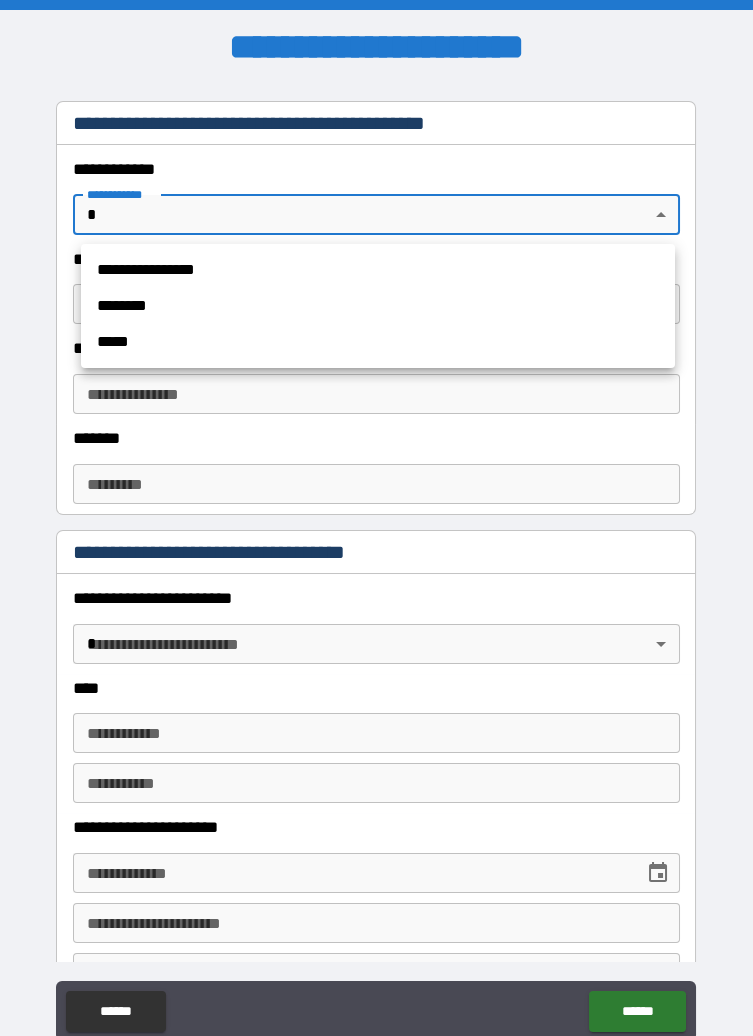 click on "*****" at bounding box center (378, 342) 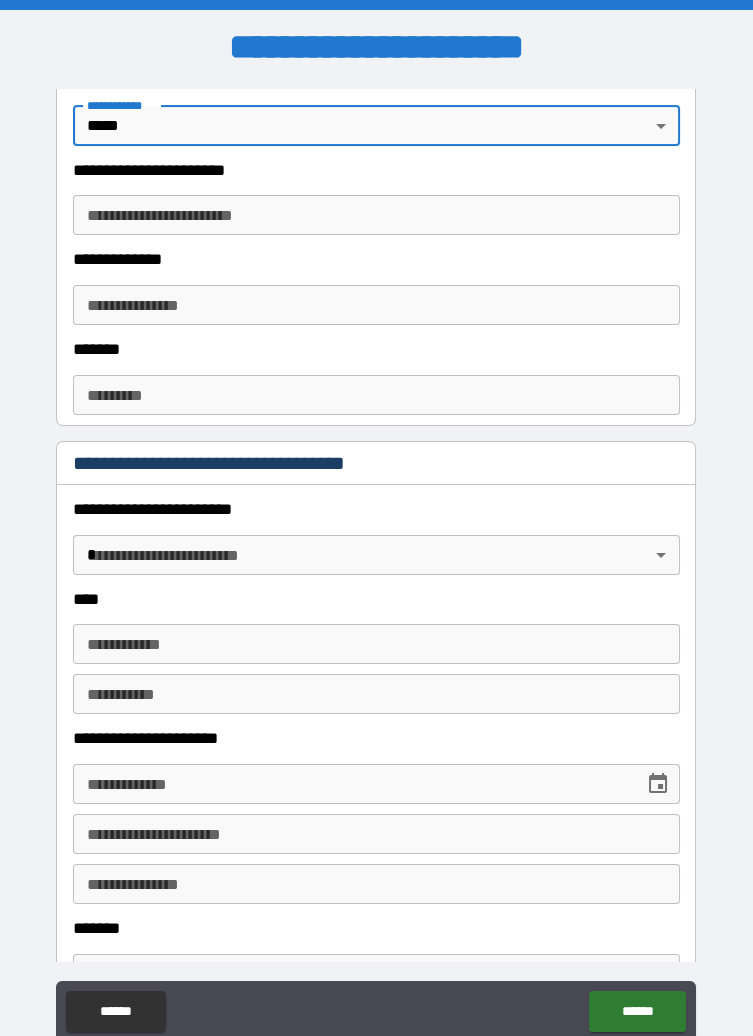 scroll, scrollTop: 570, scrollLeft: 0, axis: vertical 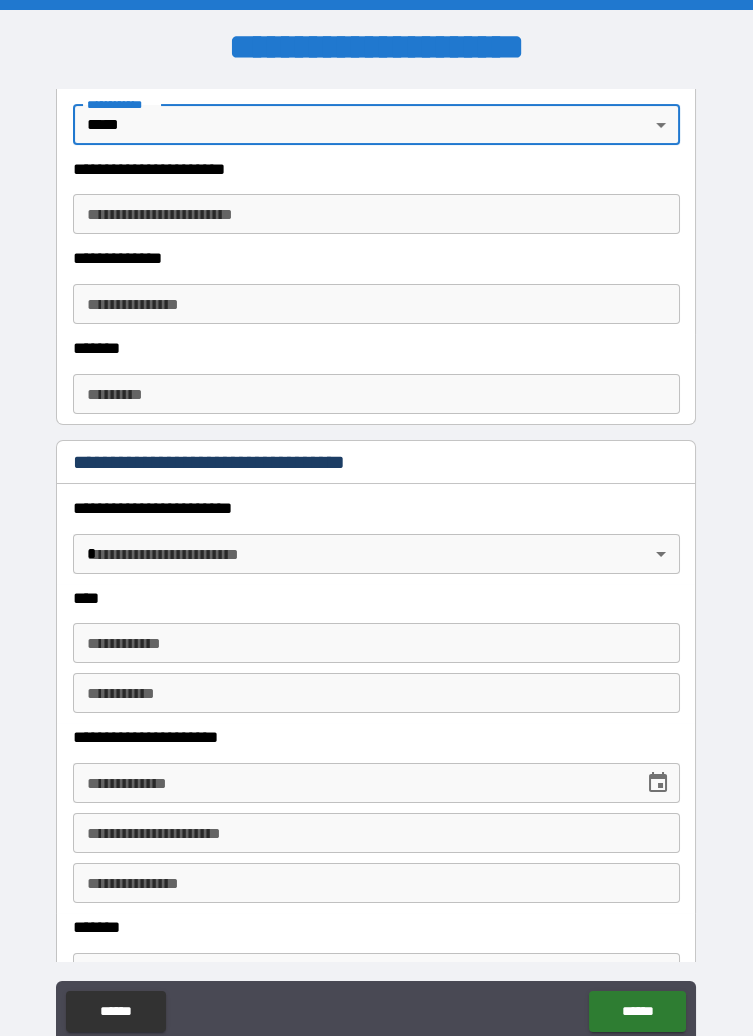 click on "**********" at bounding box center [376, 214] 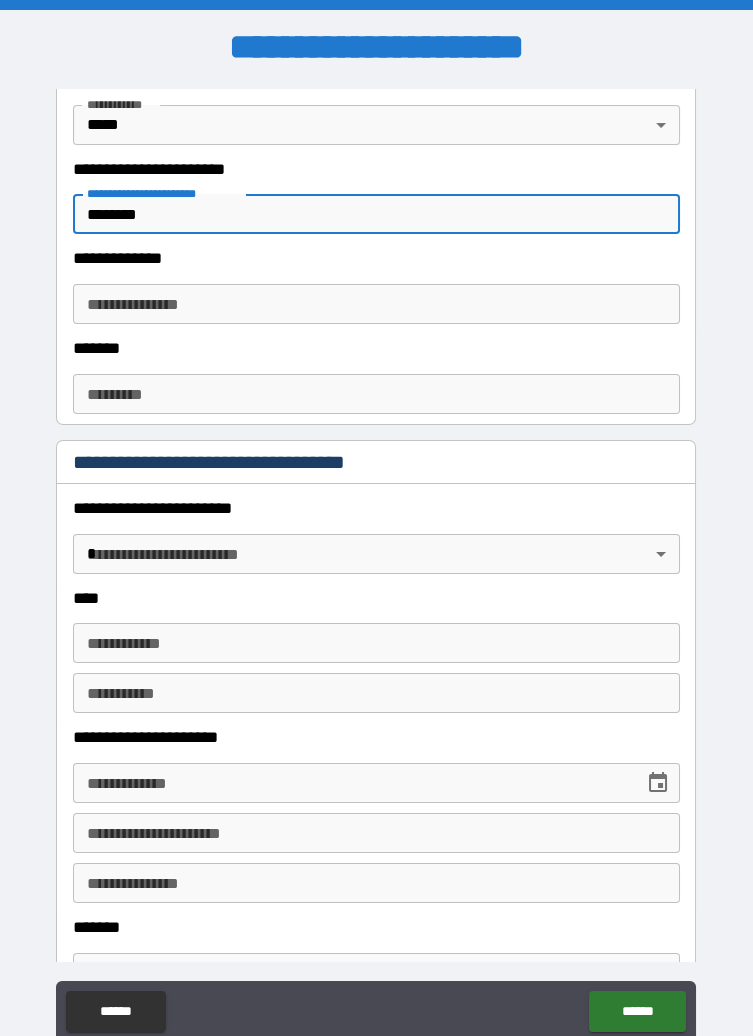 type on "********" 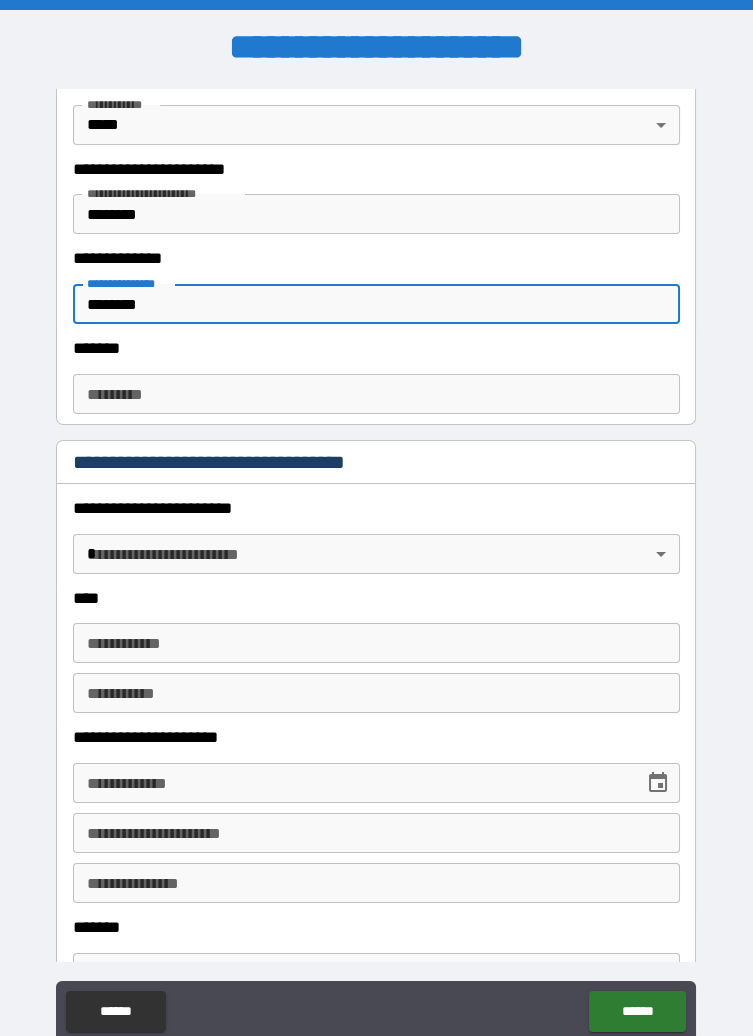 type on "********" 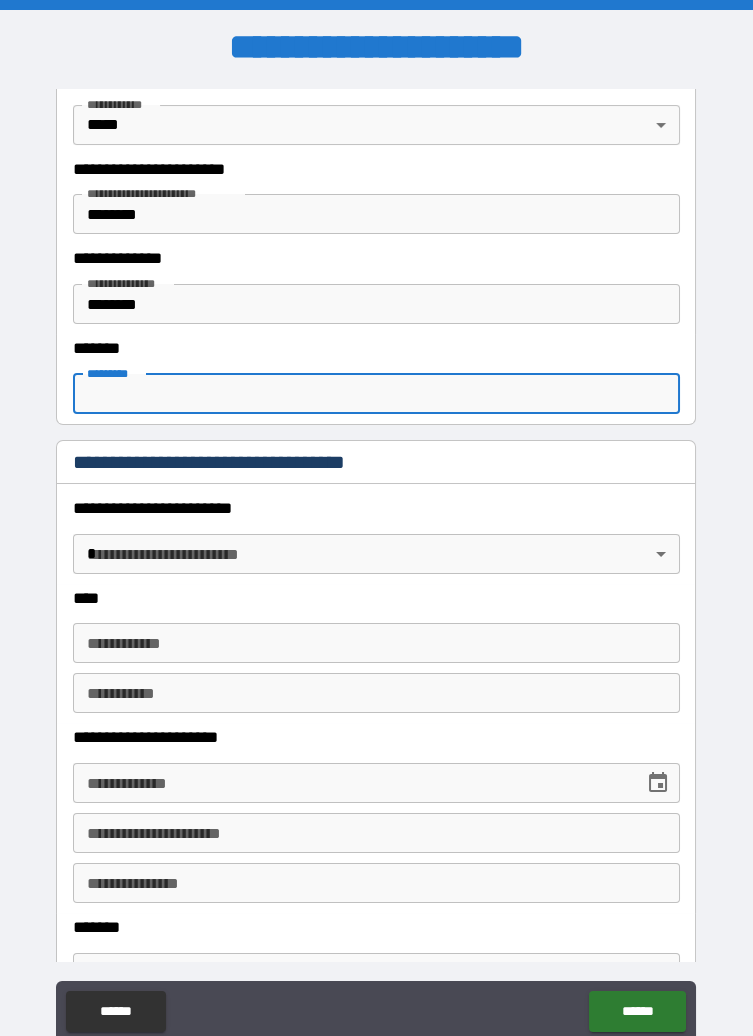 click on "**********" at bounding box center [376, 566] 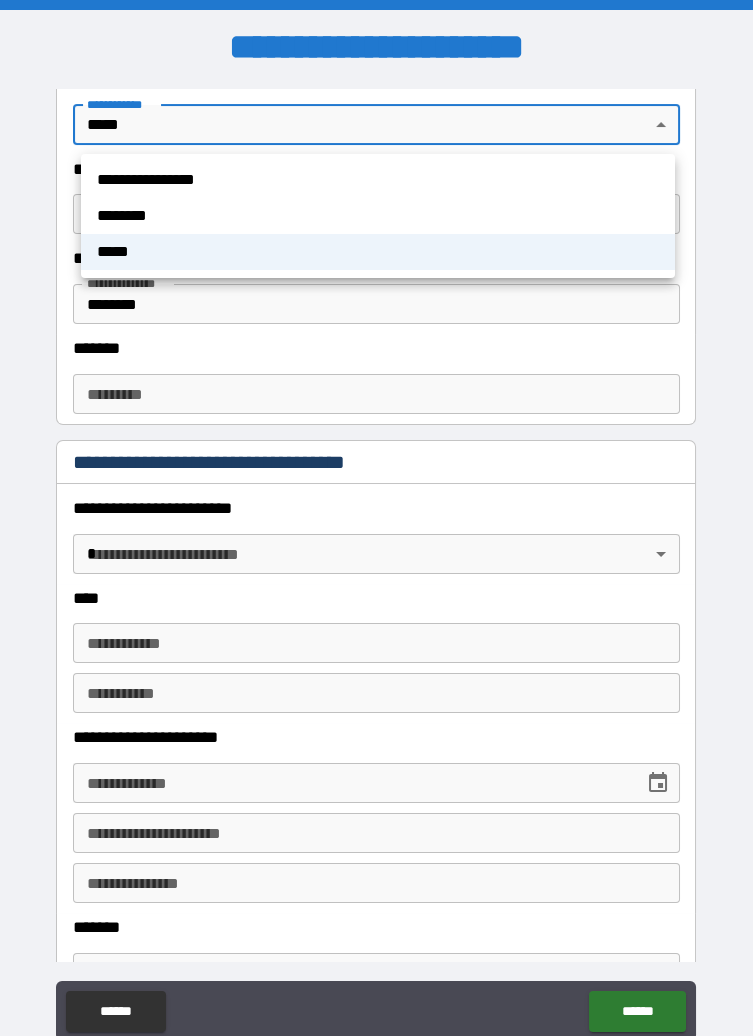 click on "********" at bounding box center [378, 216] 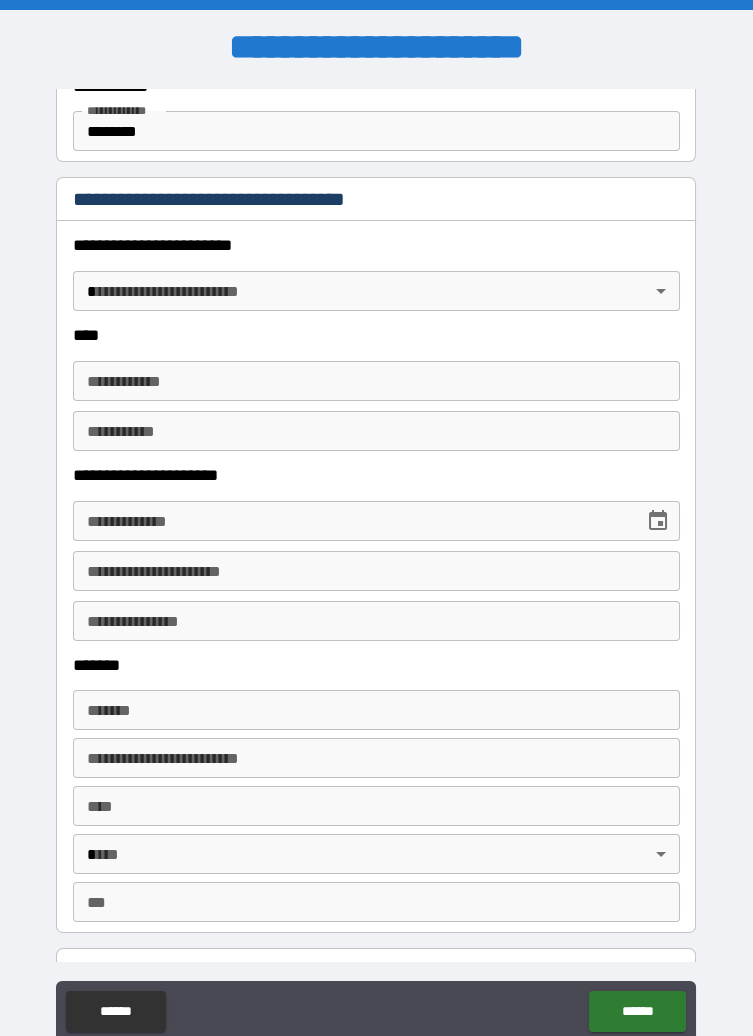 scroll, scrollTop: 665, scrollLeft: 0, axis: vertical 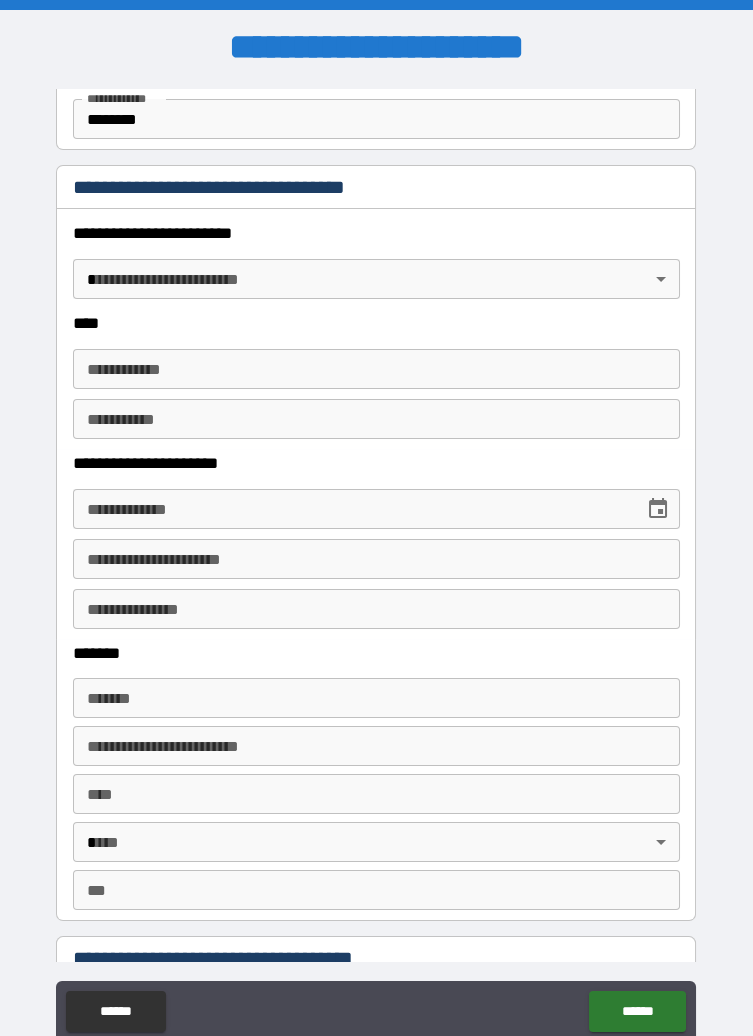 click on "**********" at bounding box center (376, 566) 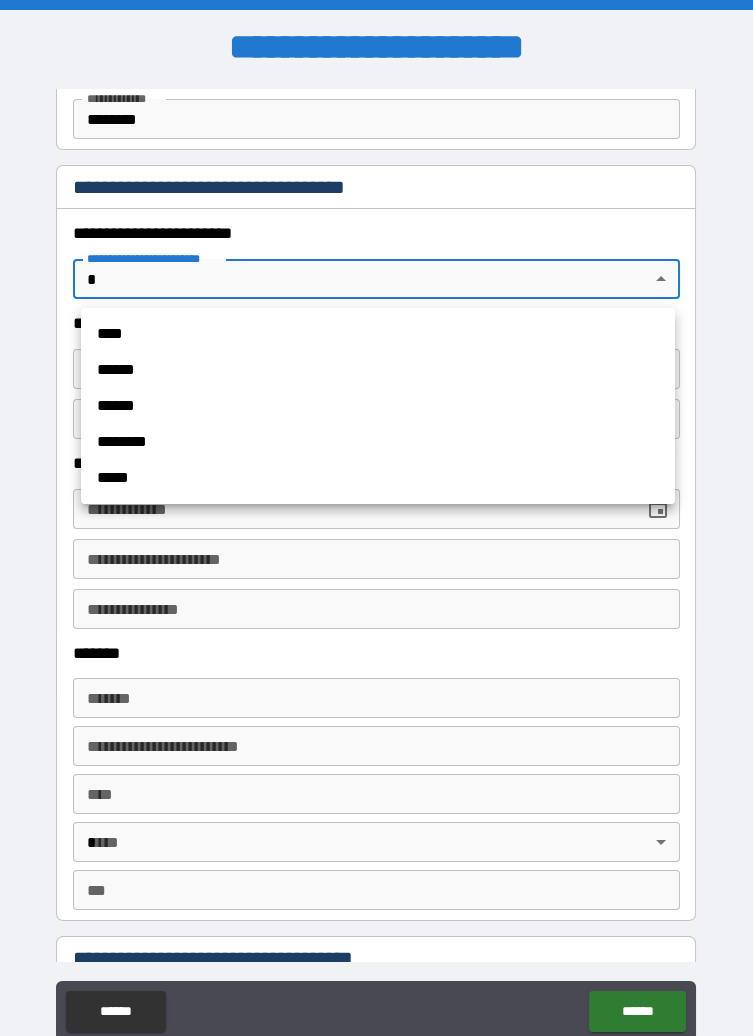 click on "****" at bounding box center (378, 334) 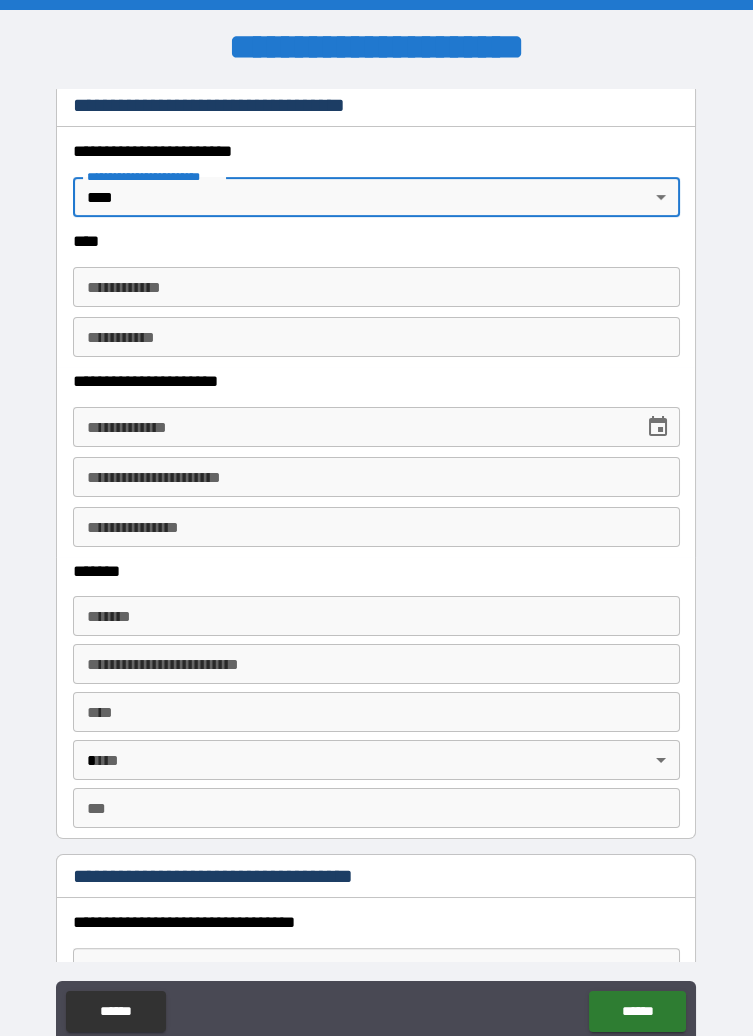 scroll, scrollTop: 753, scrollLeft: 0, axis: vertical 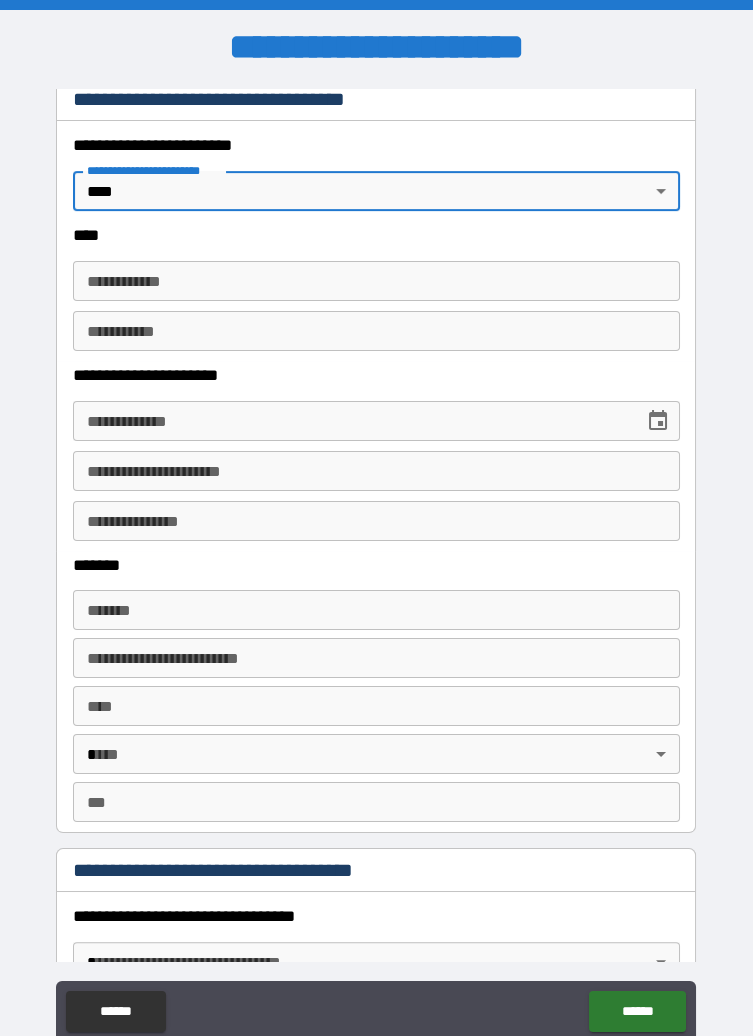 click on "**********" at bounding box center [376, 281] 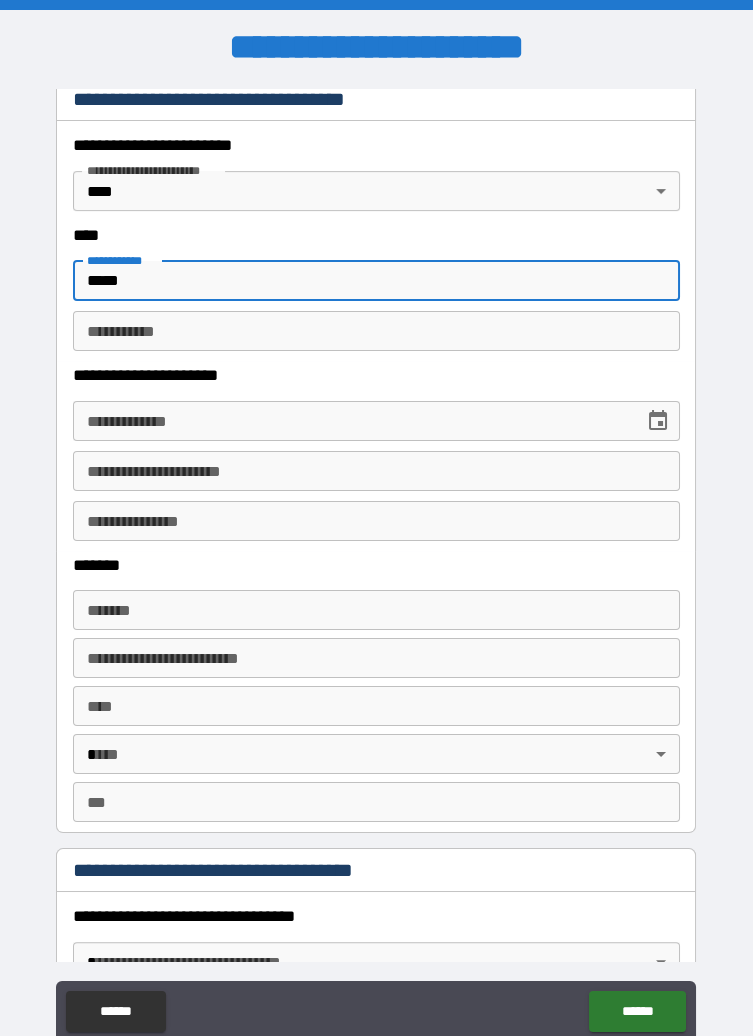 type on "*****" 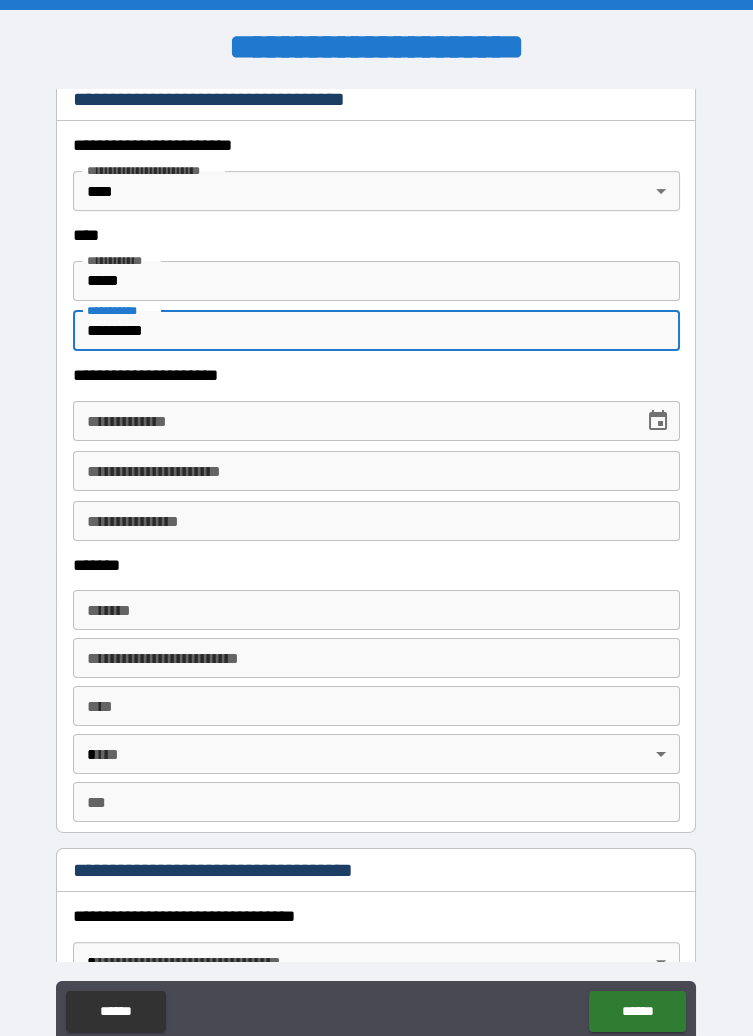 type on "*********" 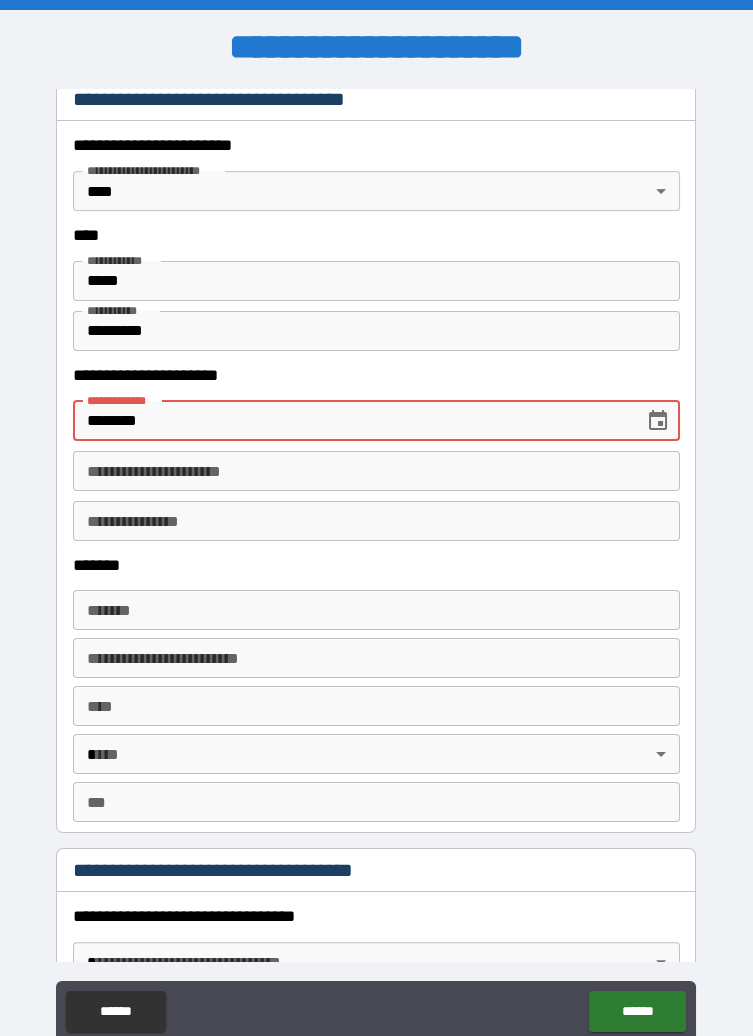 click on "**********" at bounding box center (376, 471) 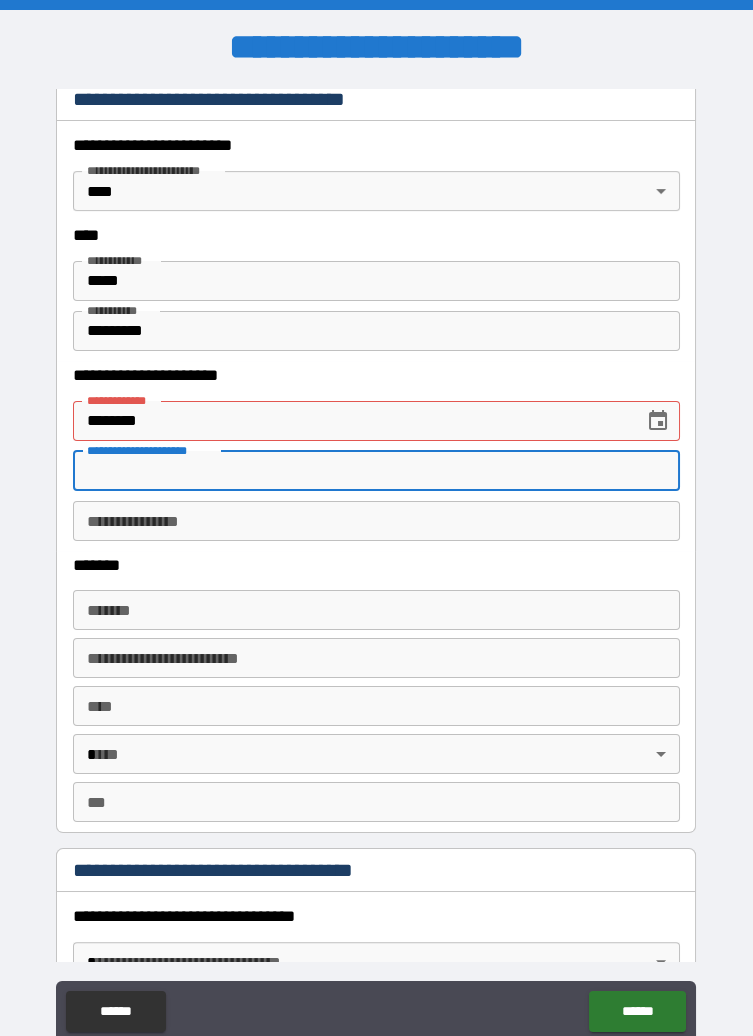 click on "********" at bounding box center (351, 421) 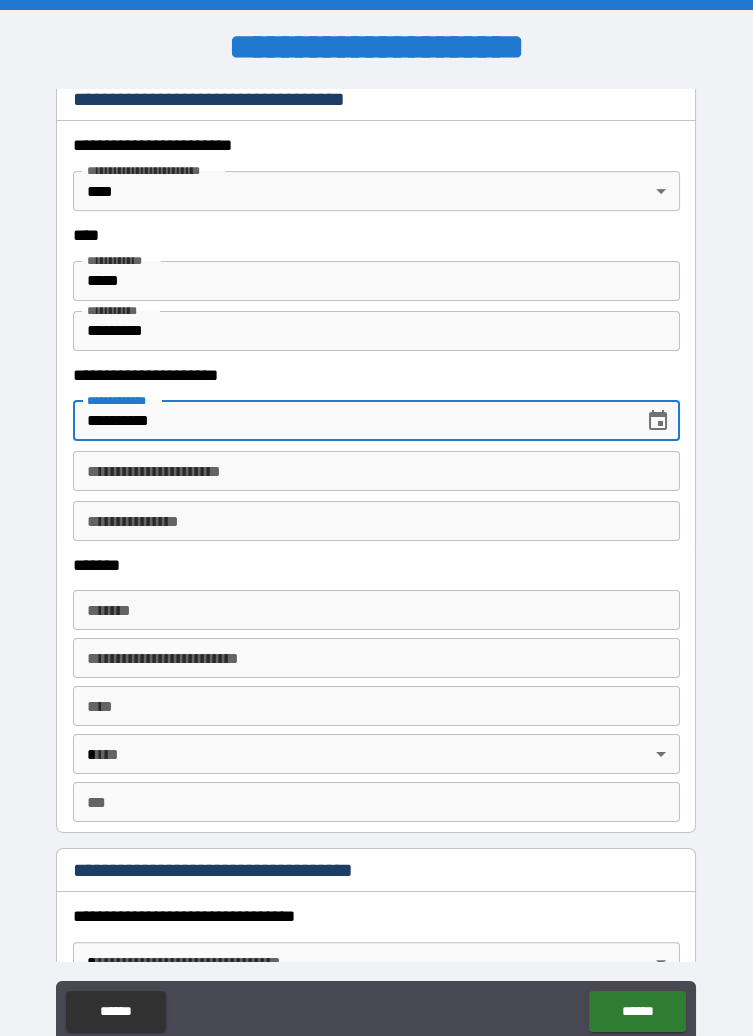 type on "**********" 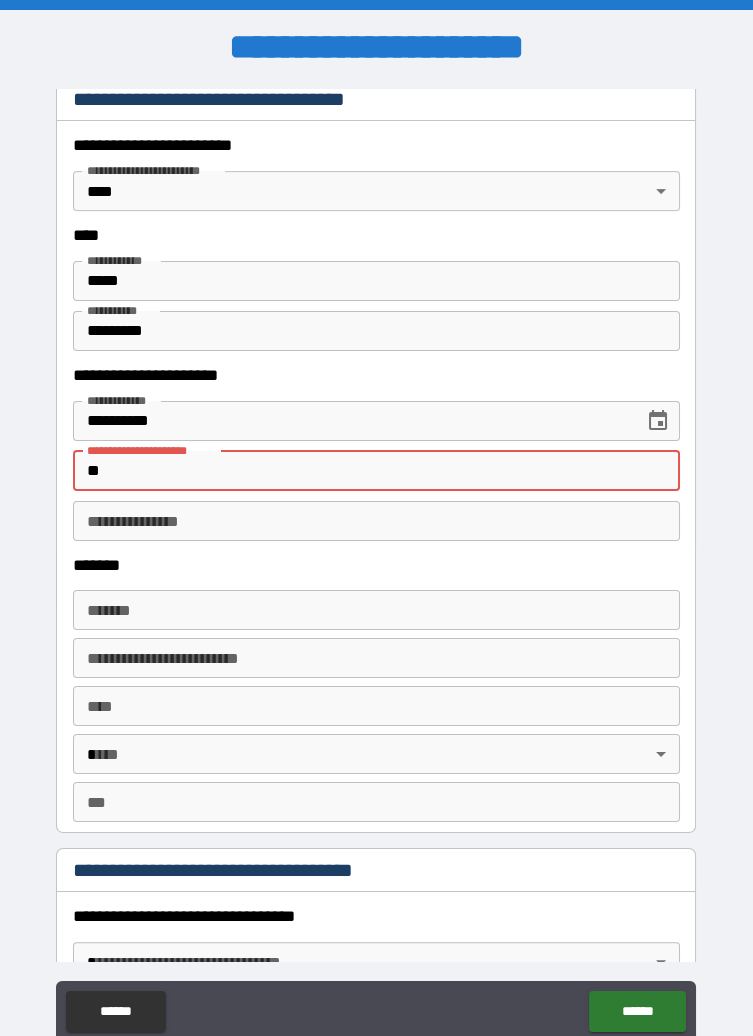 type on "*" 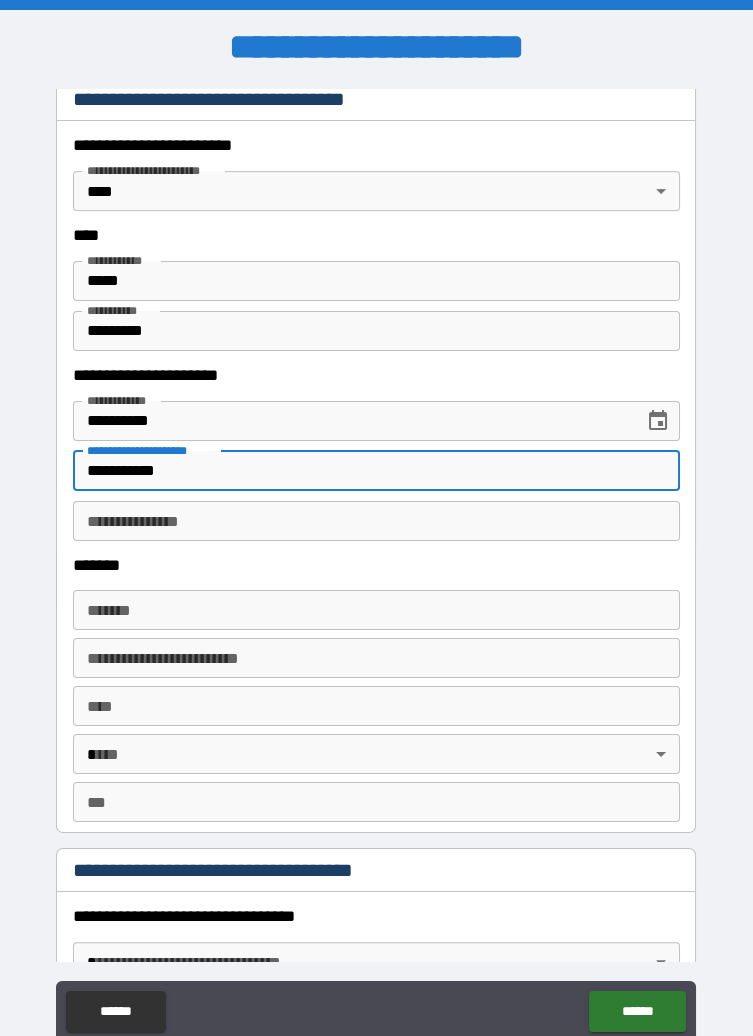 type on "**********" 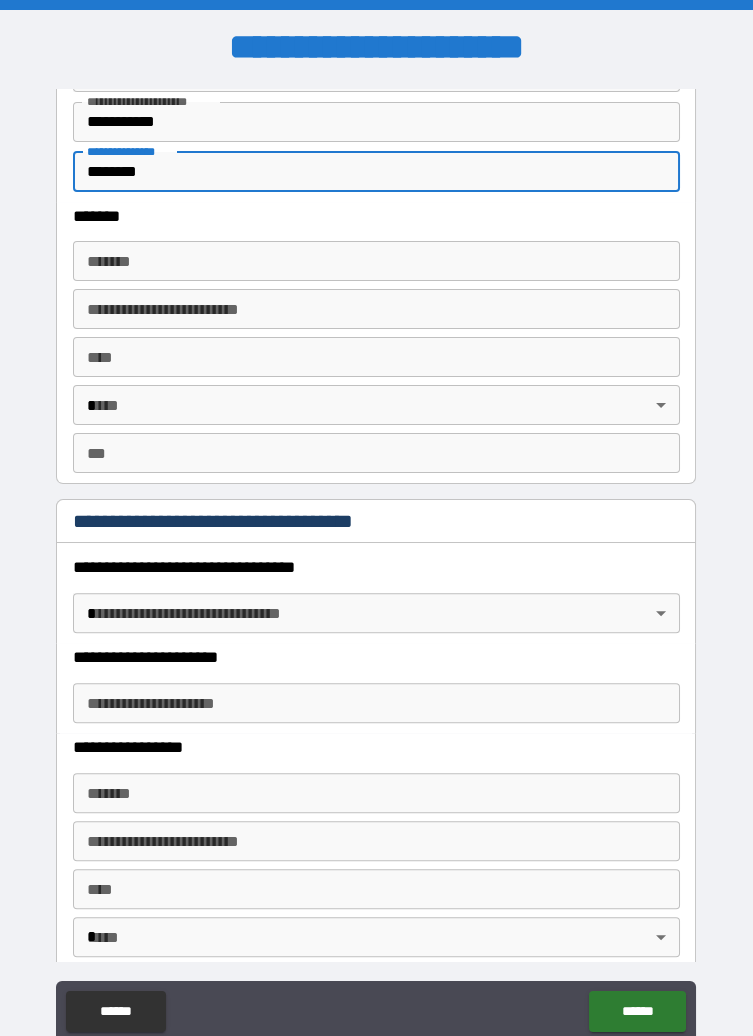 scroll, scrollTop: 1103, scrollLeft: 0, axis: vertical 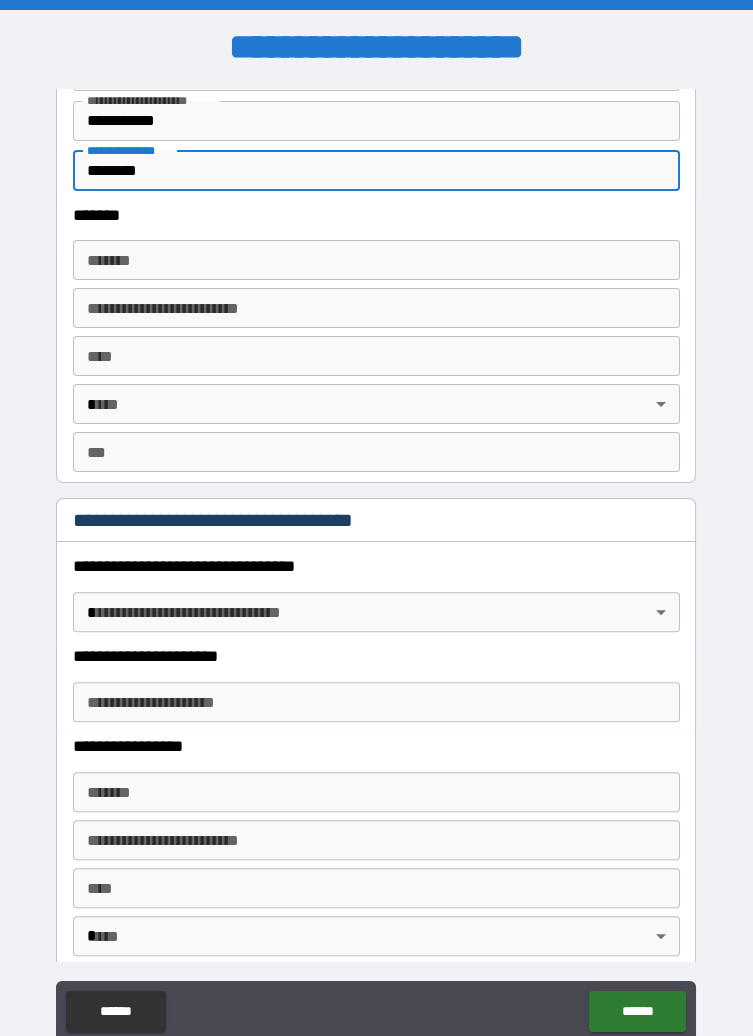 type on "********" 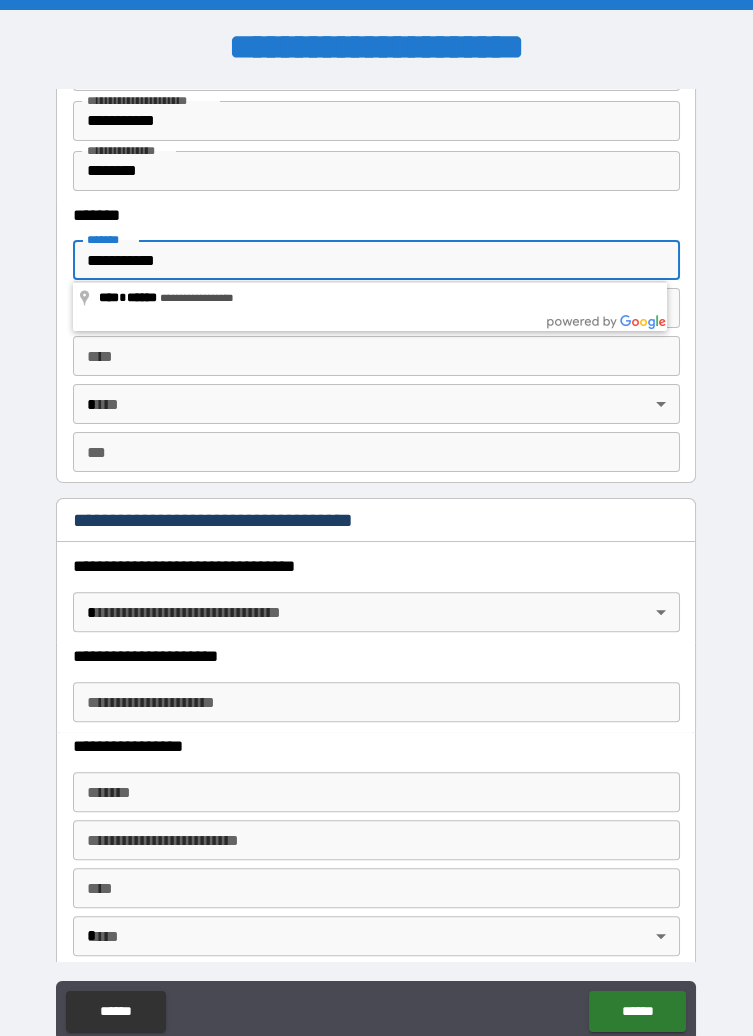 type on "**********" 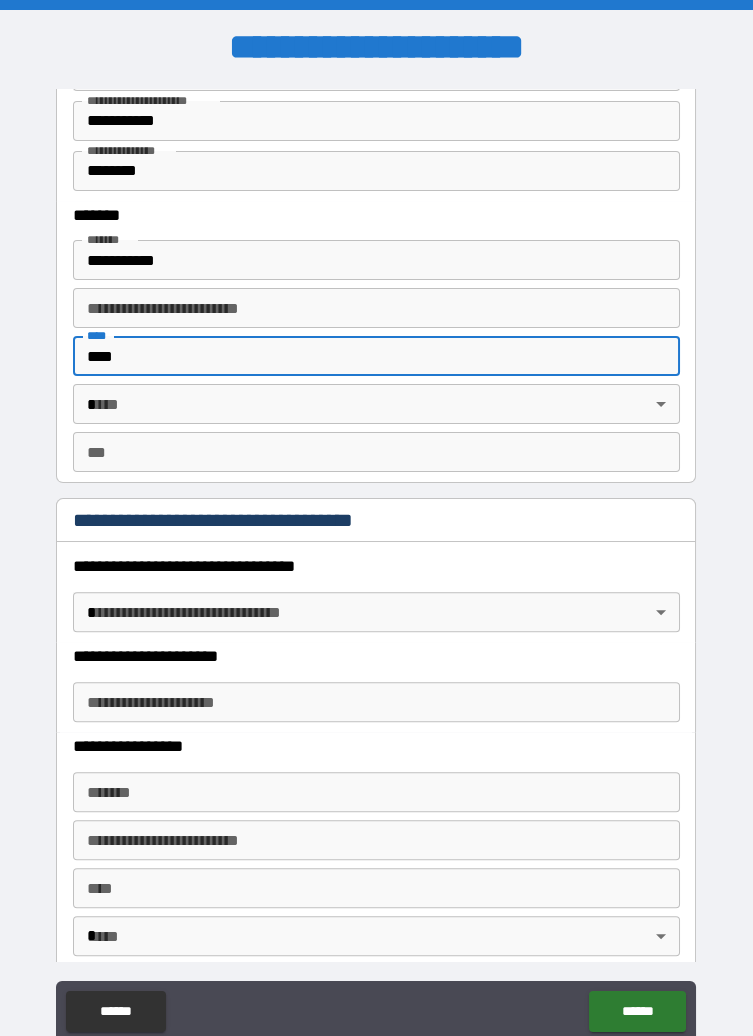 type on "****" 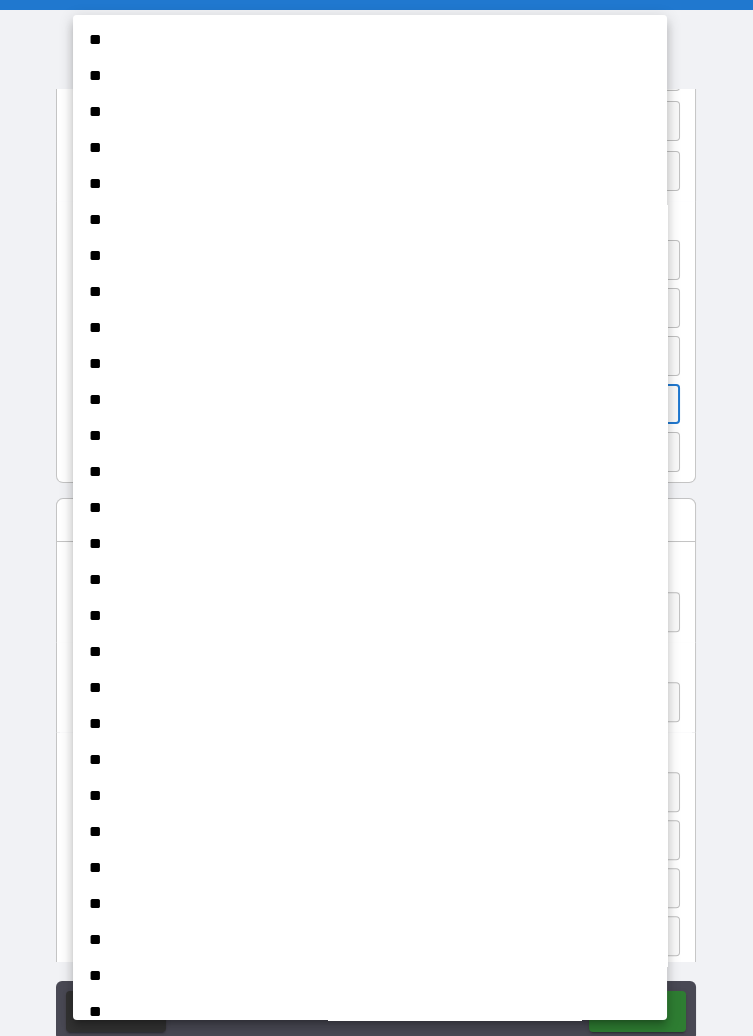 scroll, scrollTop: 1135, scrollLeft: 0, axis: vertical 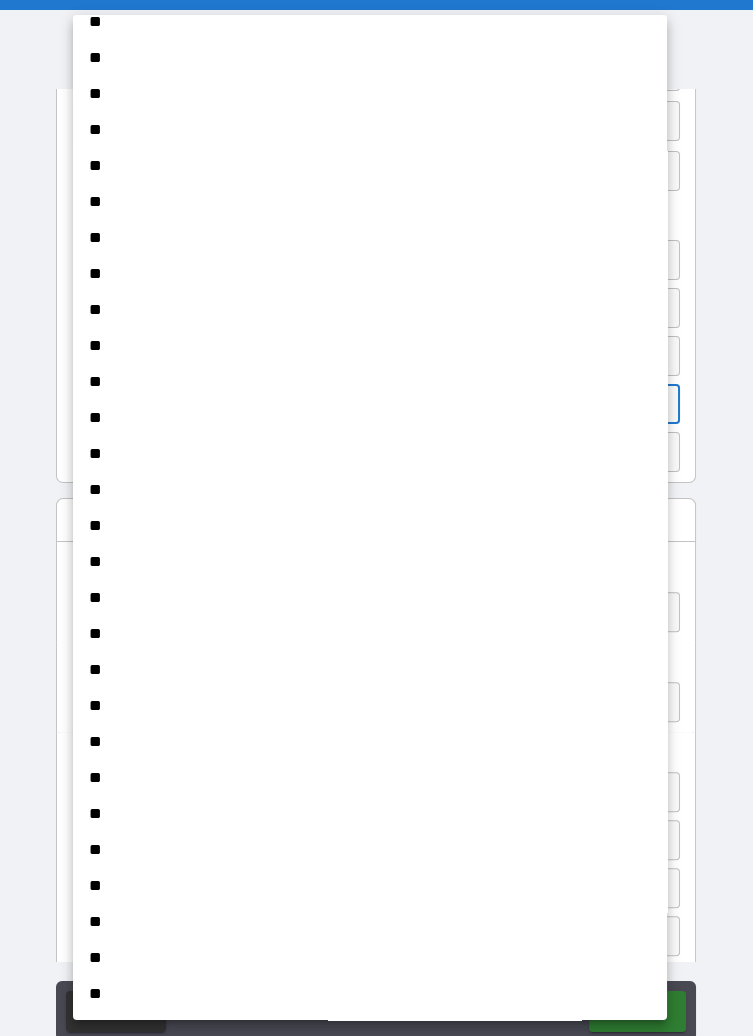 click on "**" at bounding box center (370, 706) 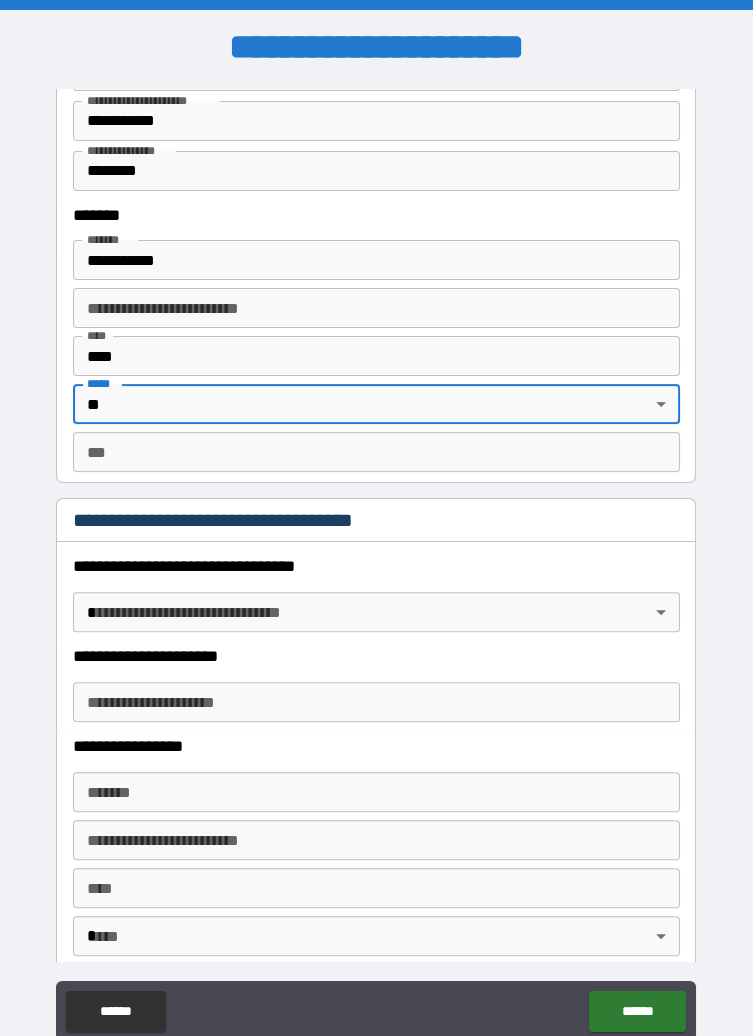 click on "***" at bounding box center [376, 452] 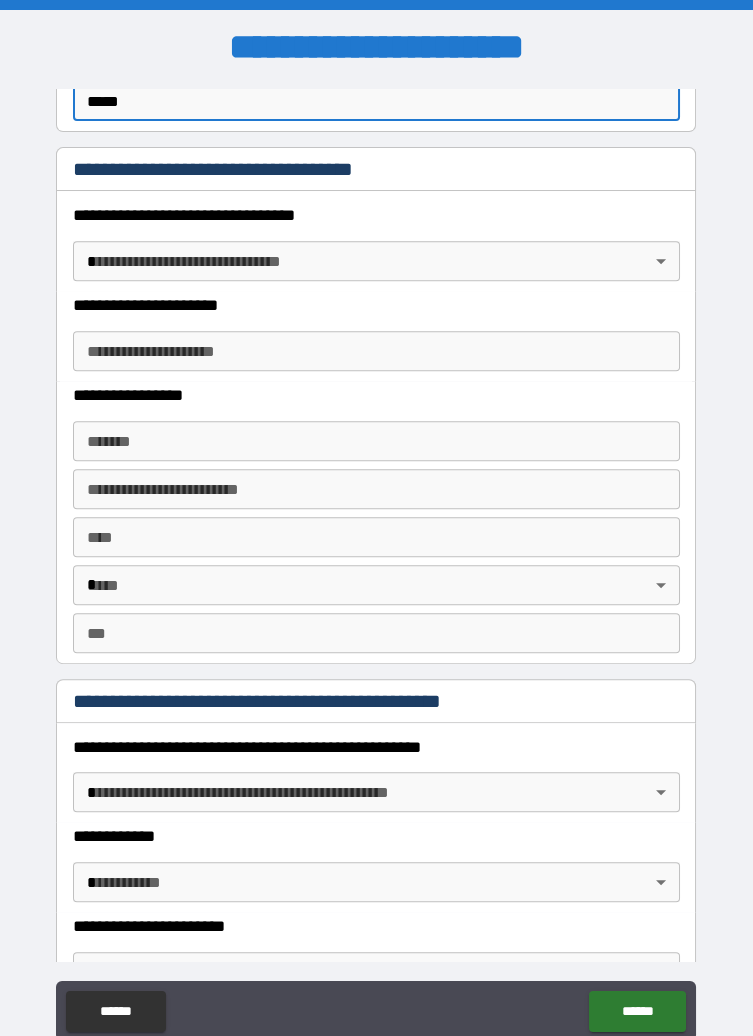 scroll, scrollTop: 1455, scrollLeft: 0, axis: vertical 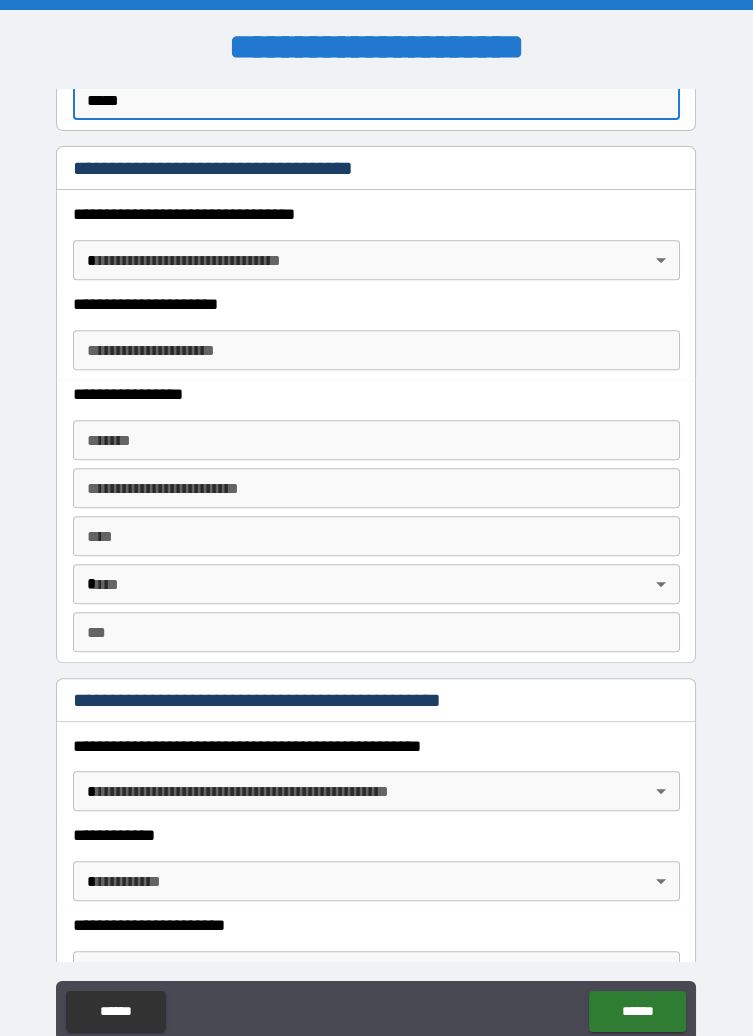 type on "*****" 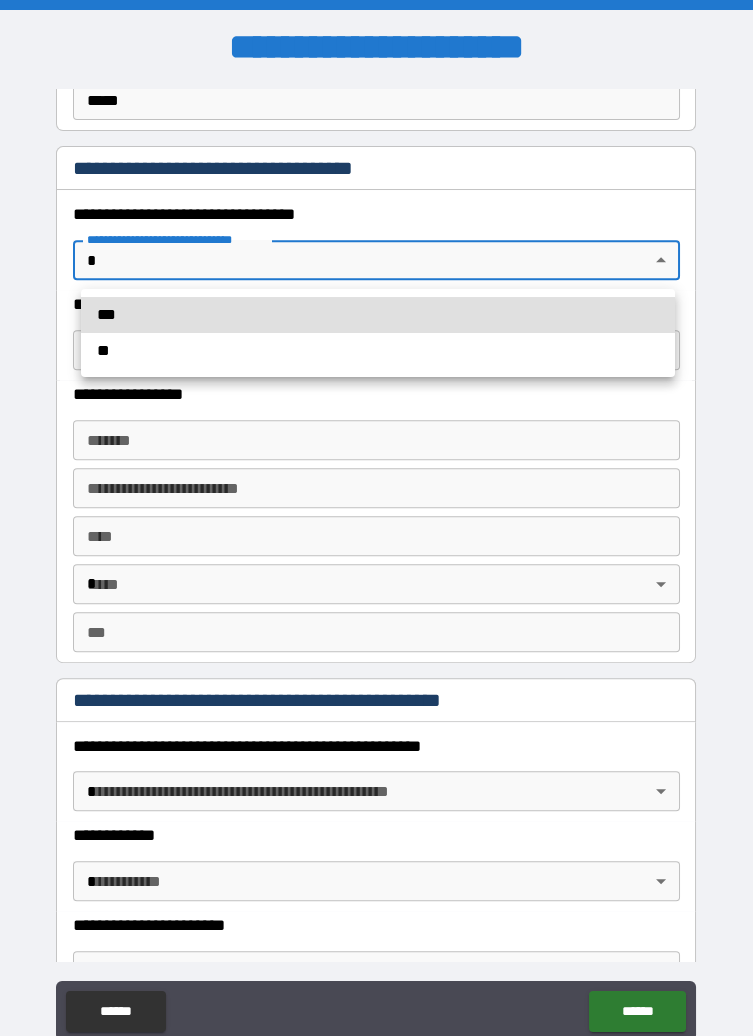 click on "**" at bounding box center (378, 351) 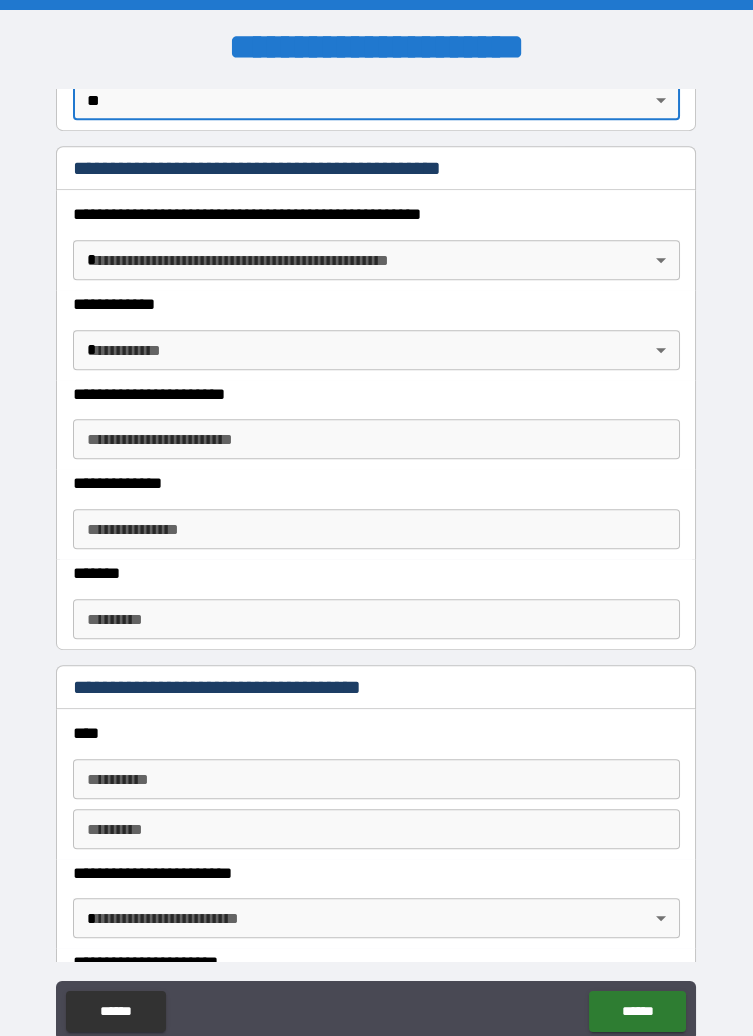 scroll, scrollTop: 1632, scrollLeft: 0, axis: vertical 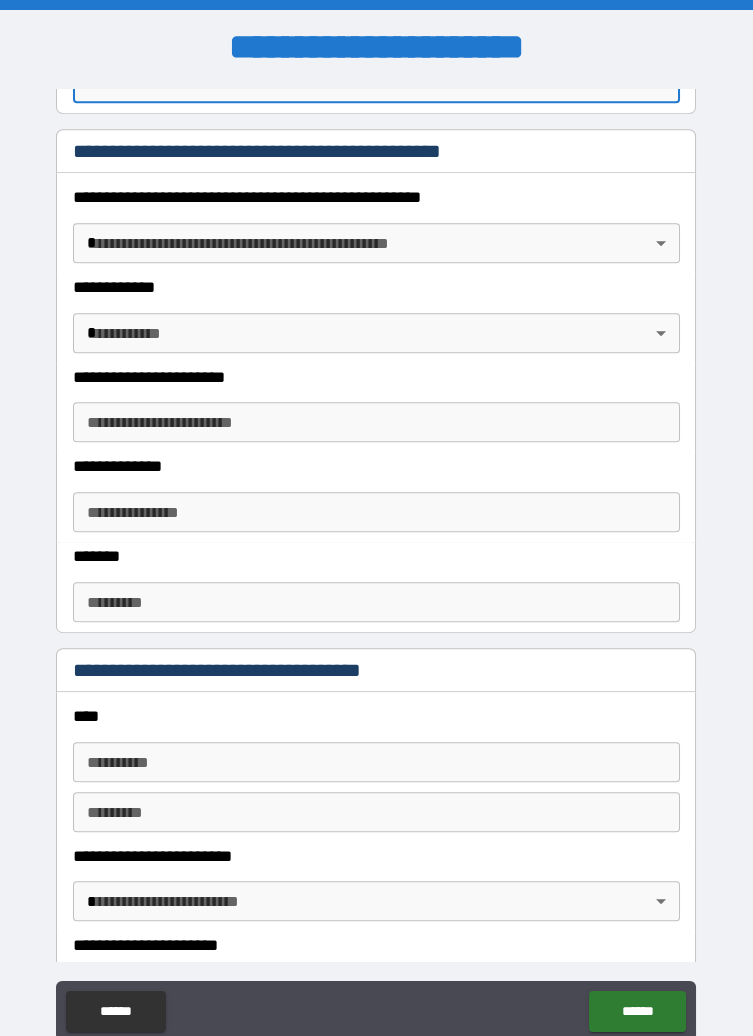 click on "**********" at bounding box center (376, 566) 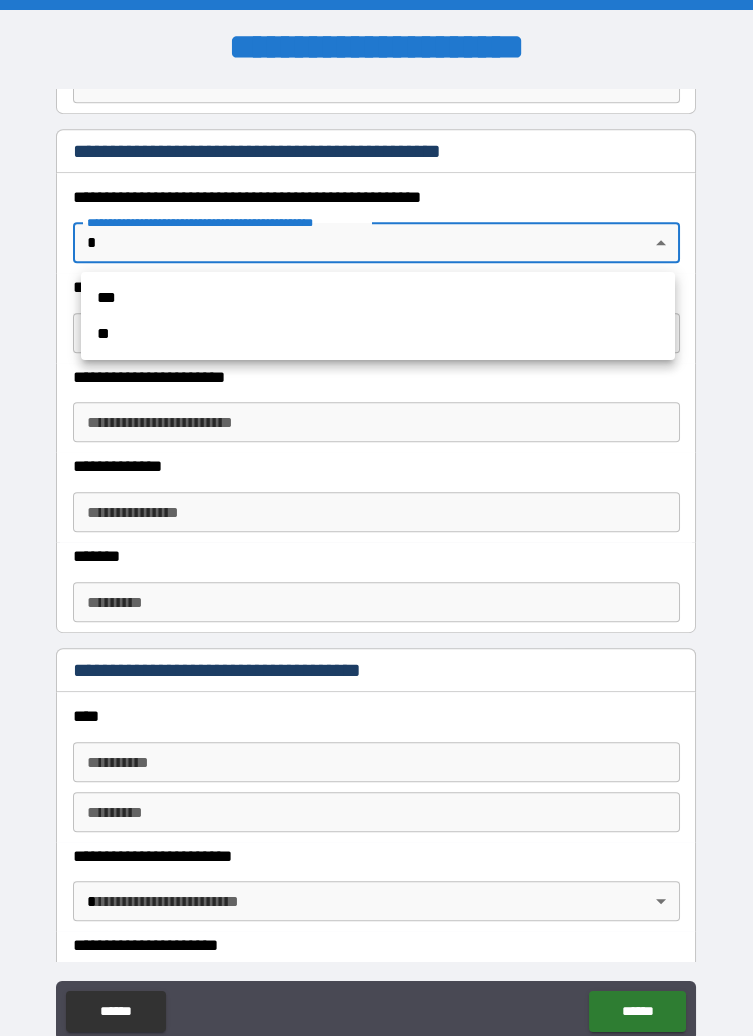 click on "**" at bounding box center (378, 334) 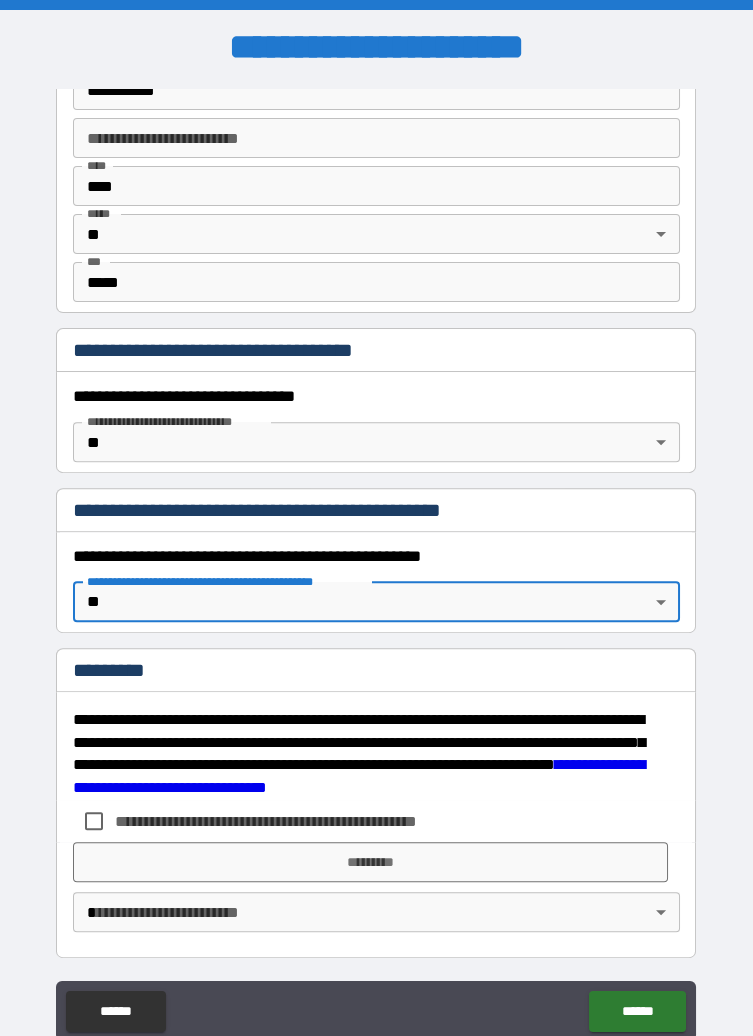 scroll, scrollTop: 1273, scrollLeft: 0, axis: vertical 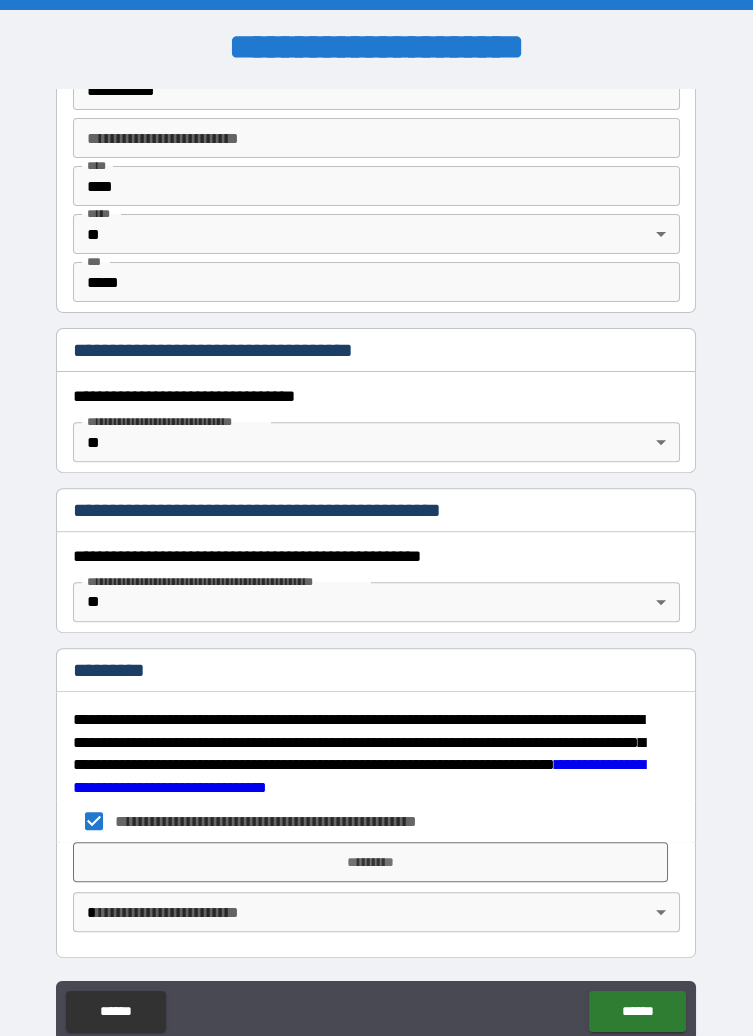 click on "*********" at bounding box center [370, 862] 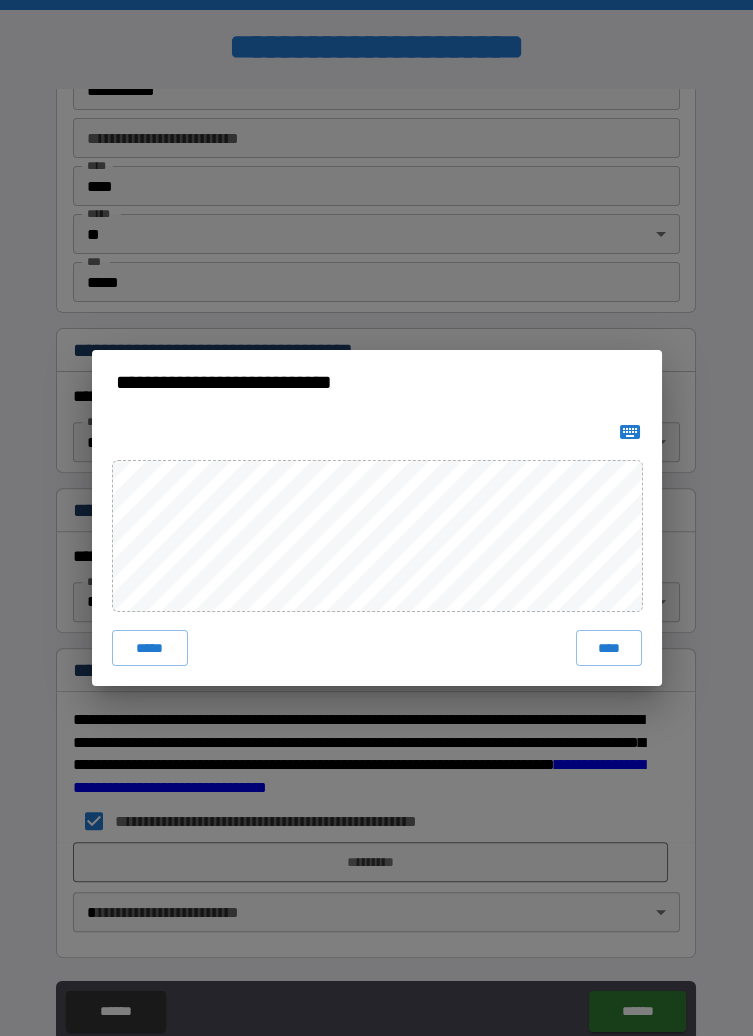 click 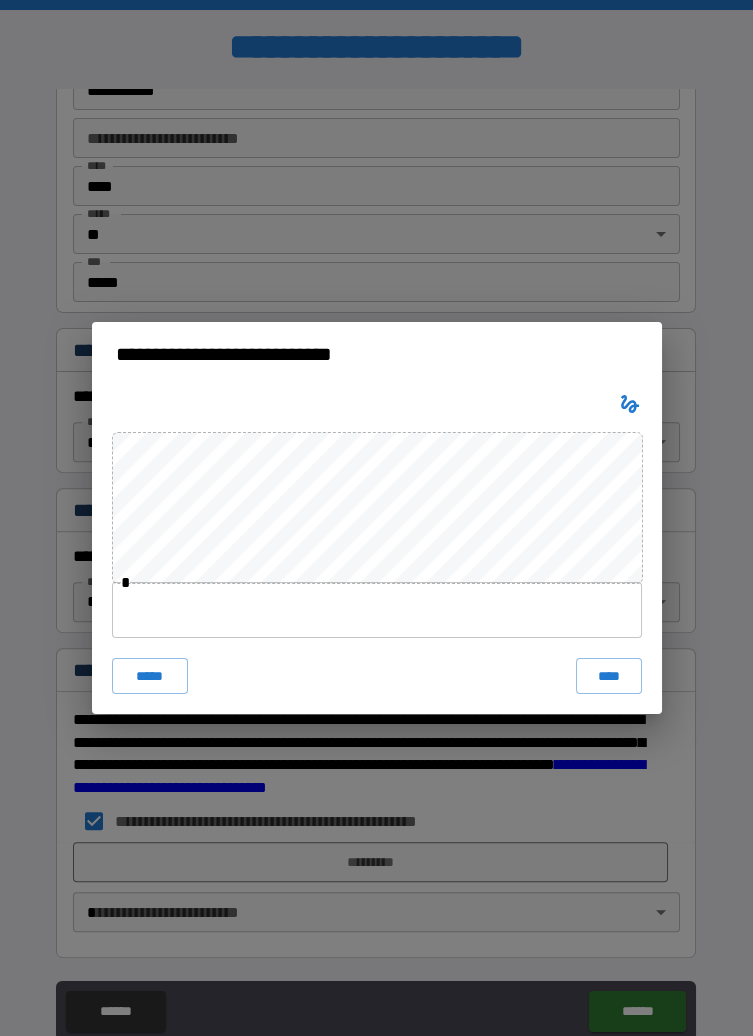 click at bounding box center (377, 610) 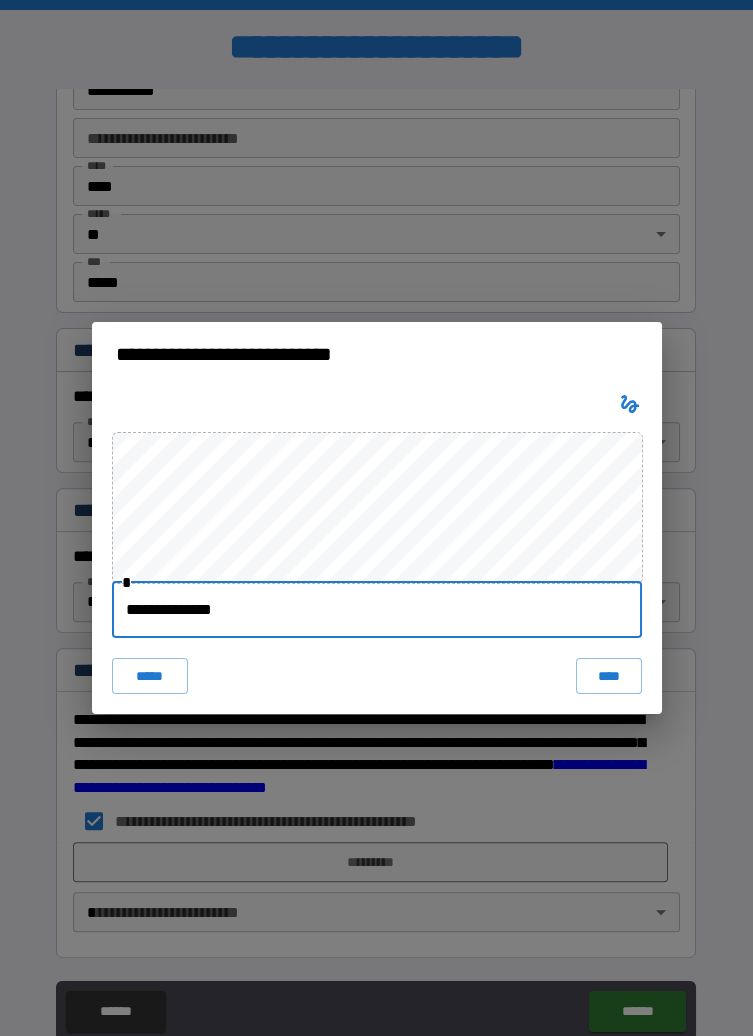 type on "**********" 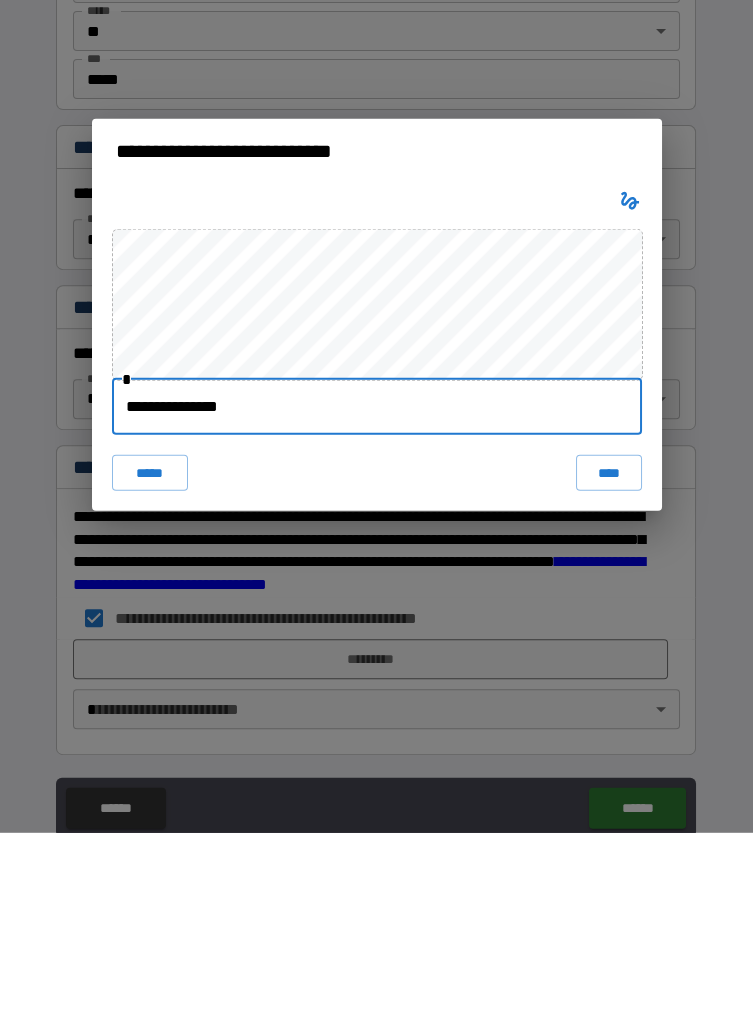 click on "****" at bounding box center (608, 676) 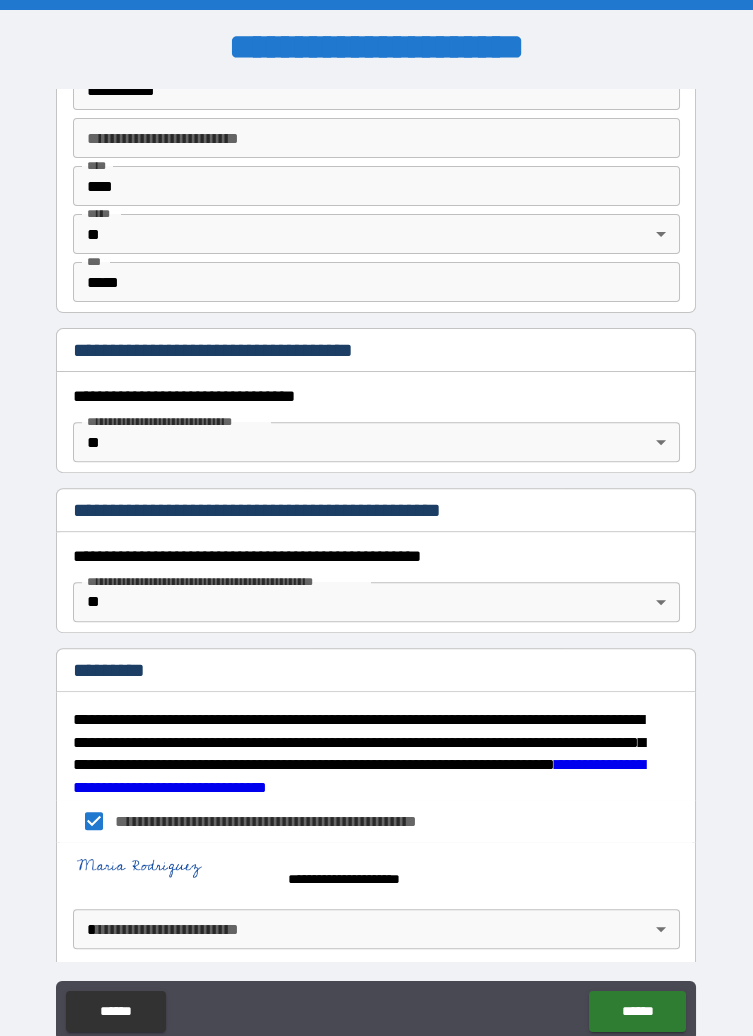 scroll, scrollTop: 1290, scrollLeft: 0, axis: vertical 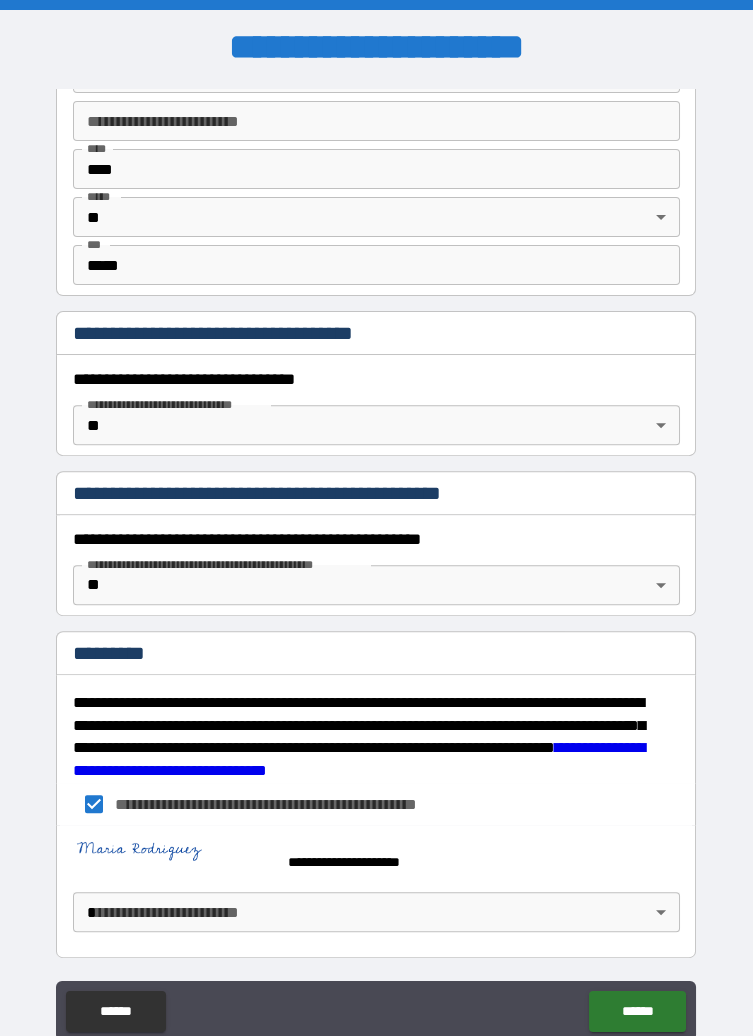 click on "**********" at bounding box center [376, 566] 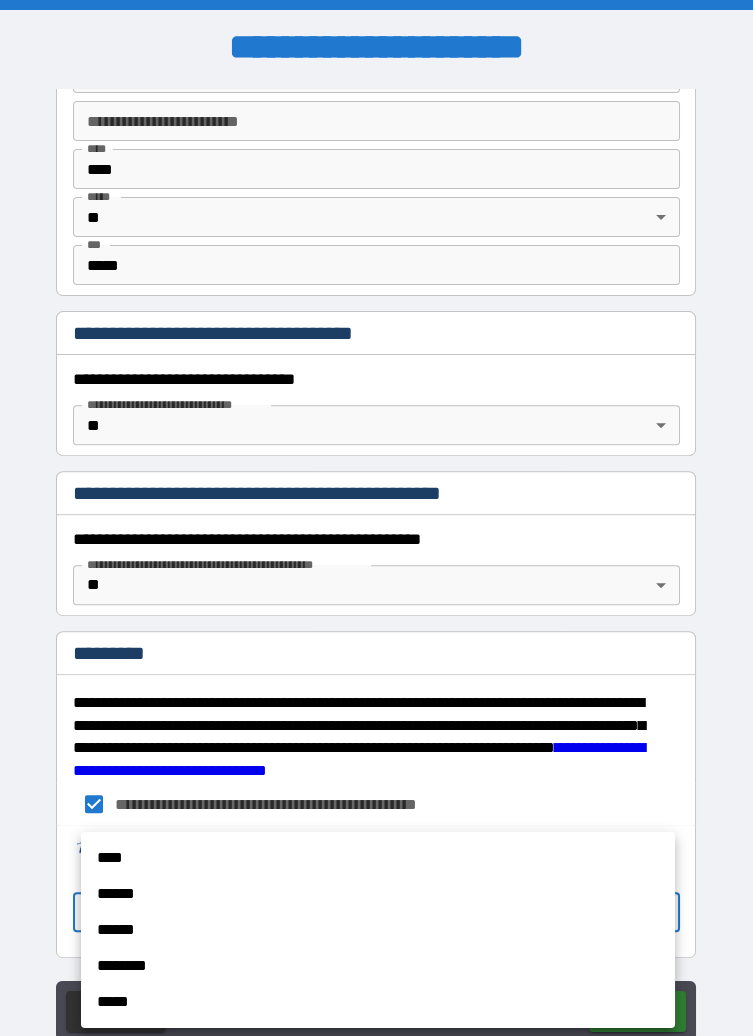 click on "****" at bounding box center (378, 858) 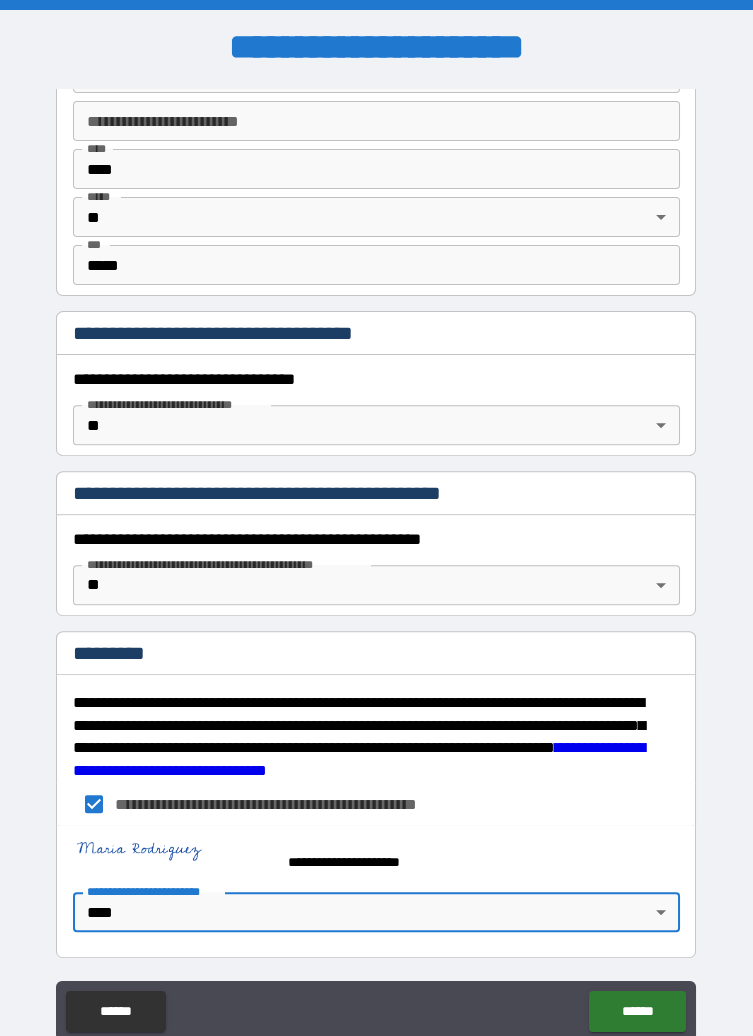 click on "******" at bounding box center (637, 1011) 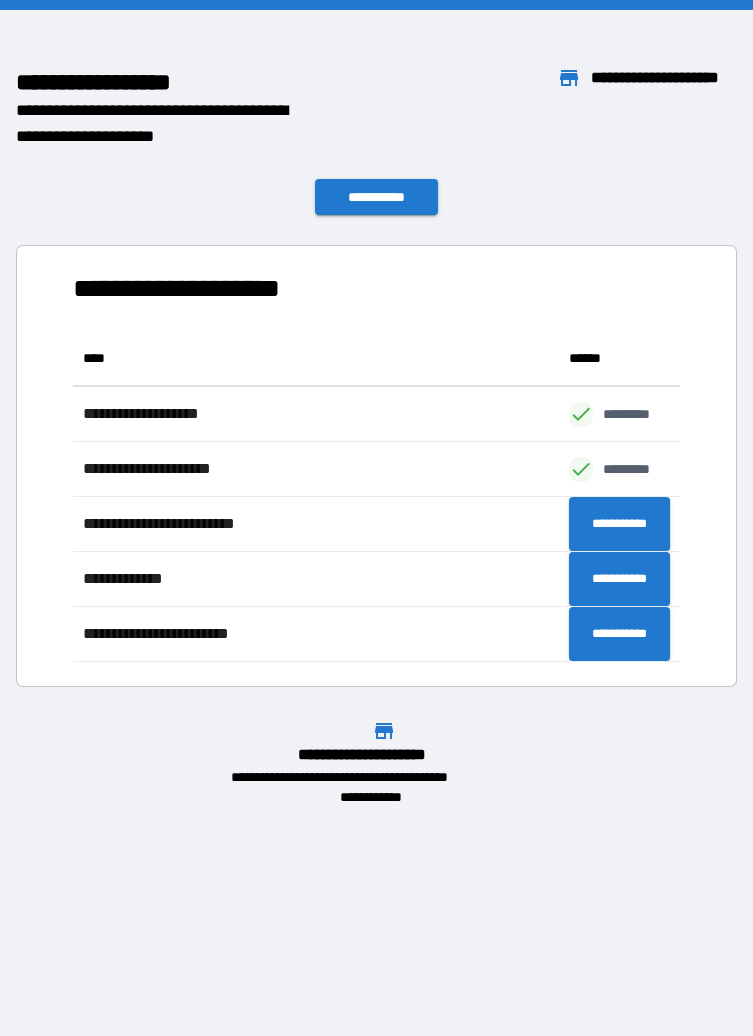 scroll, scrollTop: 1, scrollLeft: 0, axis: vertical 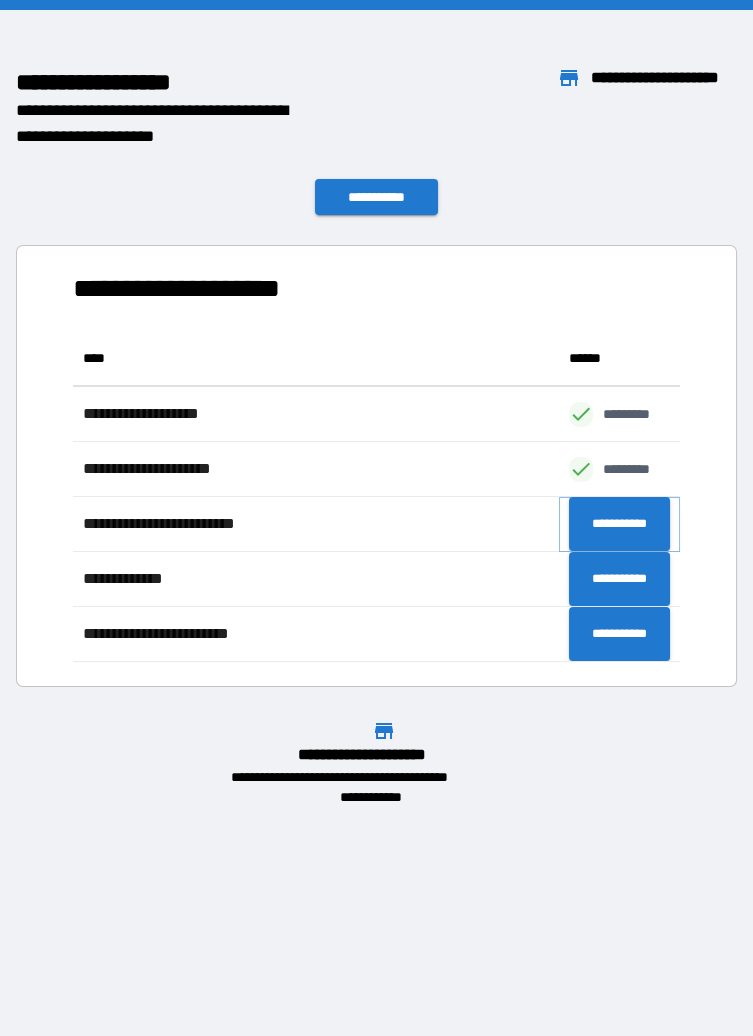 click on "**********" at bounding box center (619, 524) 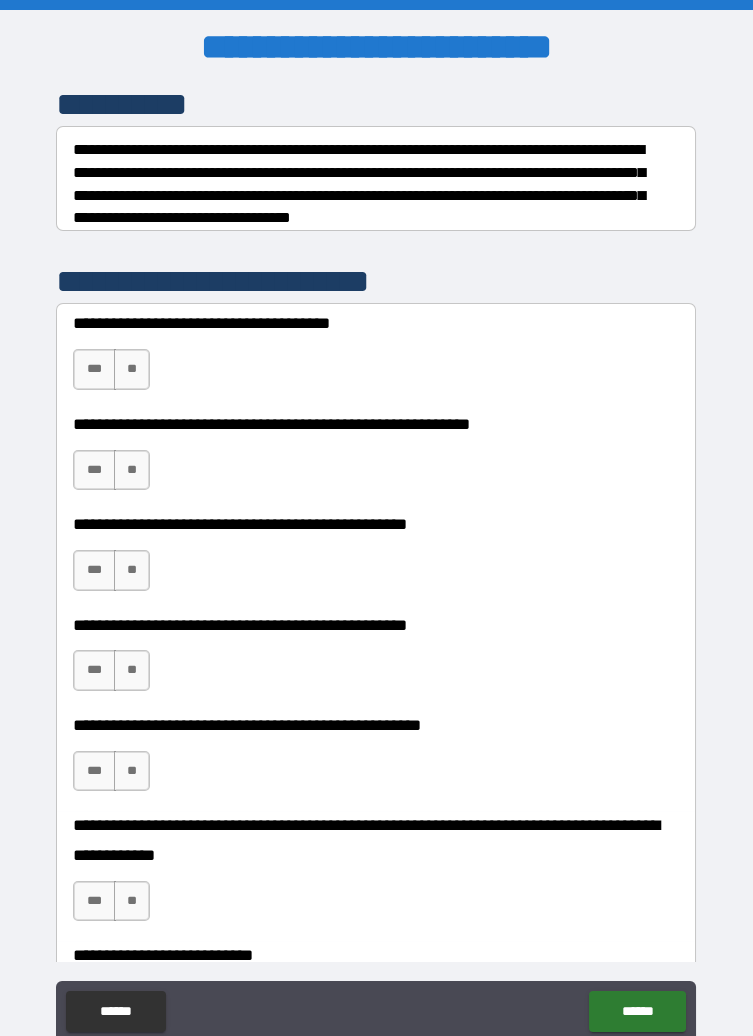 scroll, scrollTop: 335, scrollLeft: 0, axis: vertical 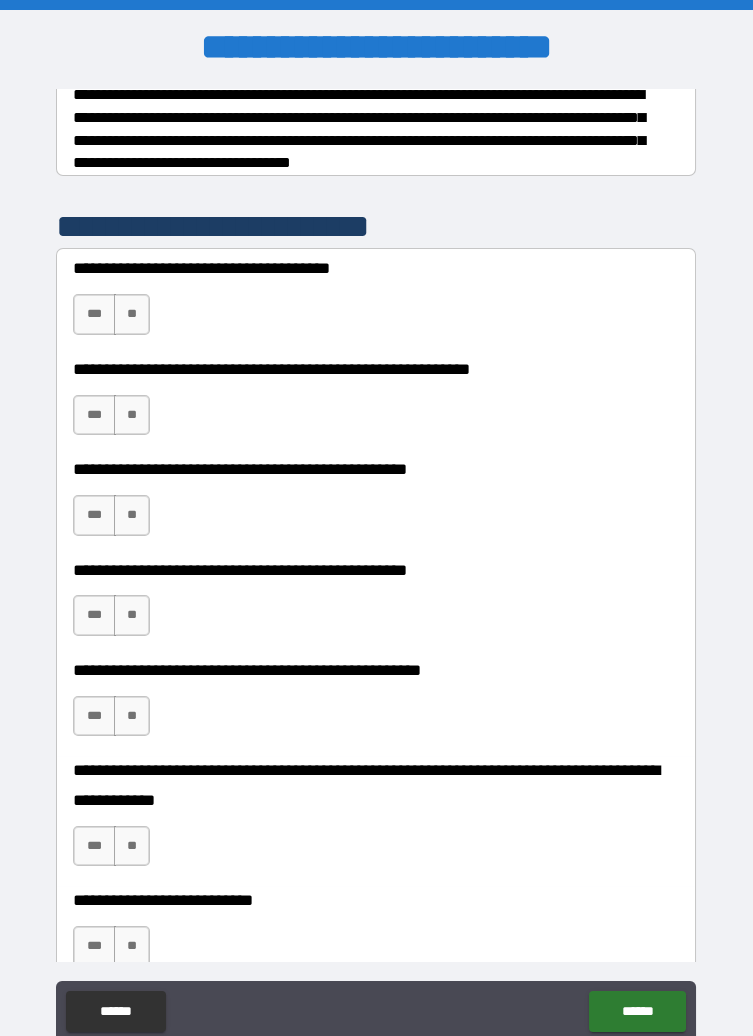 click on "**" at bounding box center (132, 415) 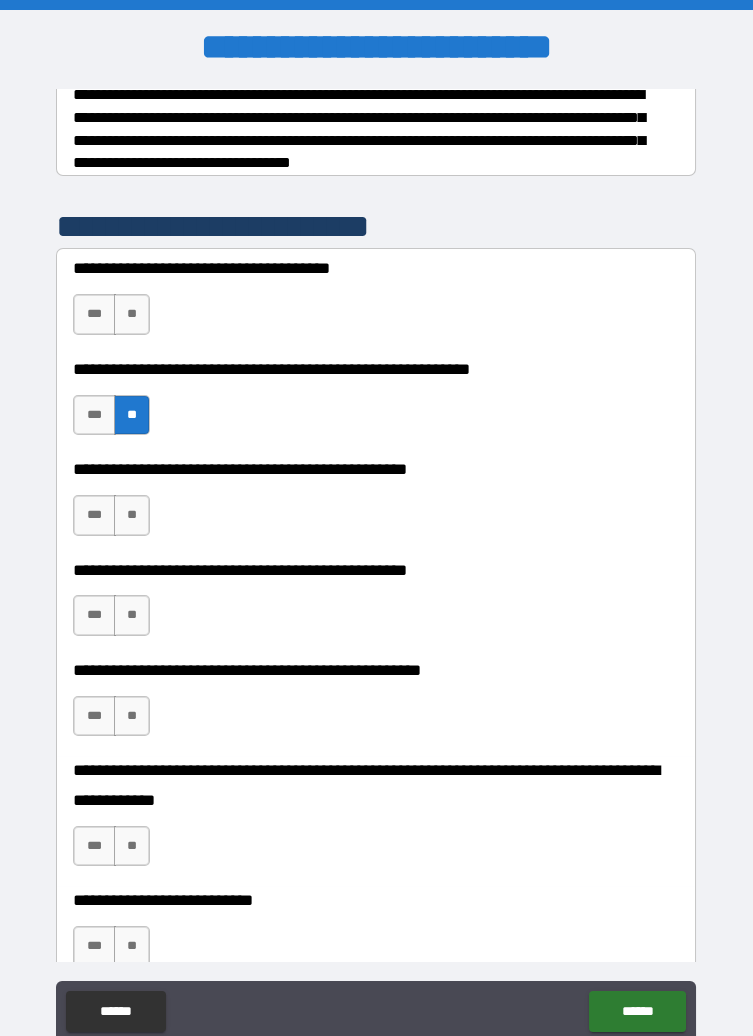 click on "**" at bounding box center [132, 515] 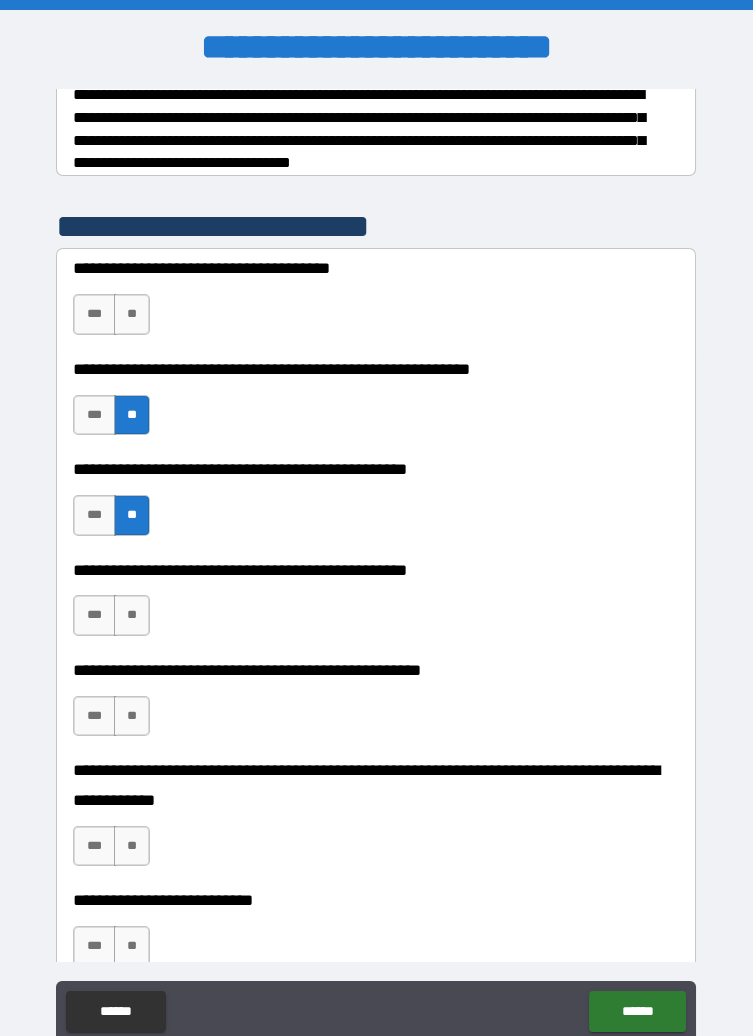 click on "***" at bounding box center [94, 615] 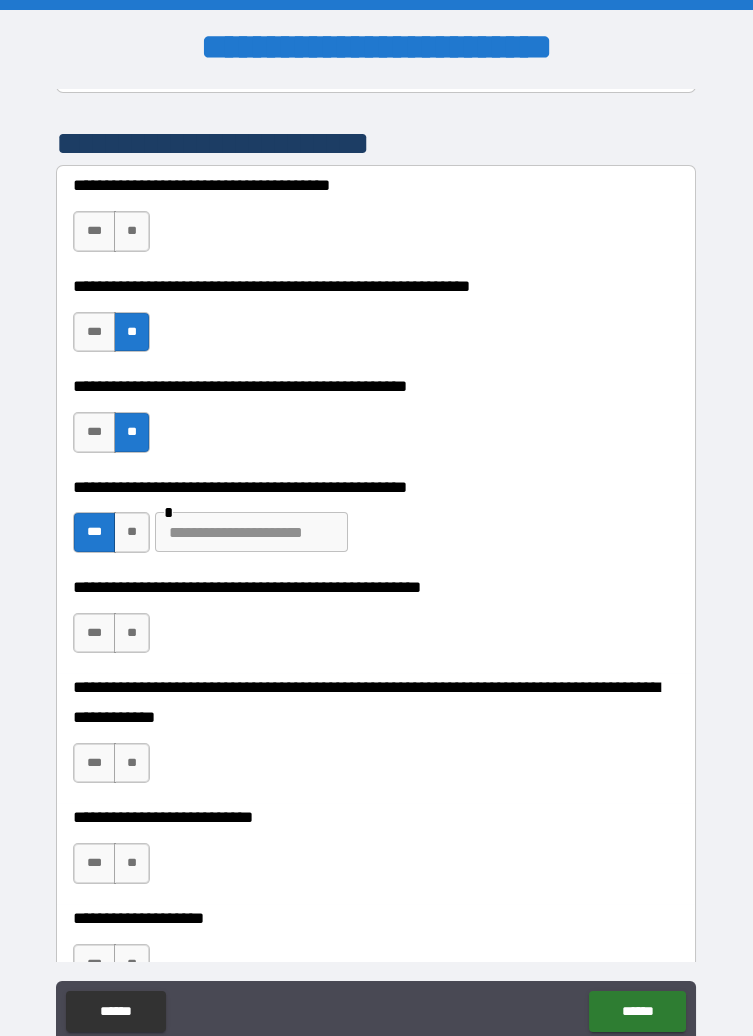 scroll, scrollTop: 417, scrollLeft: 0, axis: vertical 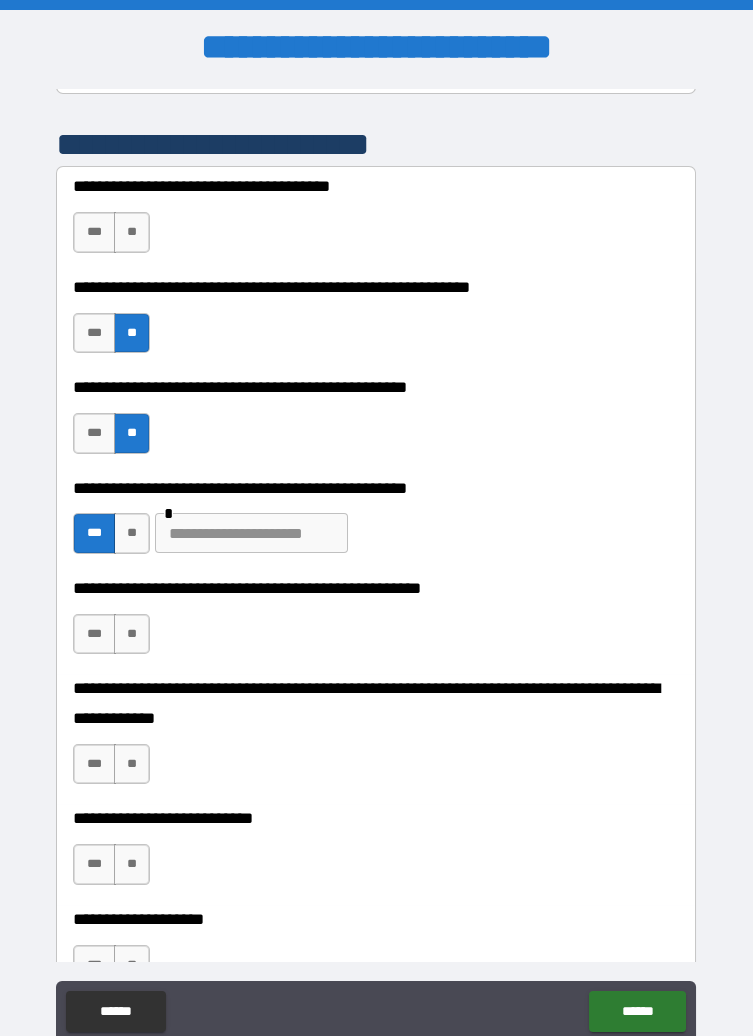 click on "**" at bounding box center (132, 634) 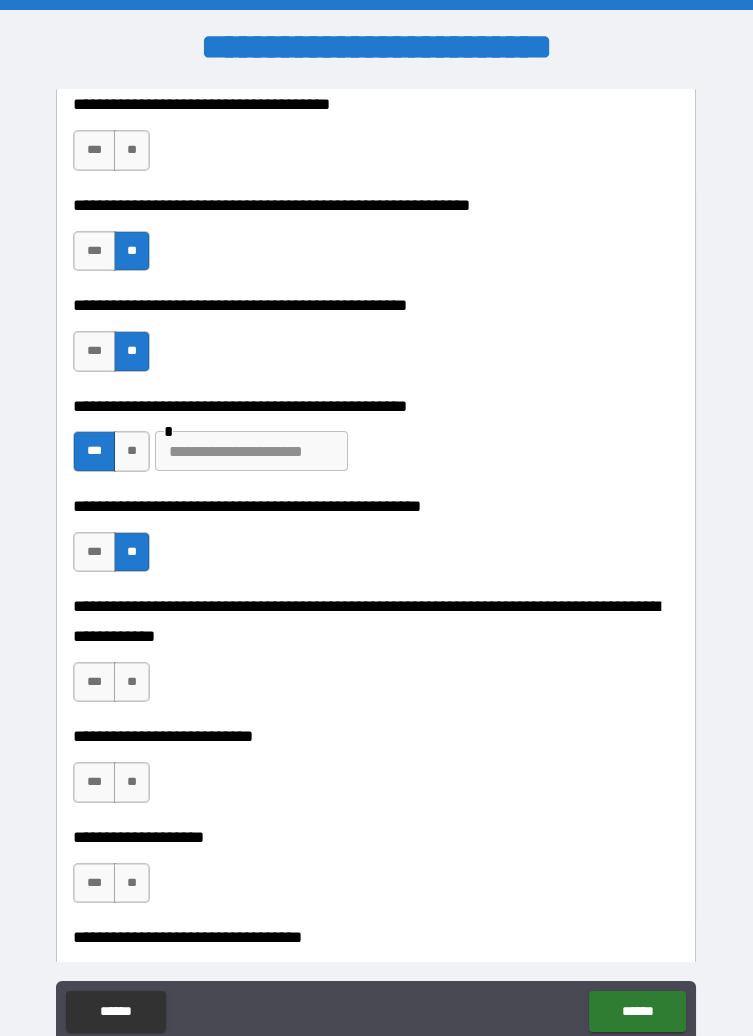 scroll, scrollTop: 507, scrollLeft: 0, axis: vertical 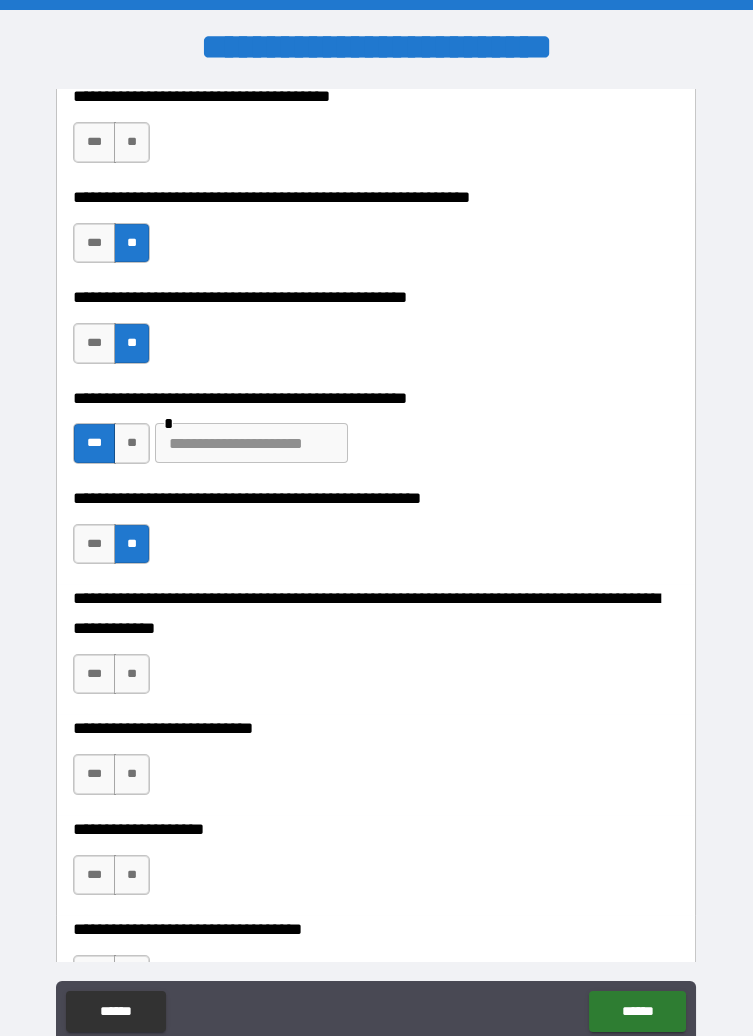 click at bounding box center [251, 443] 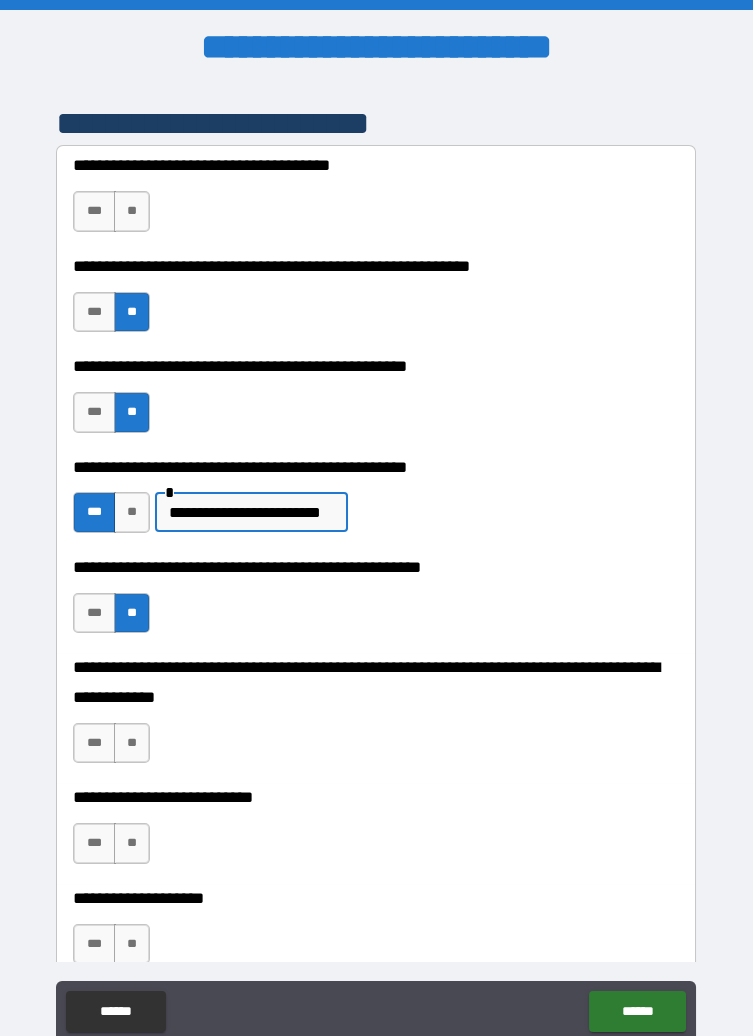 scroll, scrollTop: 434, scrollLeft: 0, axis: vertical 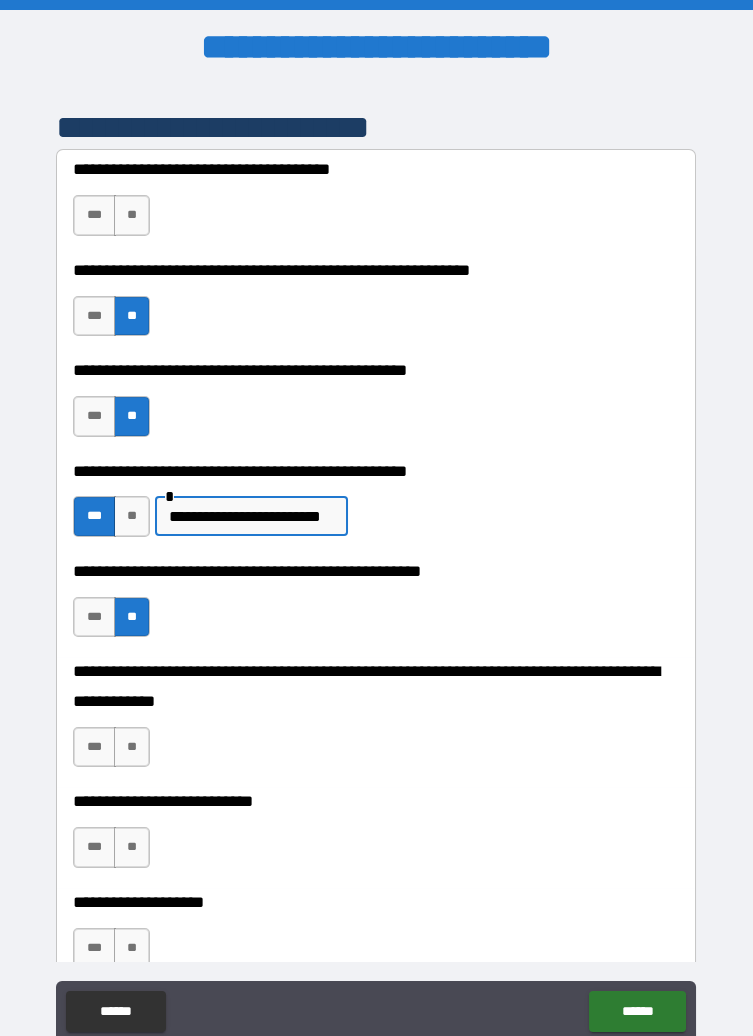 type on "**********" 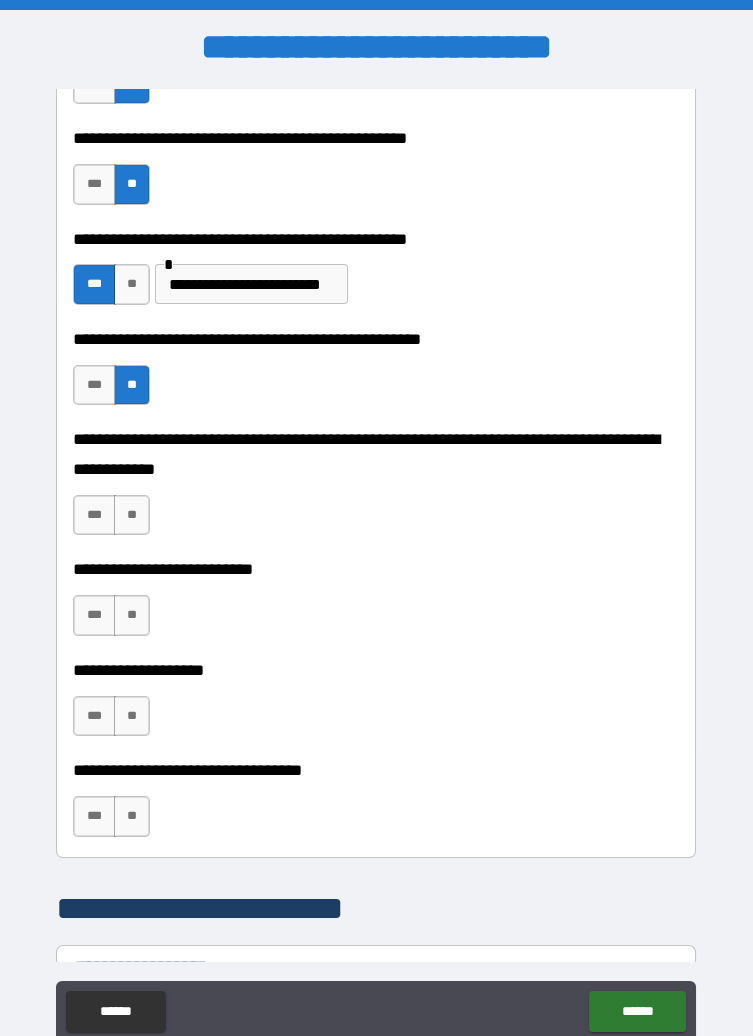 scroll, scrollTop: 674, scrollLeft: 0, axis: vertical 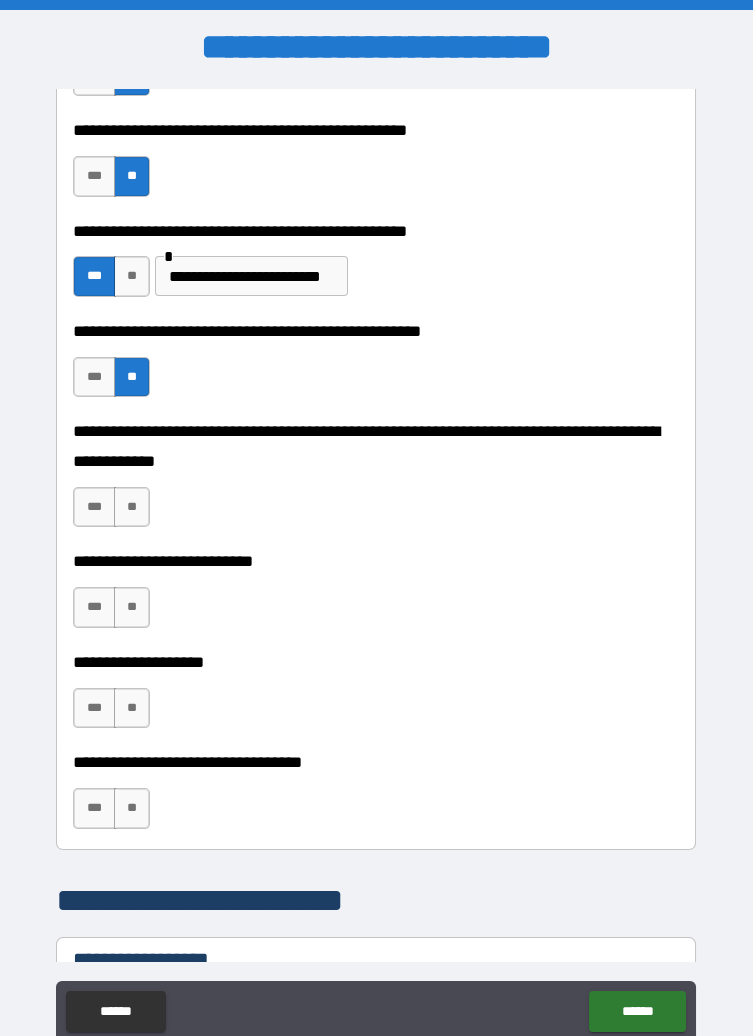 click on "**" at bounding box center [132, 507] 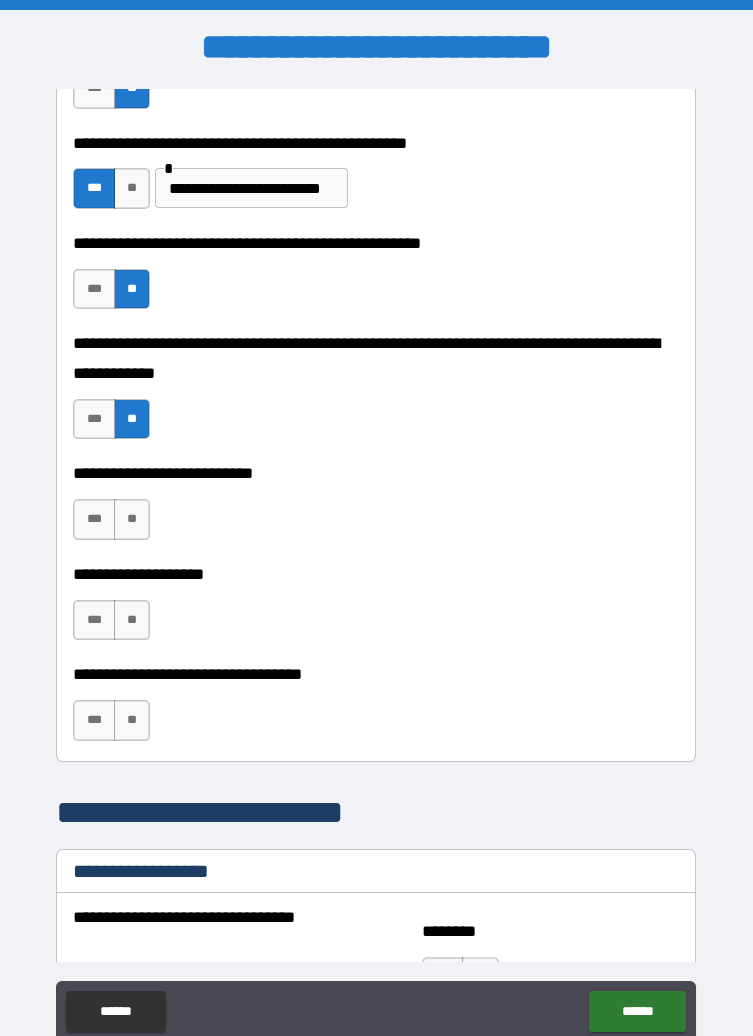 scroll, scrollTop: 761, scrollLeft: 0, axis: vertical 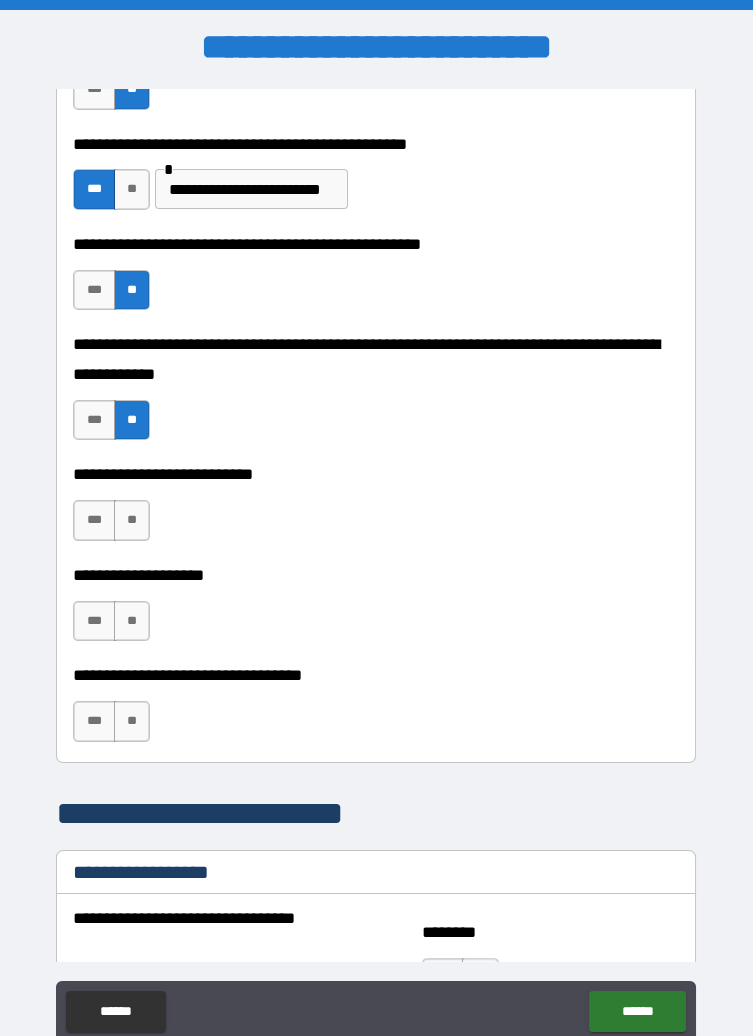 click on "**" at bounding box center [132, 520] 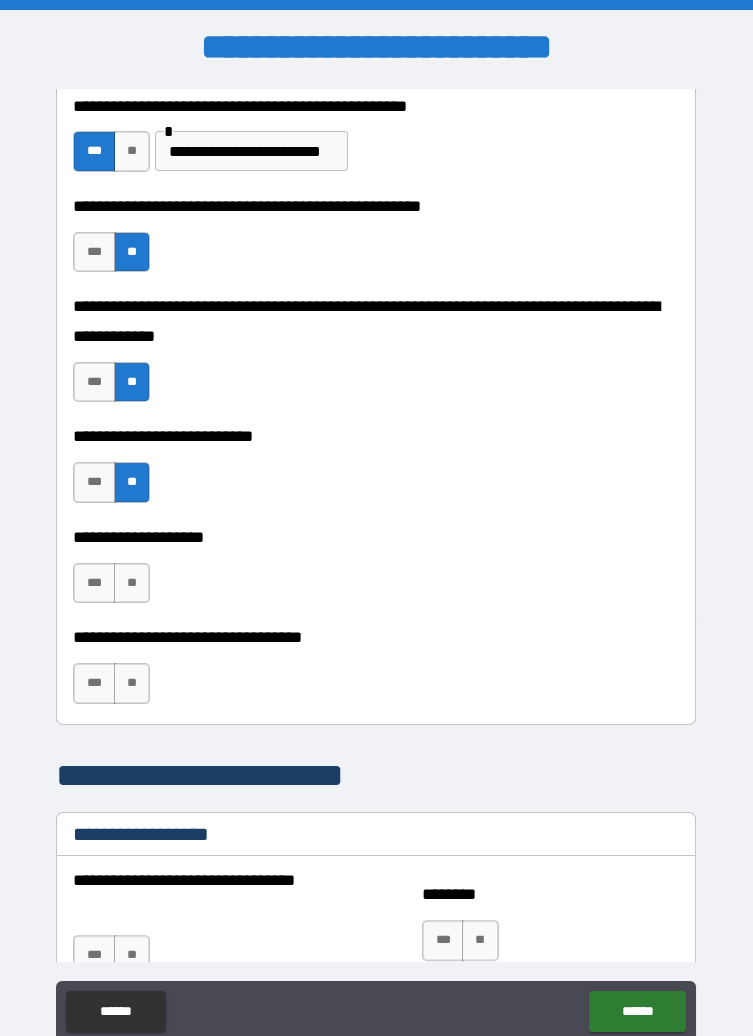 scroll, scrollTop: 799, scrollLeft: 0, axis: vertical 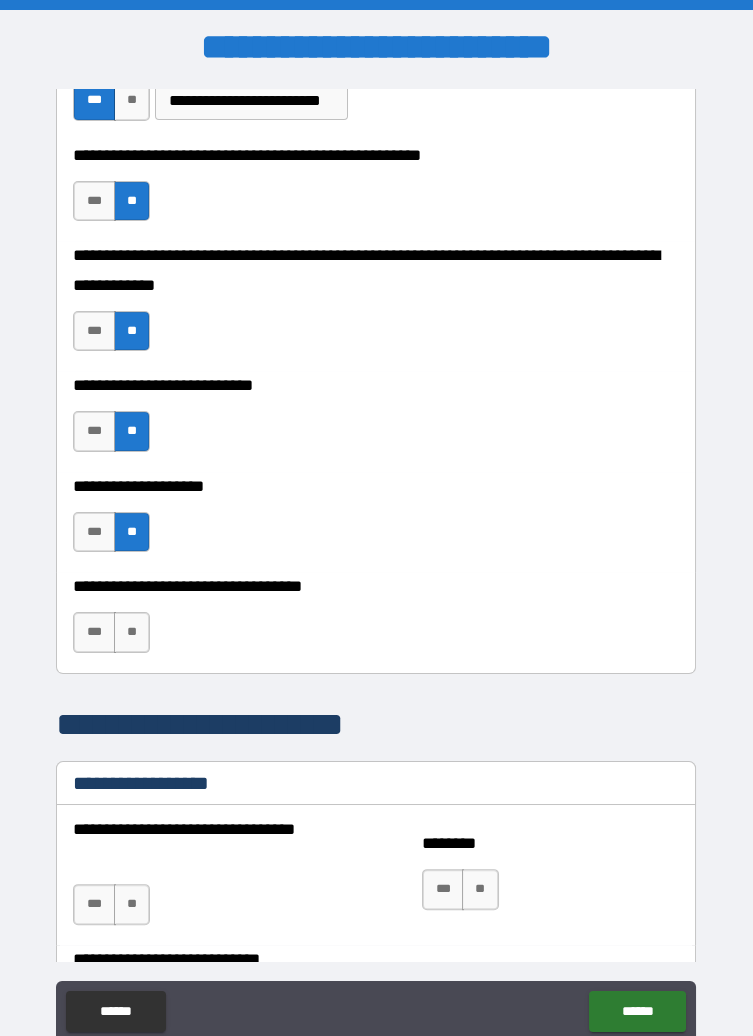 click on "**" at bounding box center (132, 632) 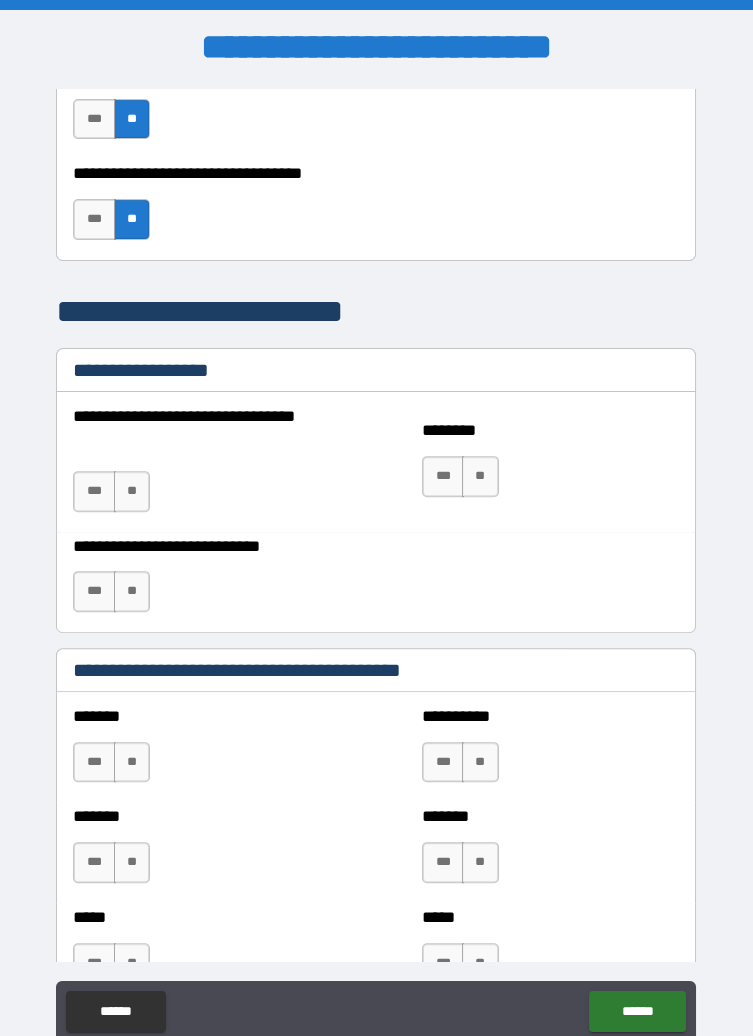 scroll, scrollTop: 1281, scrollLeft: 0, axis: vertical 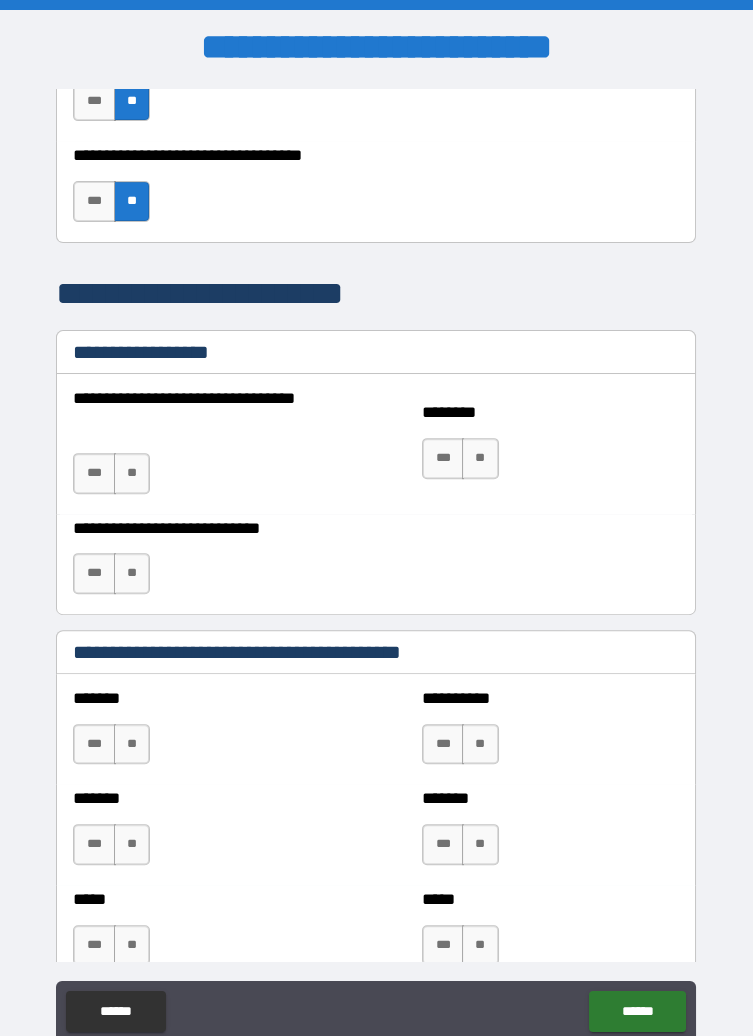 click on "**" at bounding box center [132, 473] 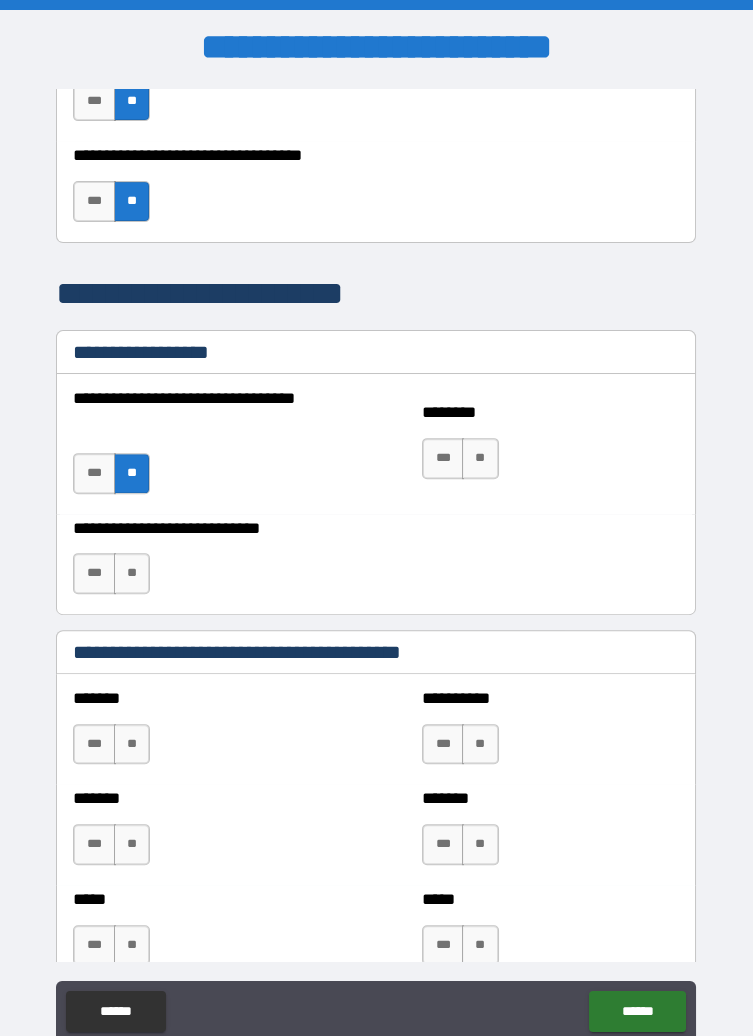 click on "**" at bounding box center [480, 458] 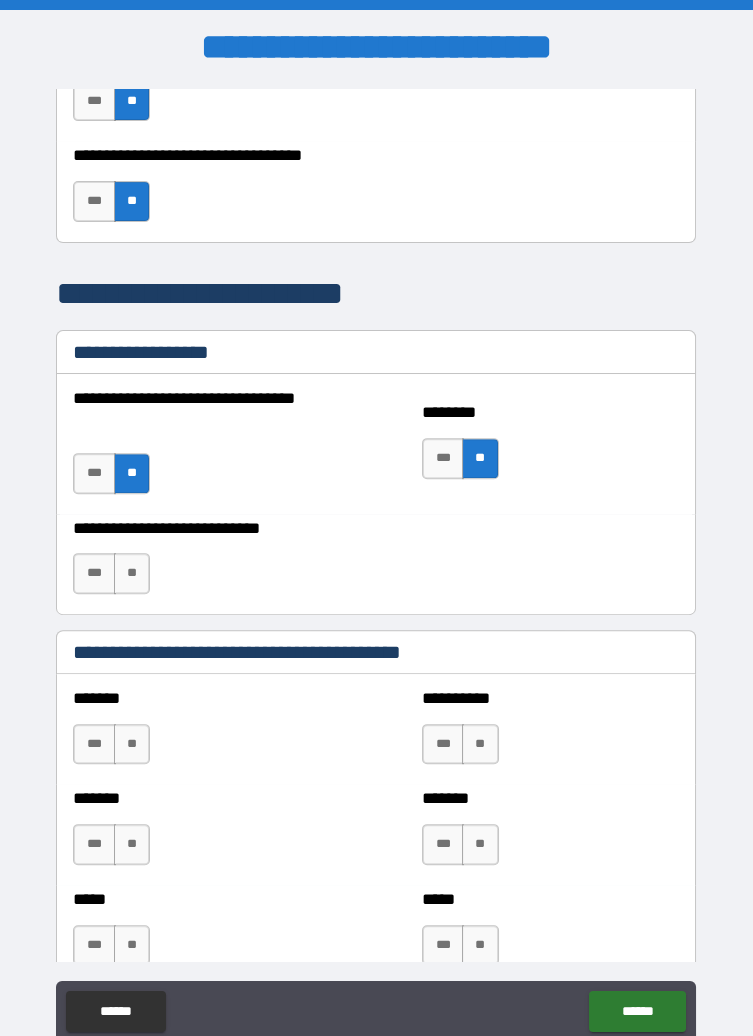 click on "**" at bounding box center [132, 573] 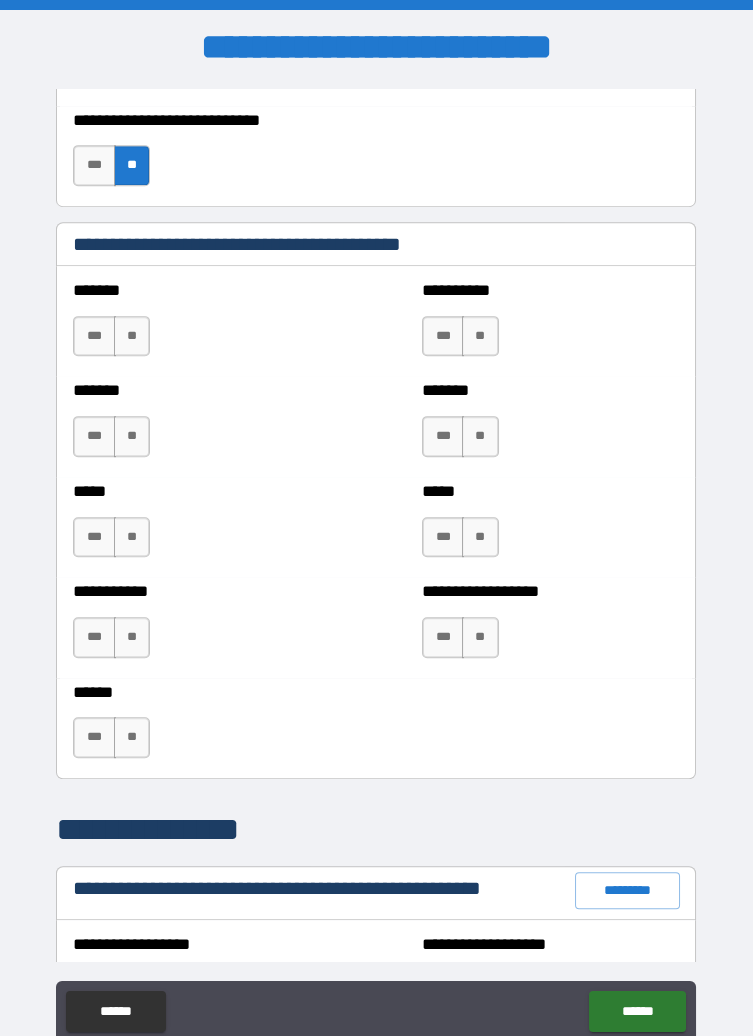 scroll, scrollTop: 1690, scrollLeft: 0, axis: vertical 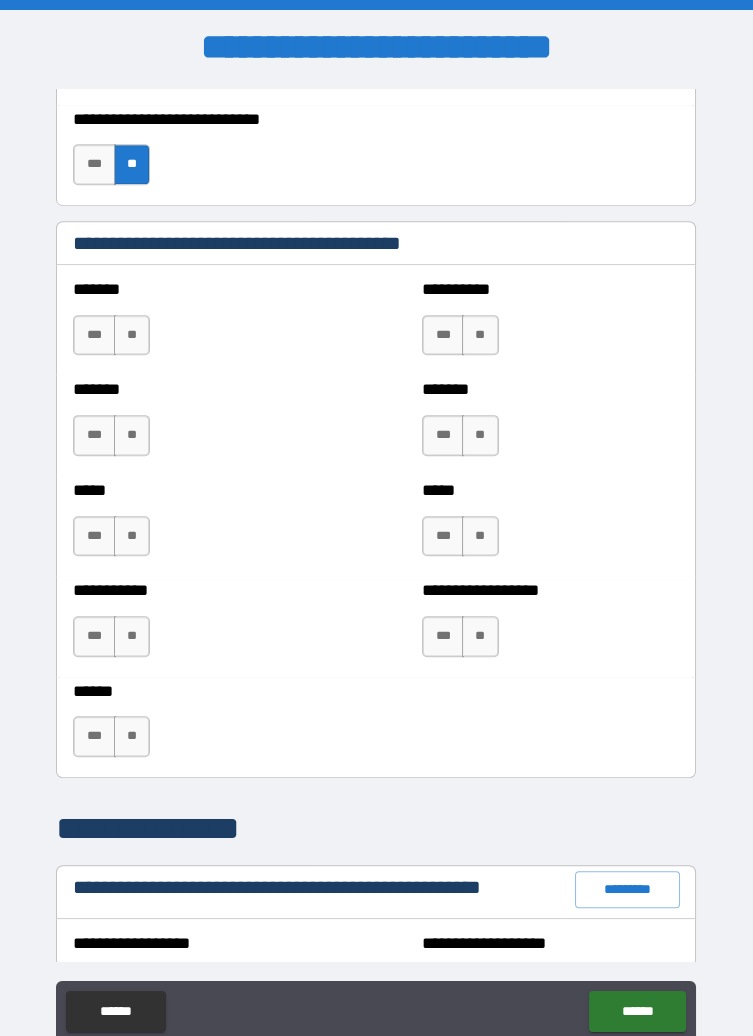click on "**" at bounding box center [132, 335] 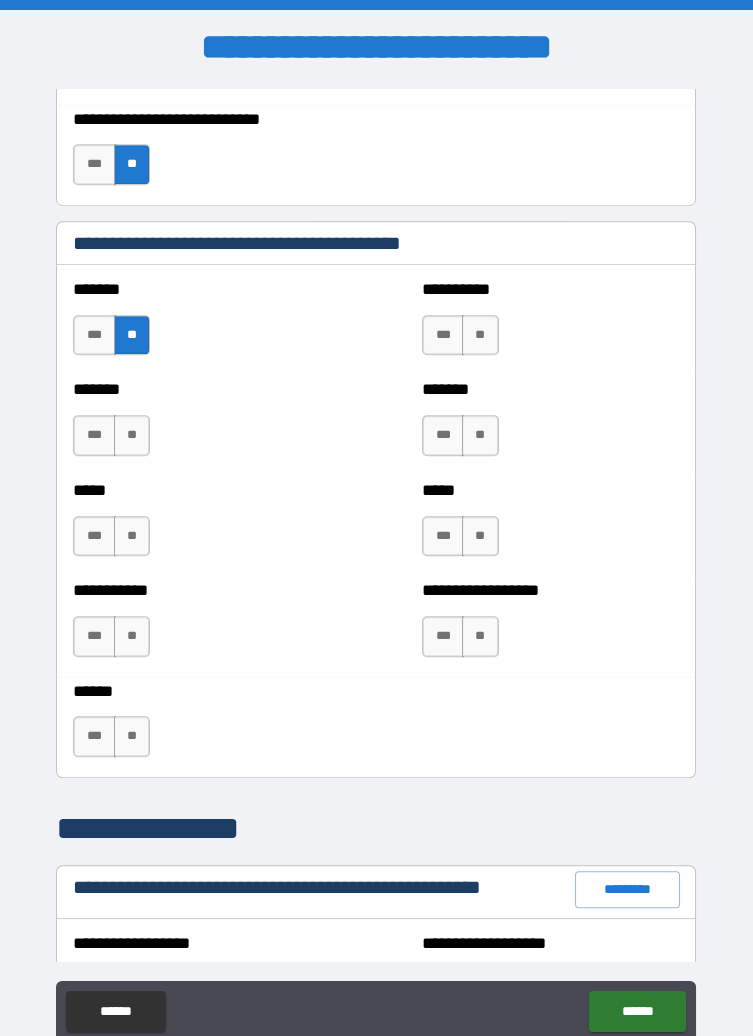 click on "**" at bounding box center (132, 435) 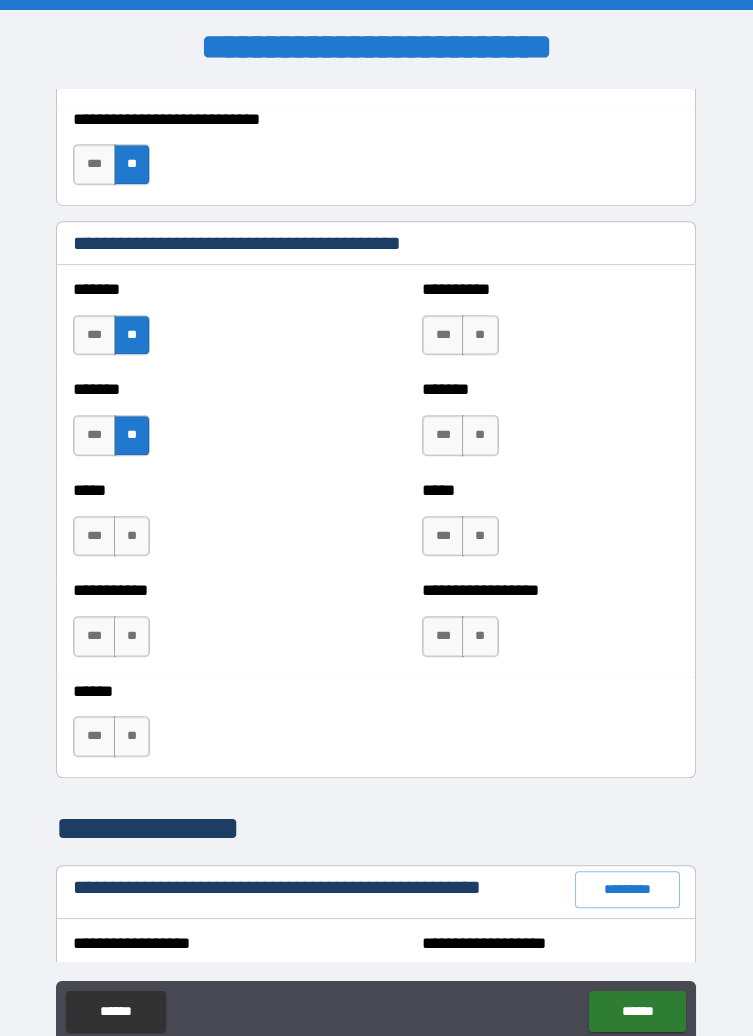 click on "**" at bounding box center [132, 536] 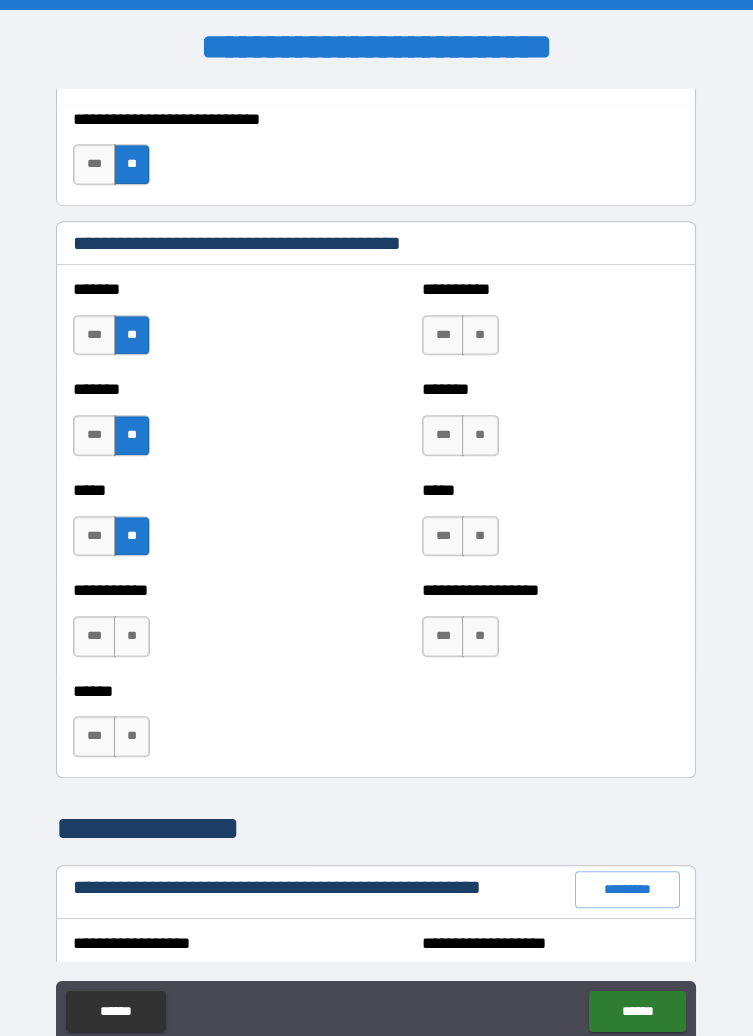 click on "**" at bounding box center [132, 636] 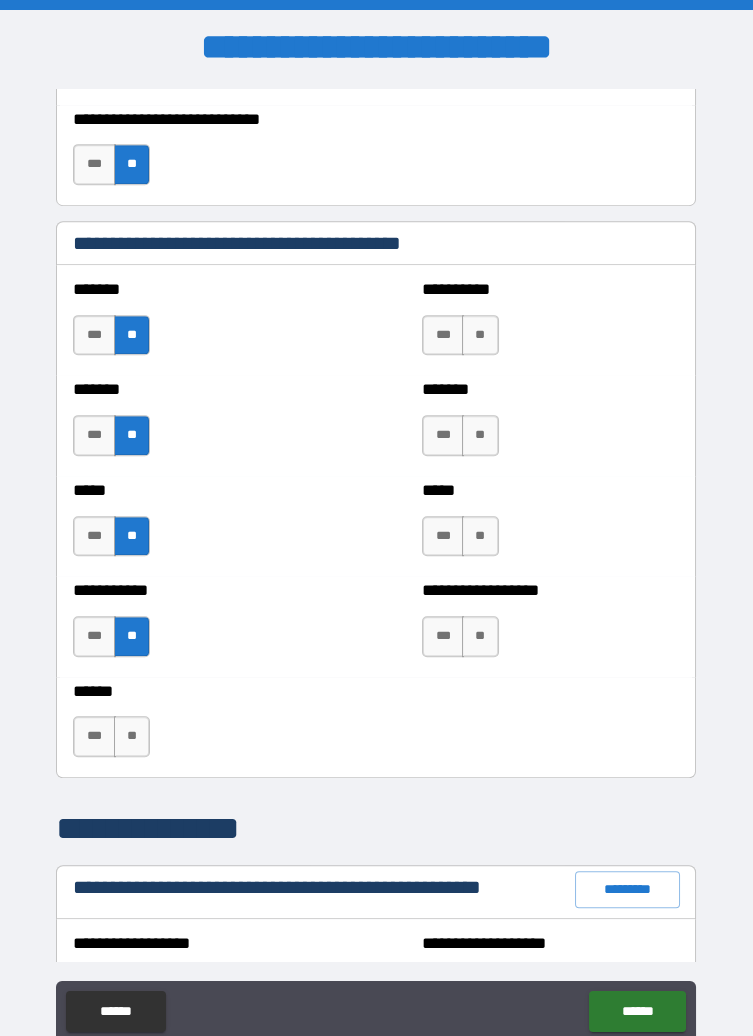 click on "**" at bounding box center (132, 736) 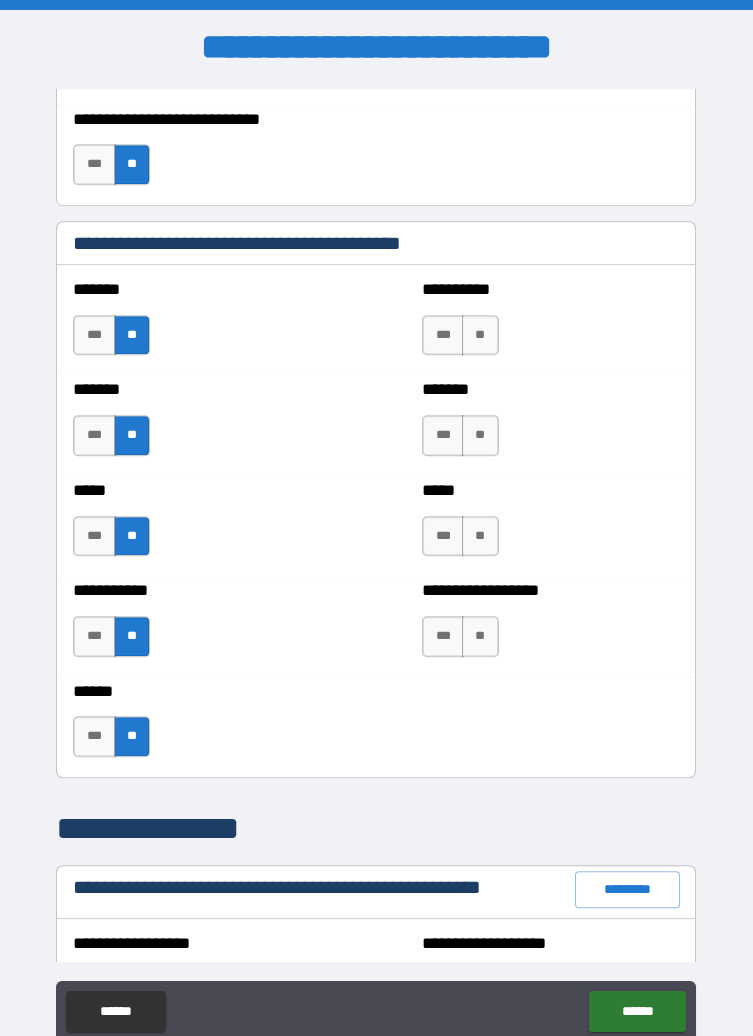 click on "**" at bounding box center [480, 335] 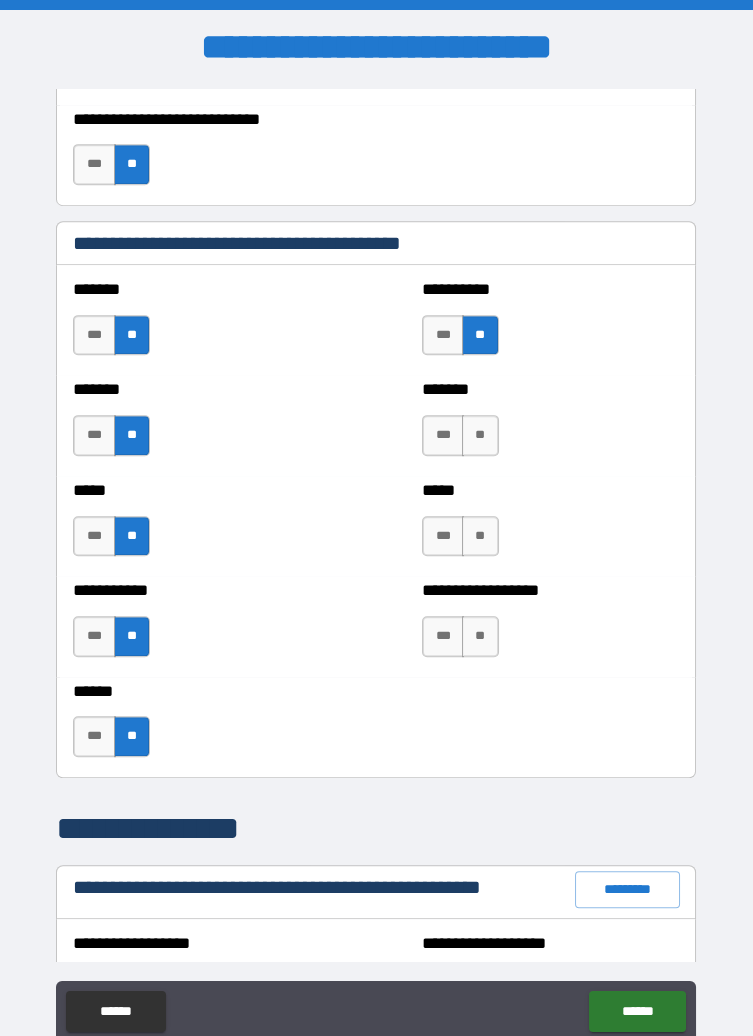click on "**" at bounding box center [480, 435] 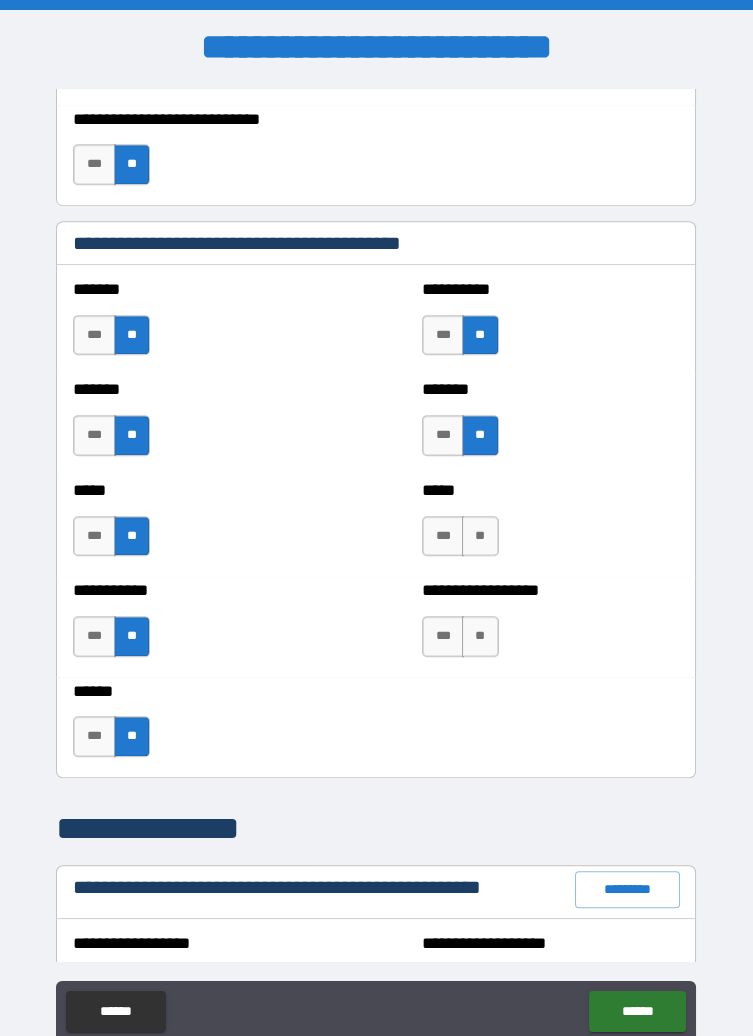 click on "**" at bounding box center (480, 536) 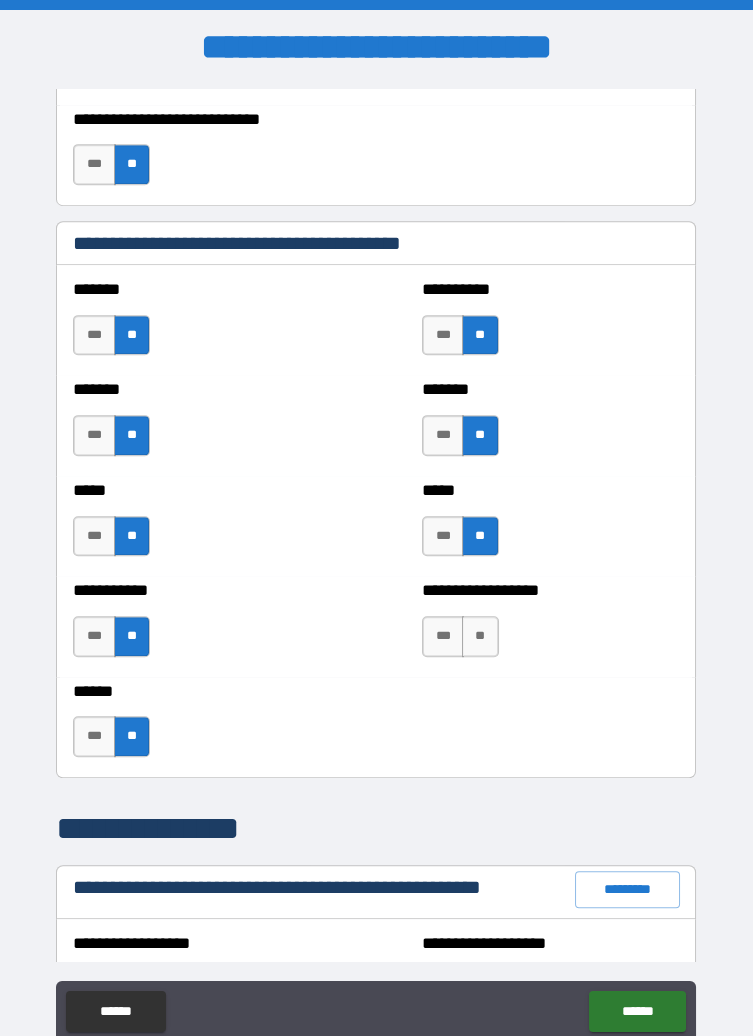 click on "**" at bounding box center (480, 636) 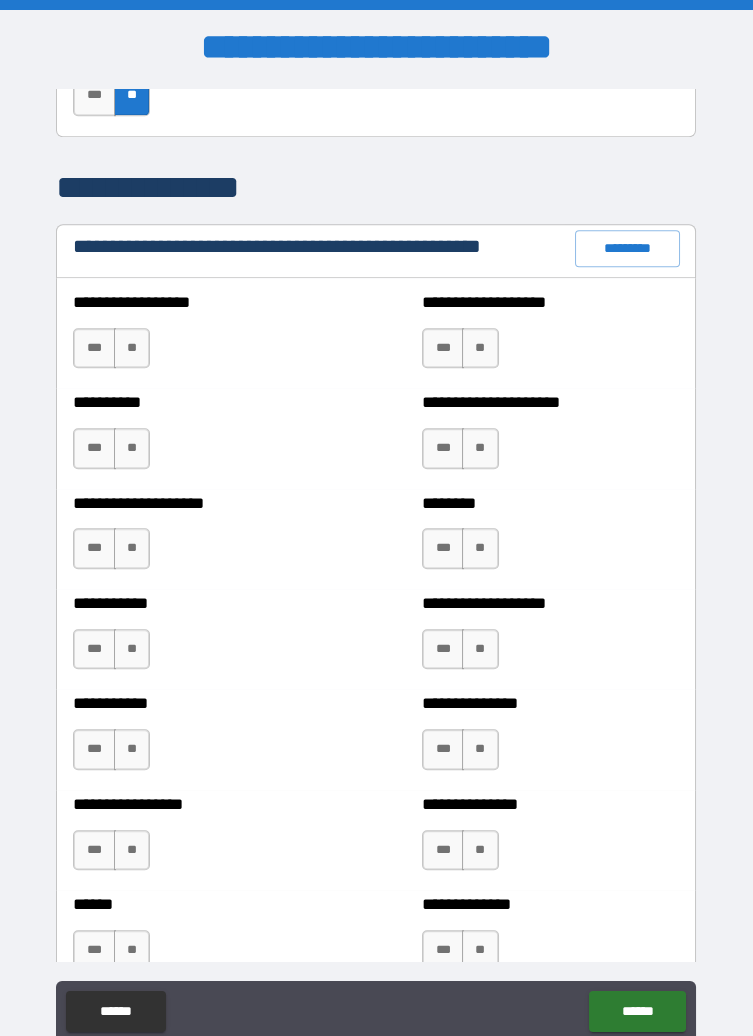 scroll, scrollTop: 2348, scrollLeft: 0, axis: vertical 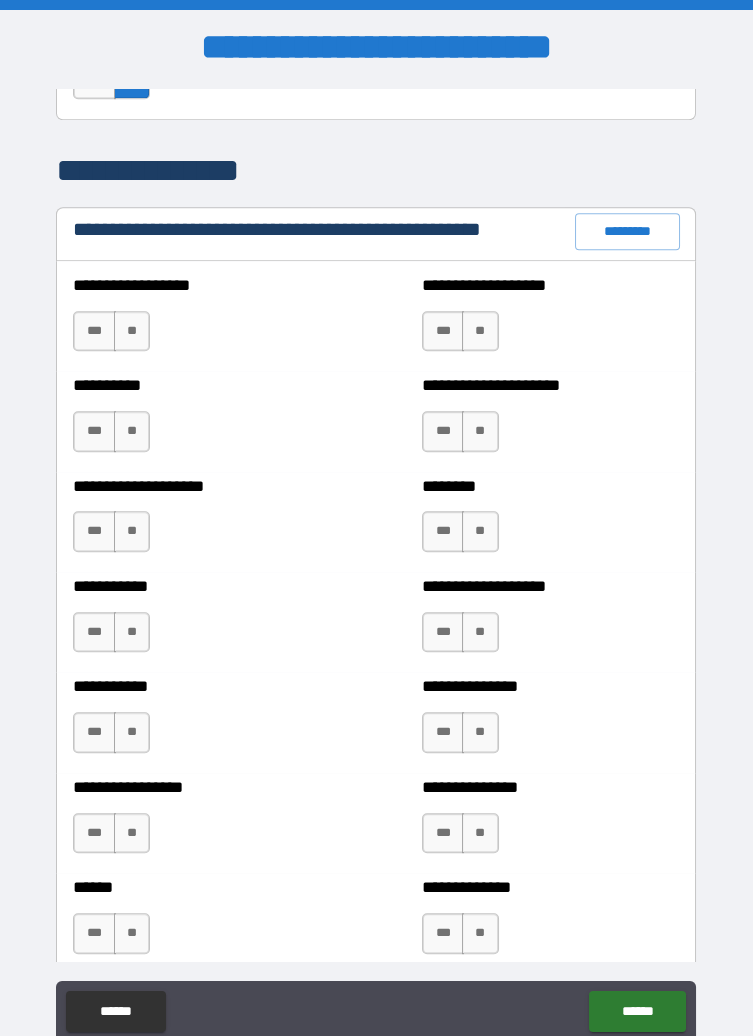 click on "**" at bounding box center (132, 331) 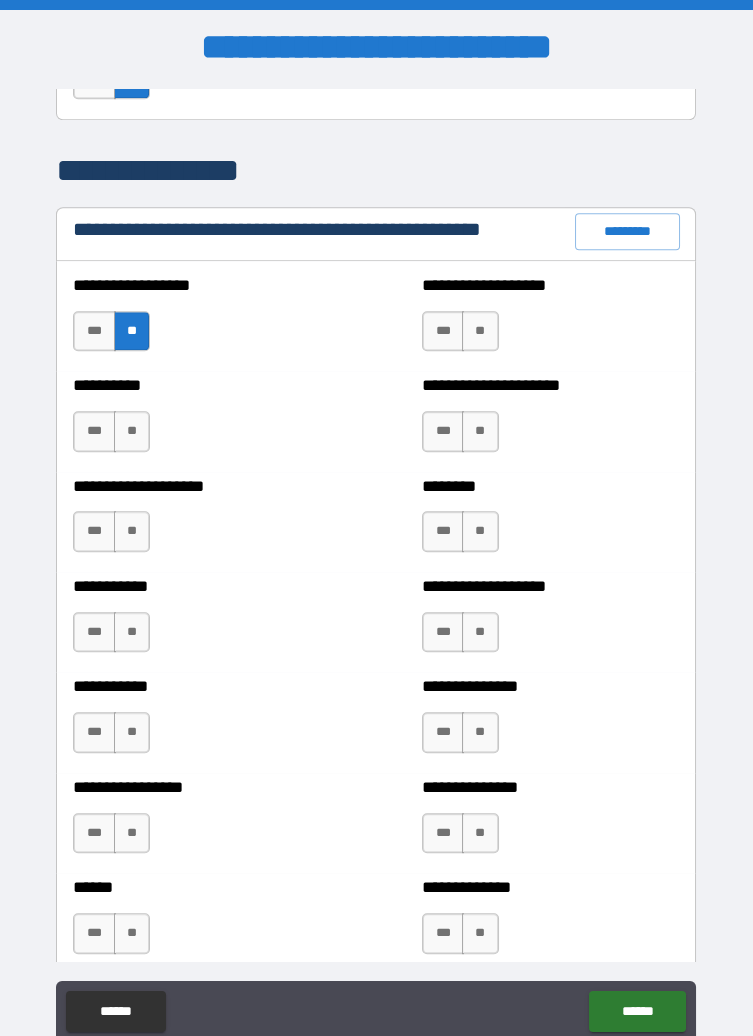 click on "**" at bounding box center [132, 431] 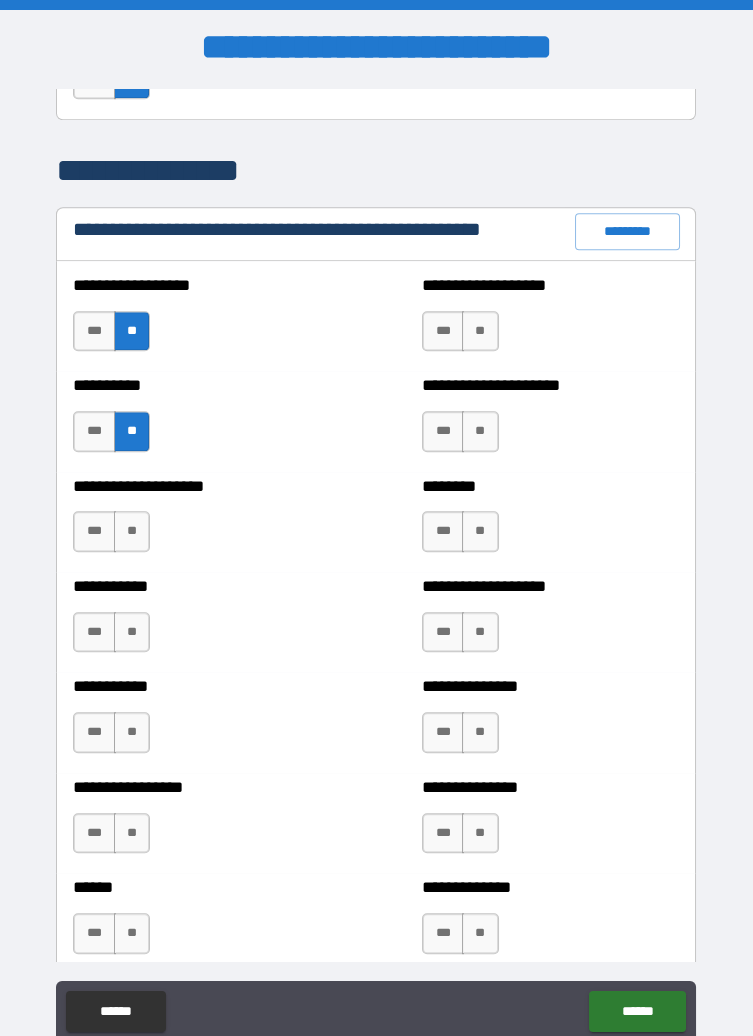 click on "**" at bounding box center [132, 531] 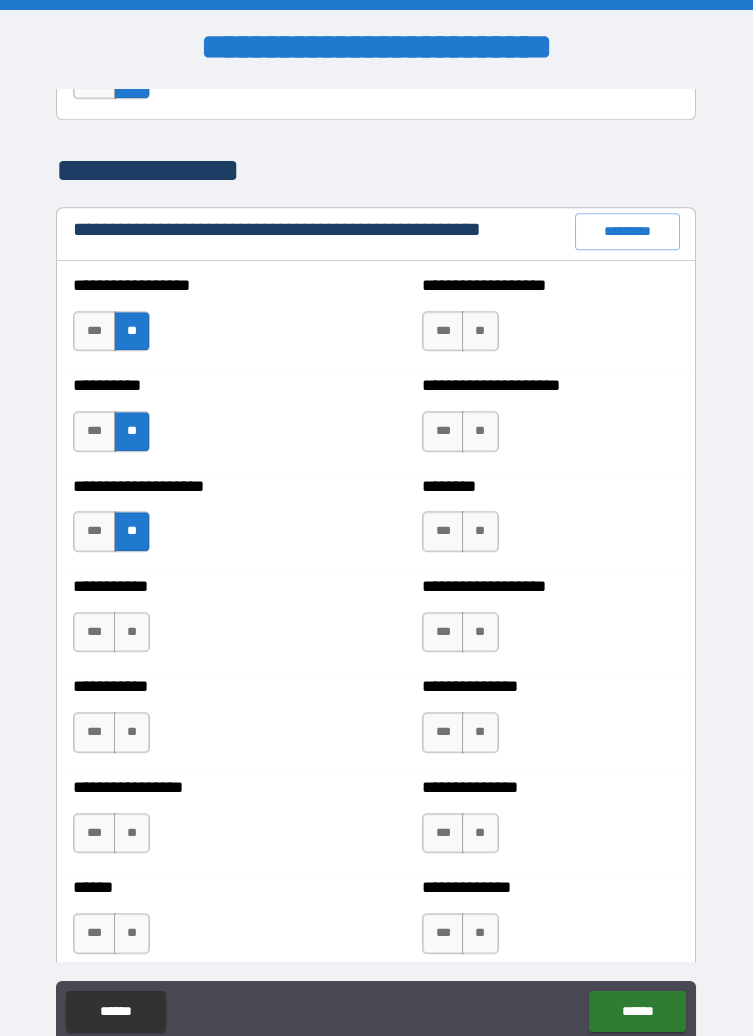 click on "**" at bounding box center (132, 632) 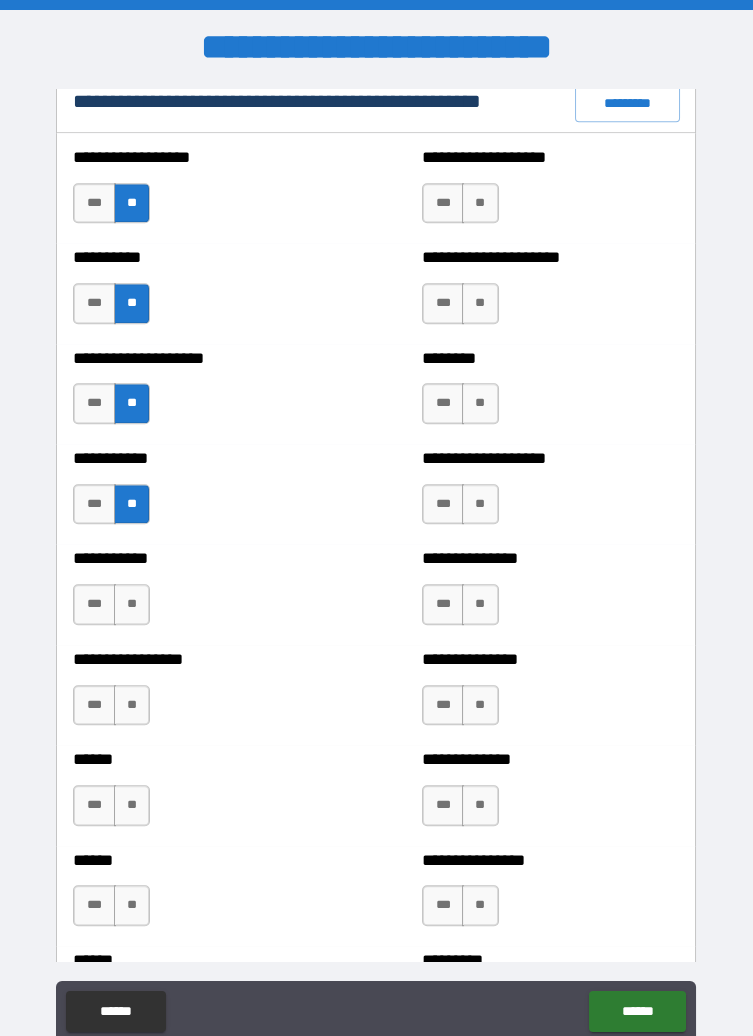 scroll, scrollTop: 2477, scrollLeft: 0, axis: vertical 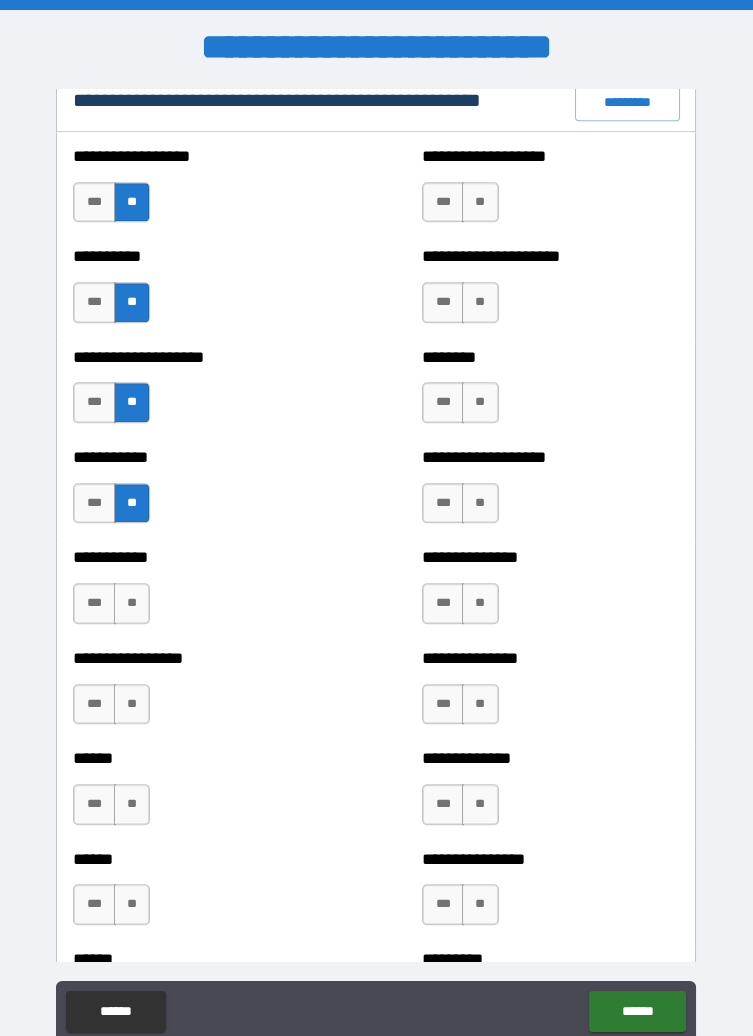 click on "**" at bounding box center (132, 603) 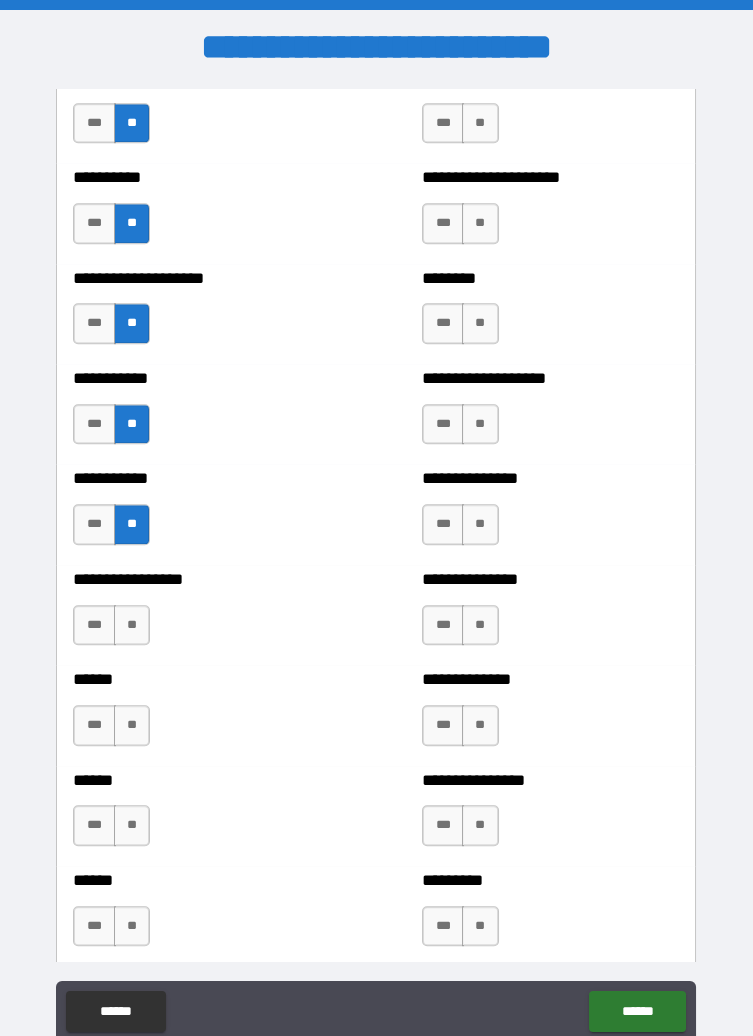 click on "**" at bounding box center (132, 625) 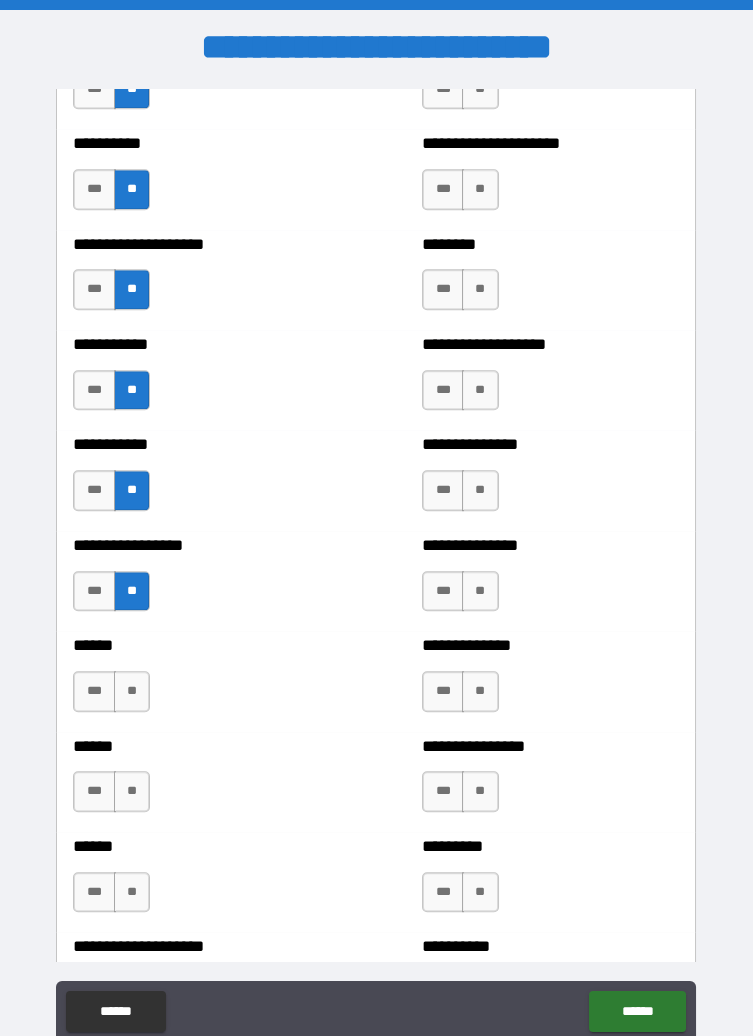 click on "**" at bounding box center (132, 691) 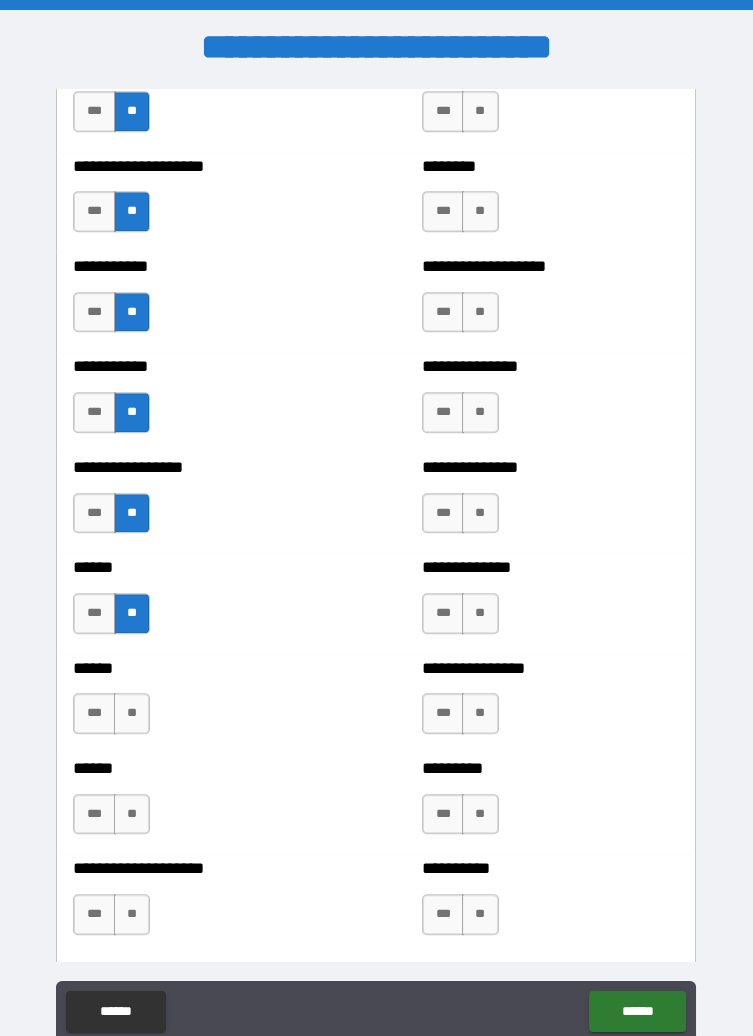 click on "**" at bounding box center [132, 713] 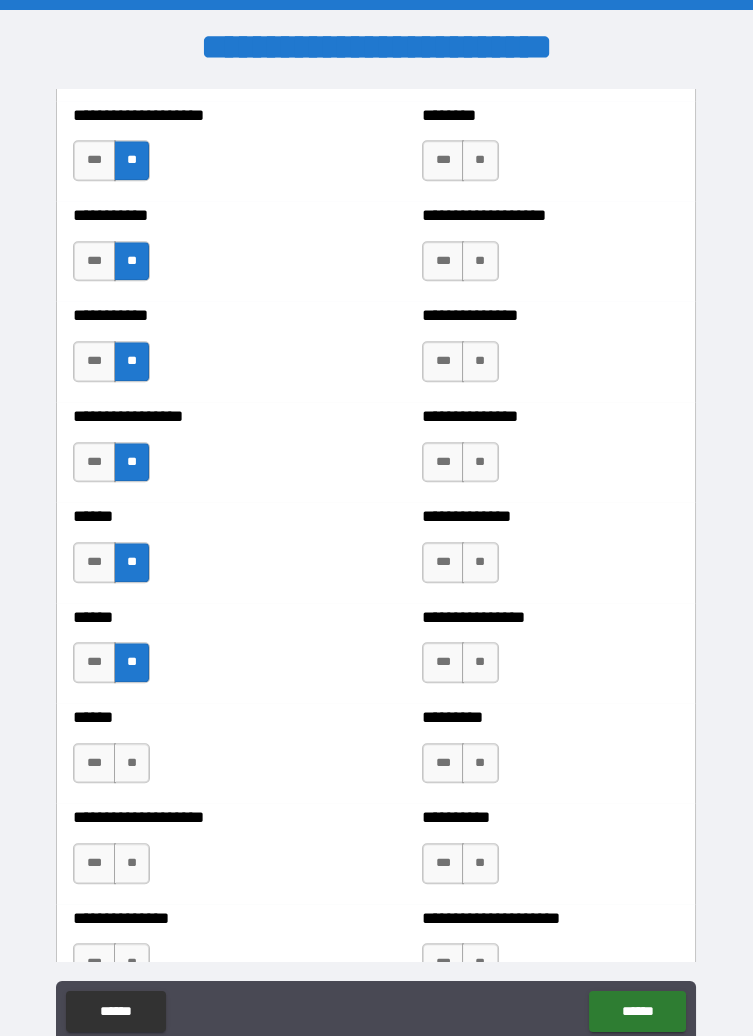scroll, scrollTop: 2754, scrollLeft: 0, axis: vertical 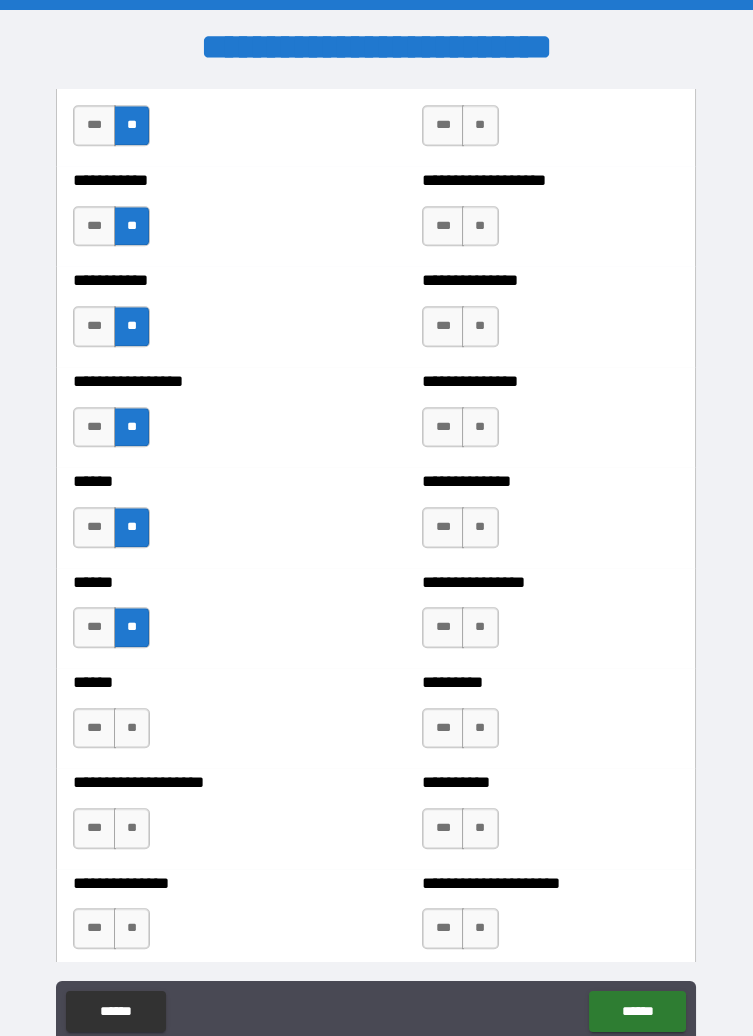 click on "**" at bounding box center (132, 728) 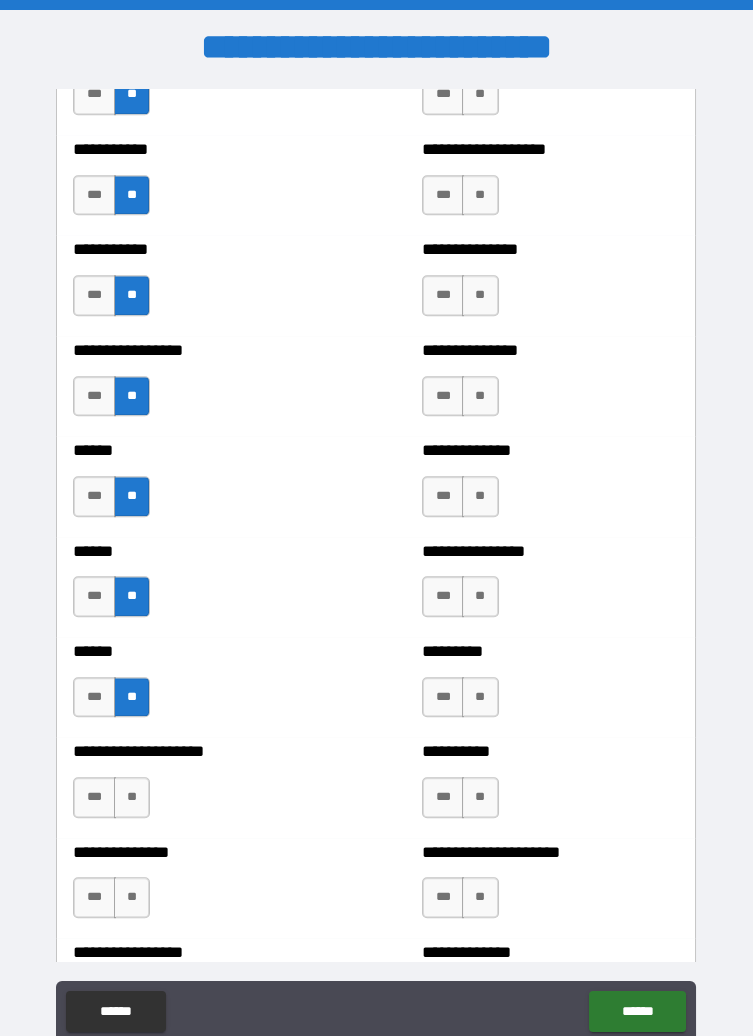scroll, scrollTop: 2799, scrollLeft: 0, axis: vertical 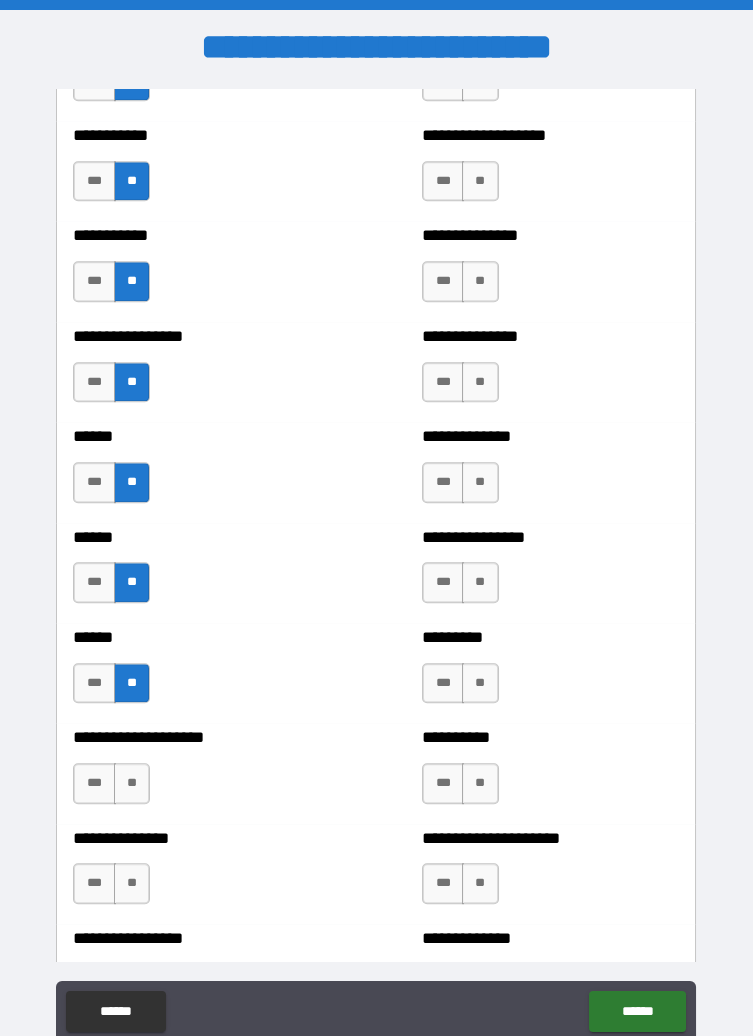 click on "***" at bounding box center [94, 783] 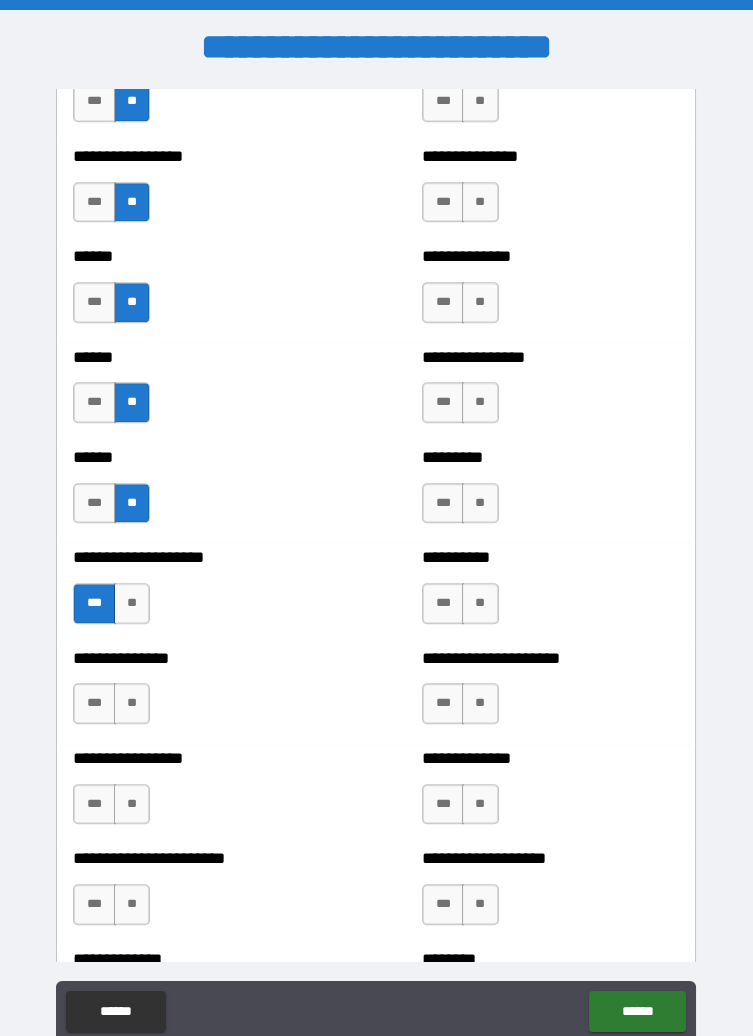 click on "**" at bounding box center [132, 703] 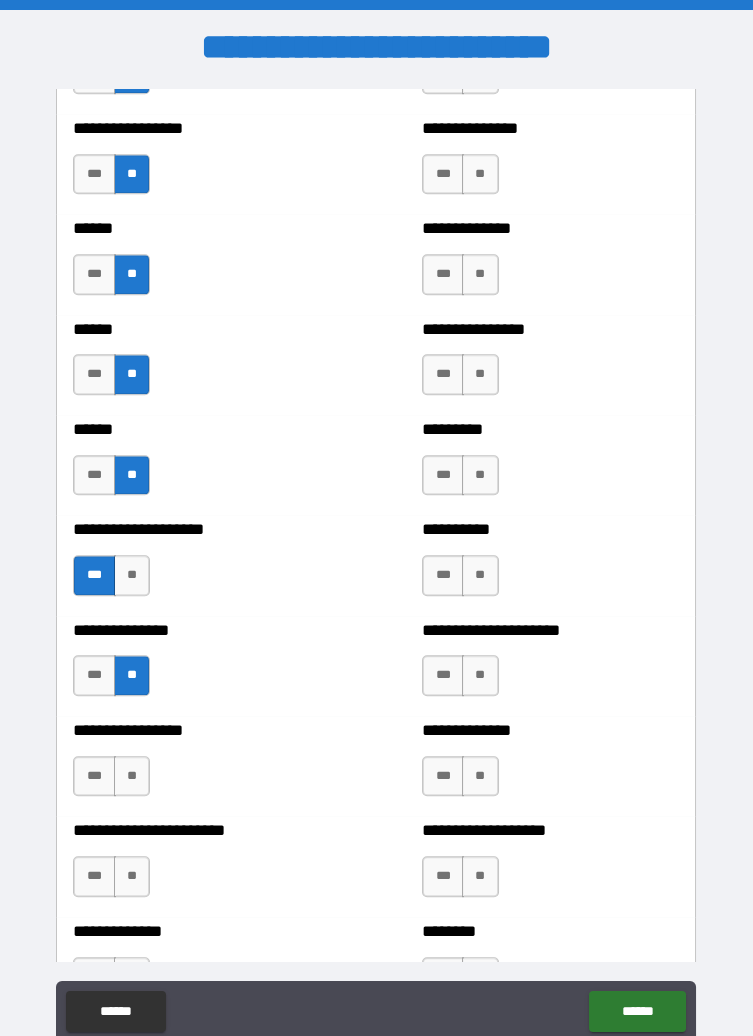 scroll, scrollTop: 3007, scrollLeft: 0, axis: vertical 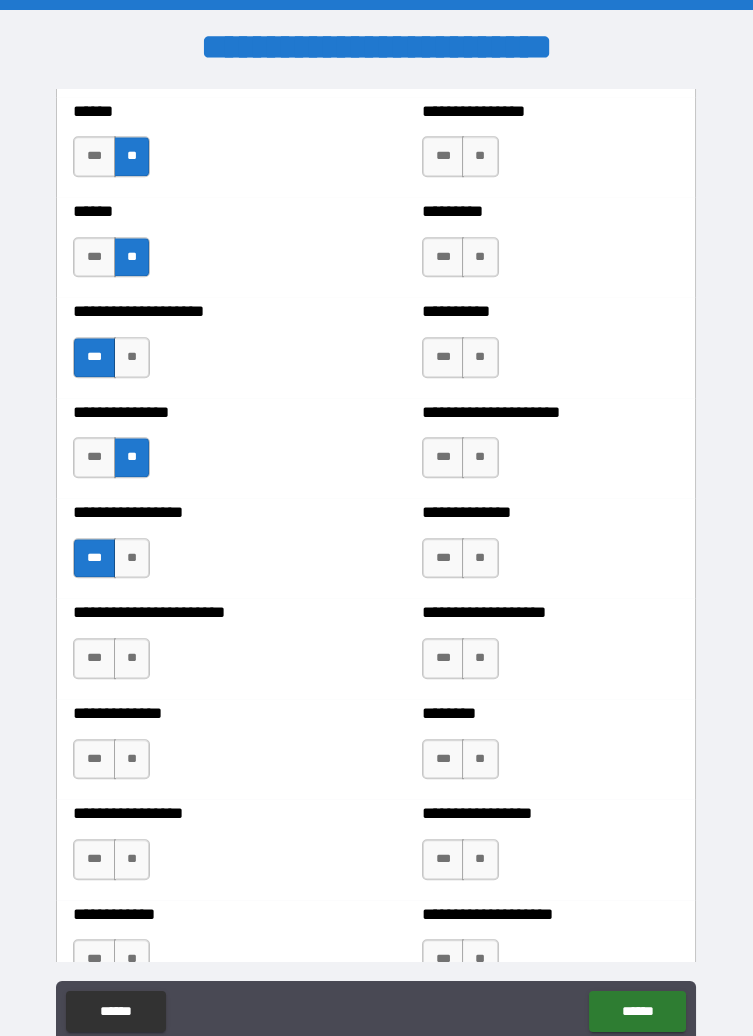 click on "**" at bounding box center (132, 658) 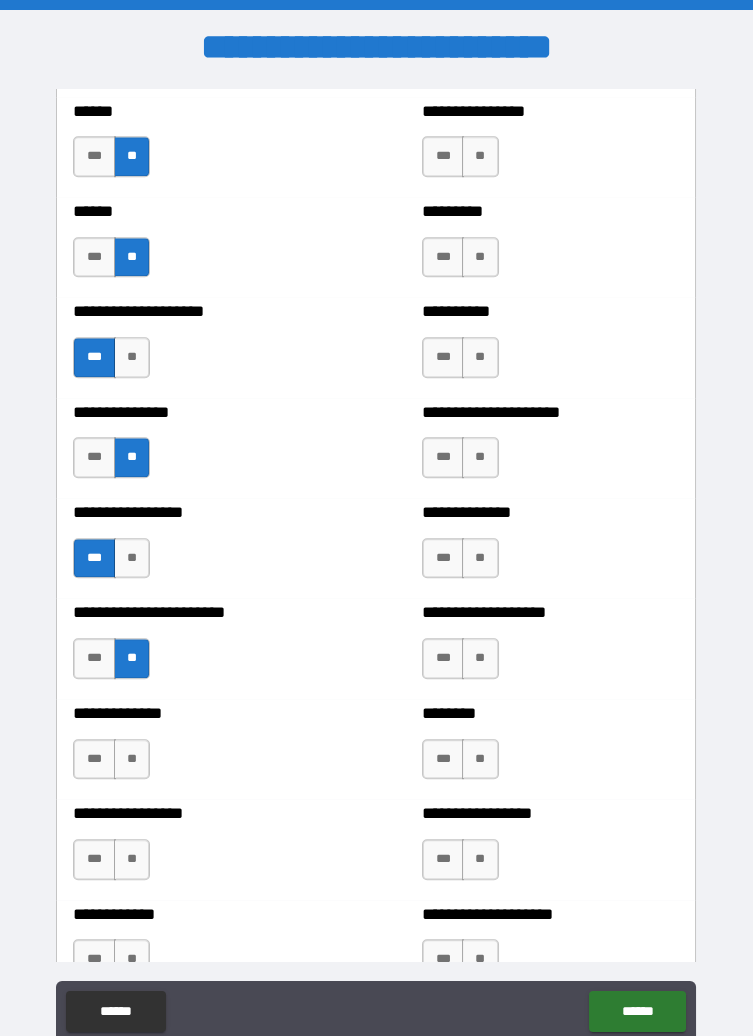 click on "**" at bounding box center (132, 759) 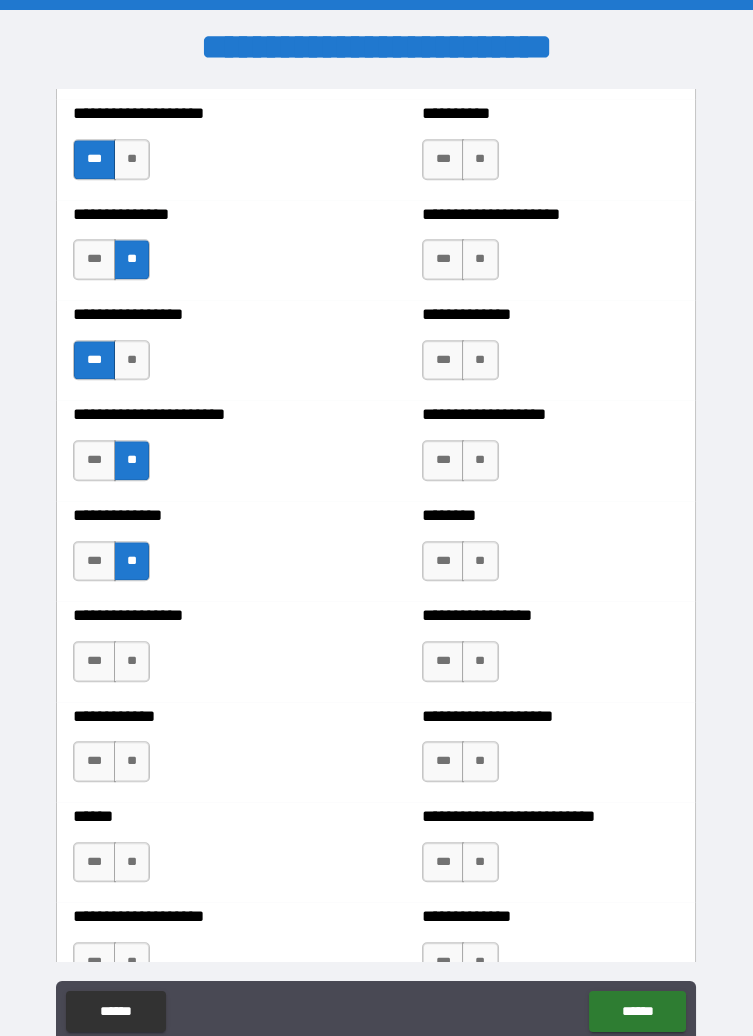 scroll, scrollTop: 3431, scrollLeft: 0, axis: vertical 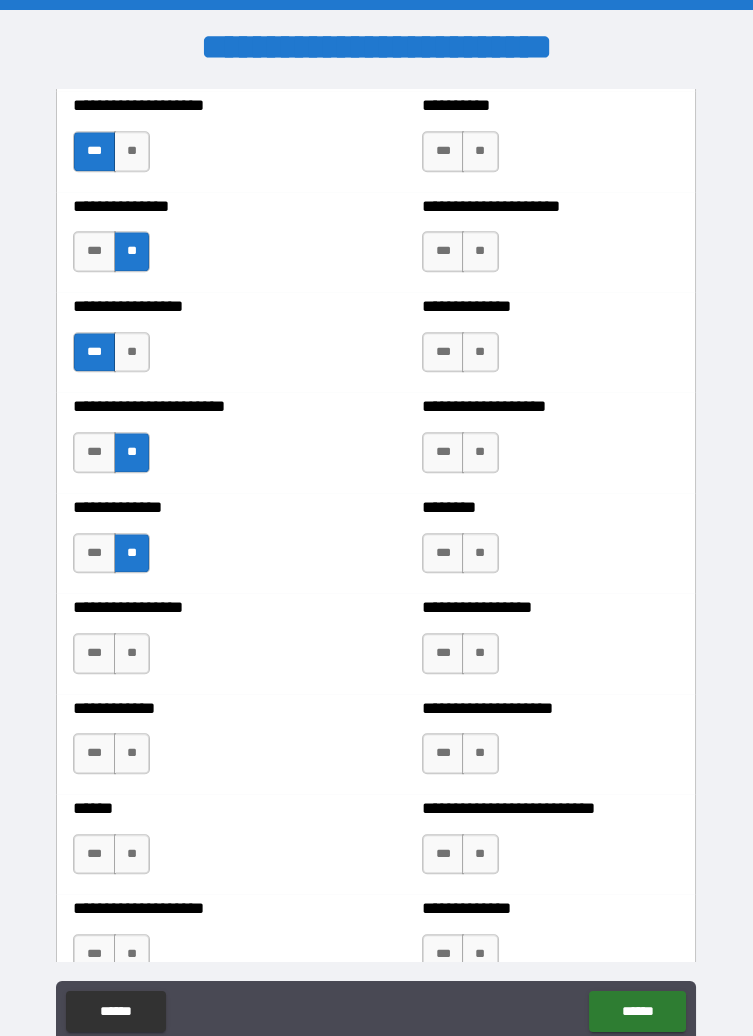 click on "**********" at bounding box center (202, 643) 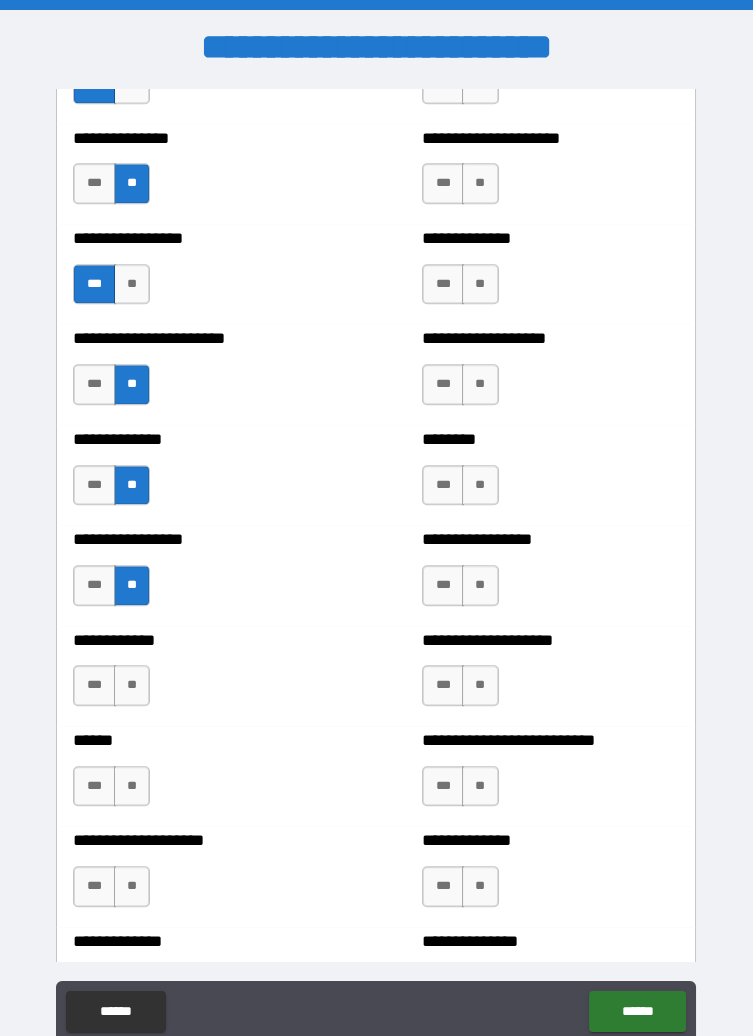 scroll, scrollTop: 3507, scrollLeft: 0, axis: vertical 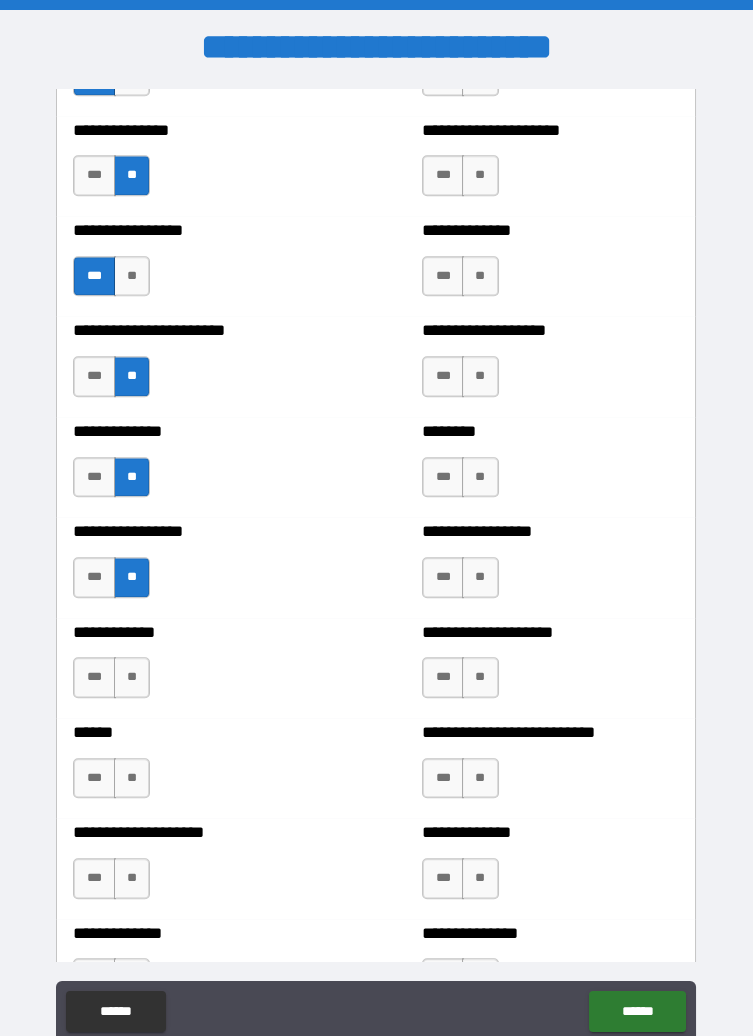 click on "**" at bounding box center (132, 677) 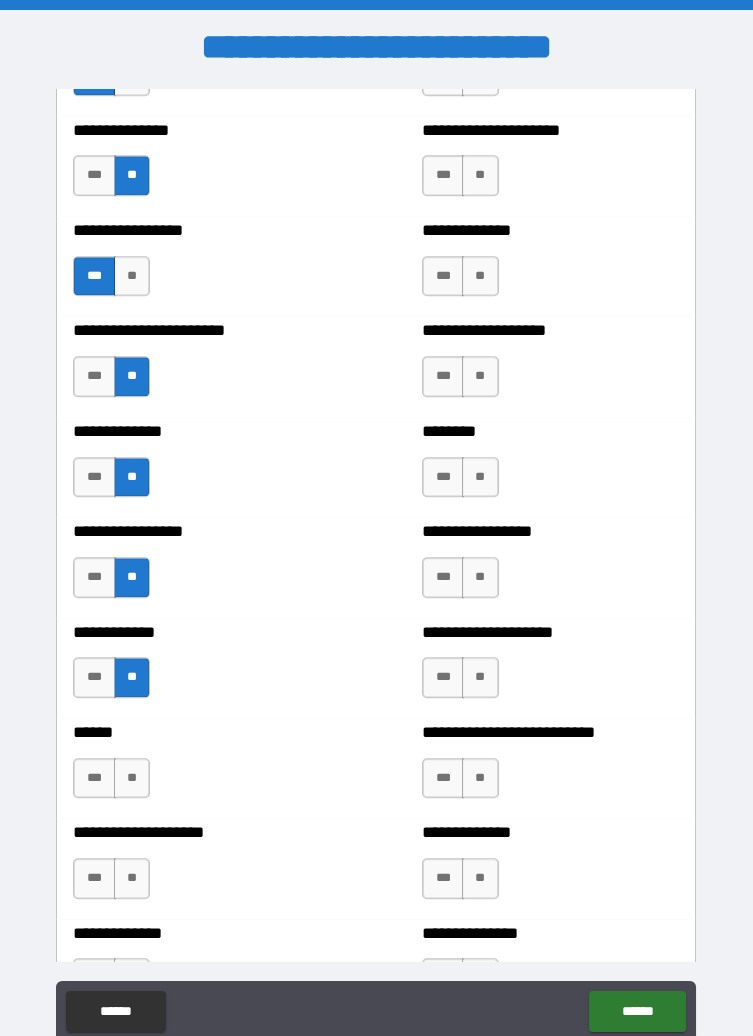 click on "**" at bounding box center [132, 778] 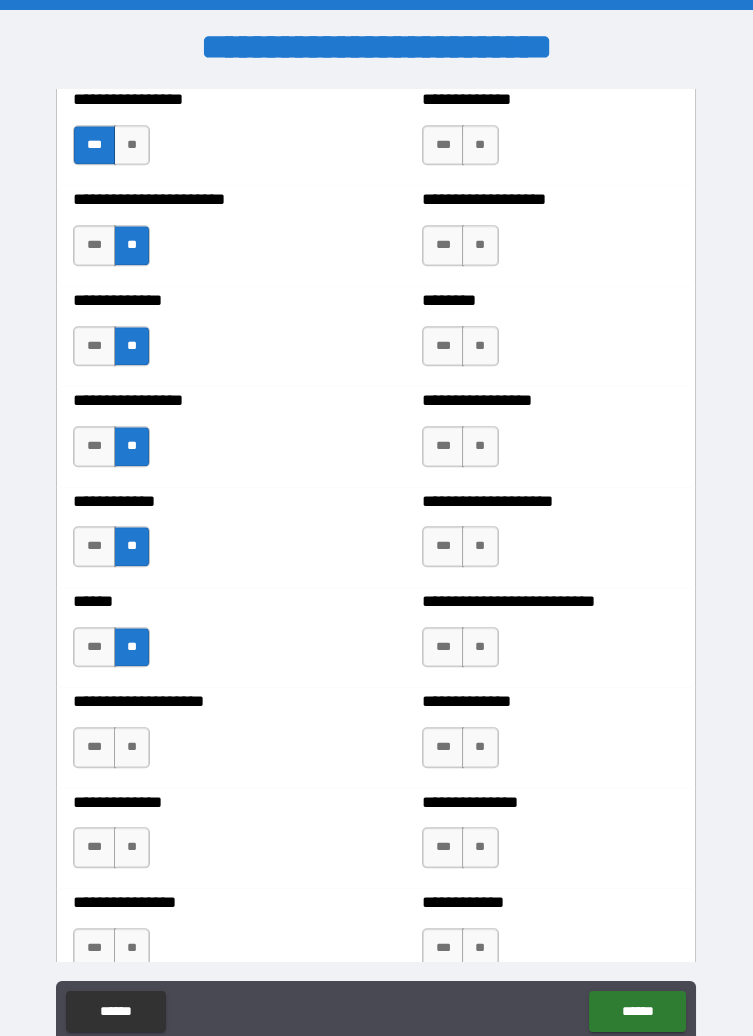 scroll, scrollTop: 3639, scrollLeft: 0, axis: vertical 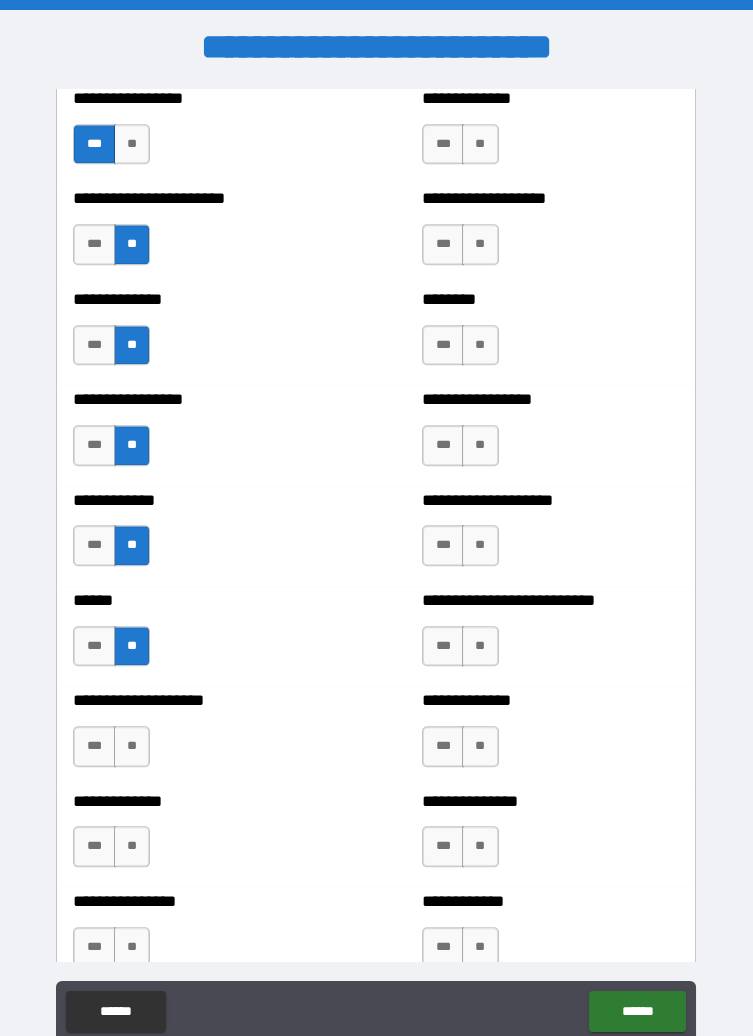 click on "**" at bounding box center (132, 746) 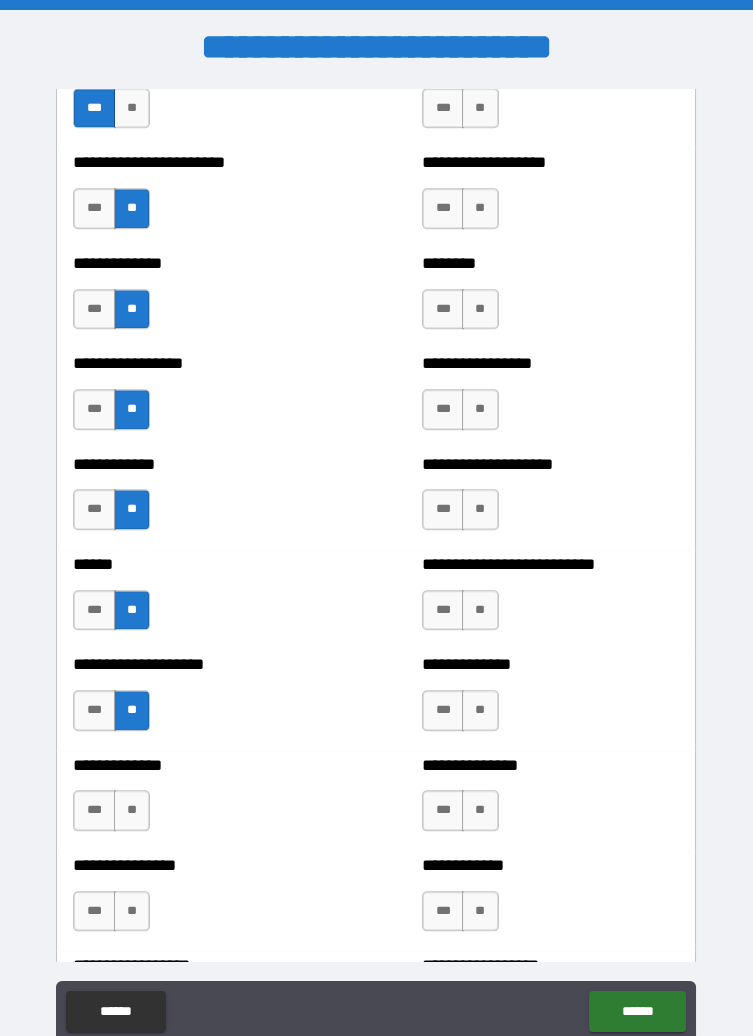 scroll, scrollTop: 3680, scrollLeft: 0, axis: vertical 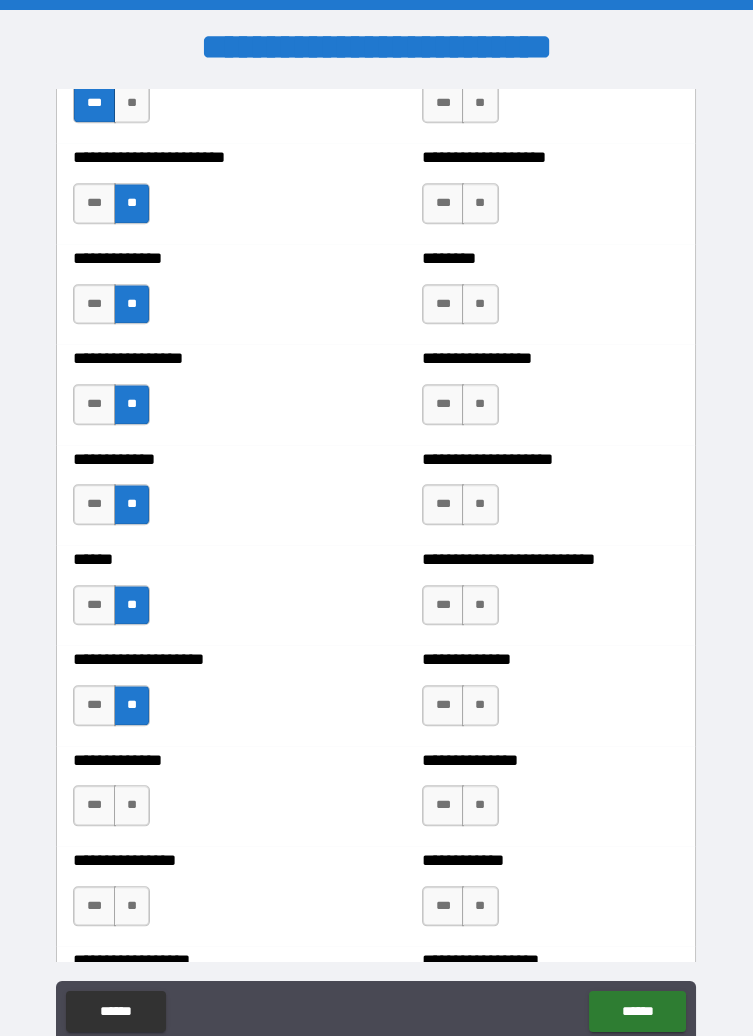 click on "***" at bounding box center [94, 805] 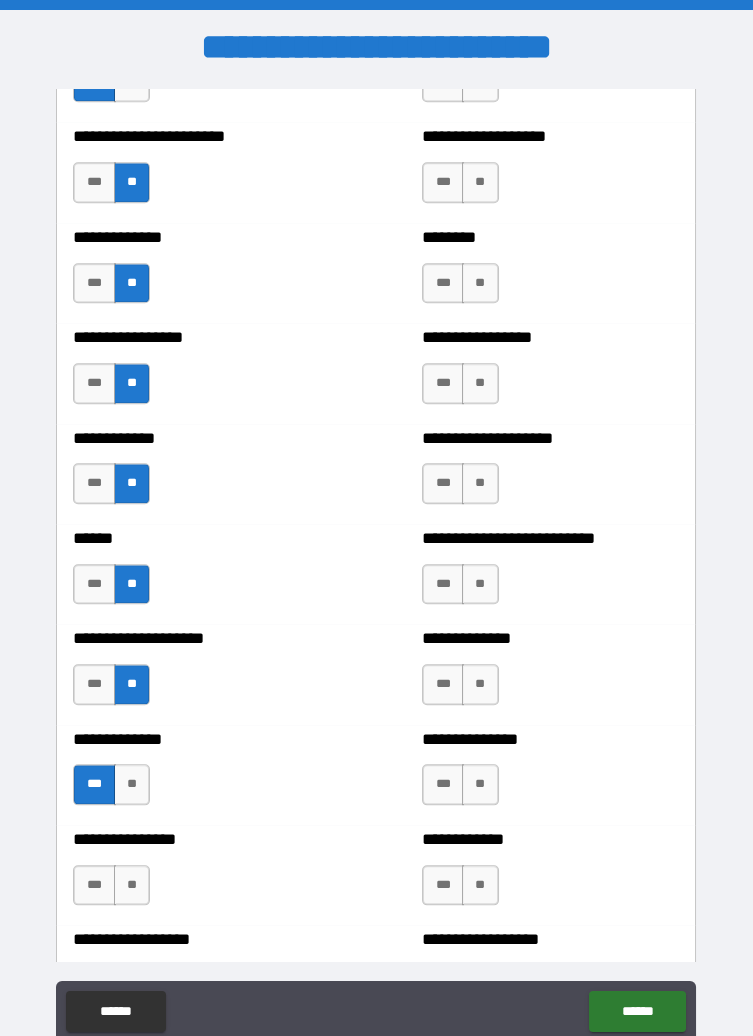 scroll, scrollTop: 3709, scrollLeft: 0, axis: vertical 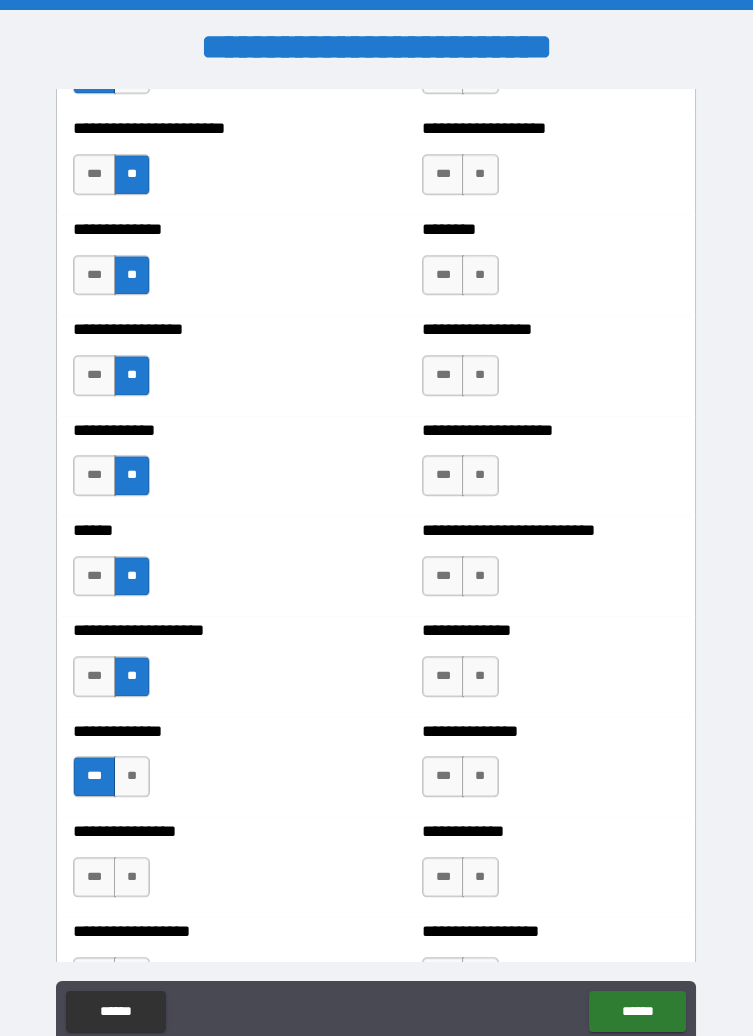 click on "***" at bounding box center [94, 776] 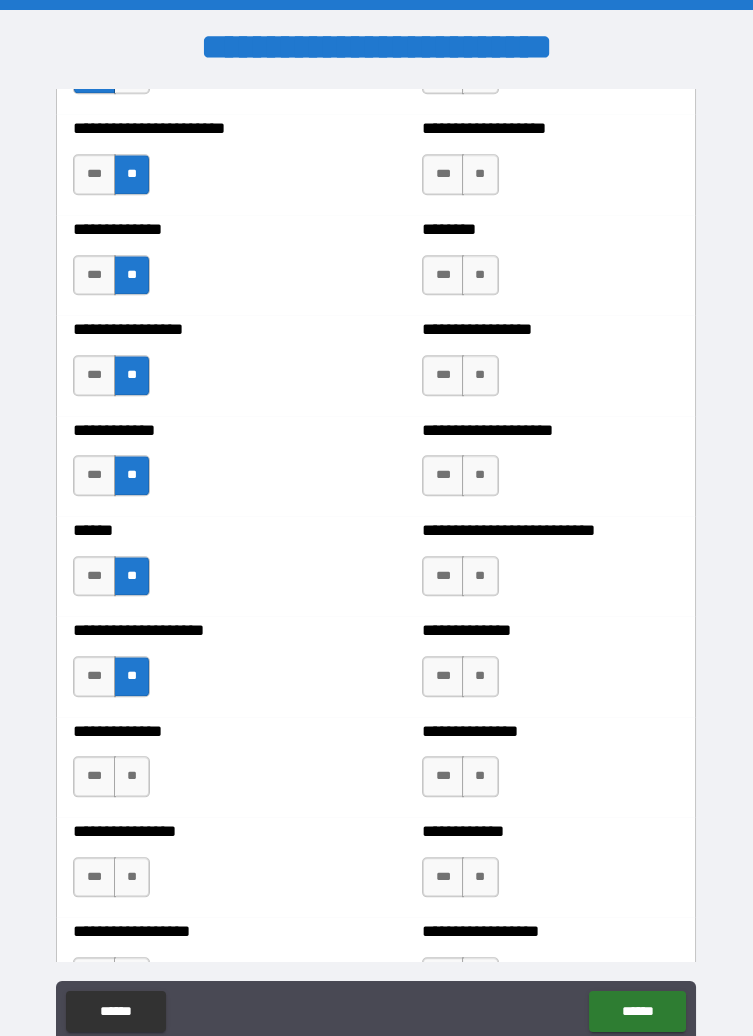 click on "**" at bounding box center (132, 776) 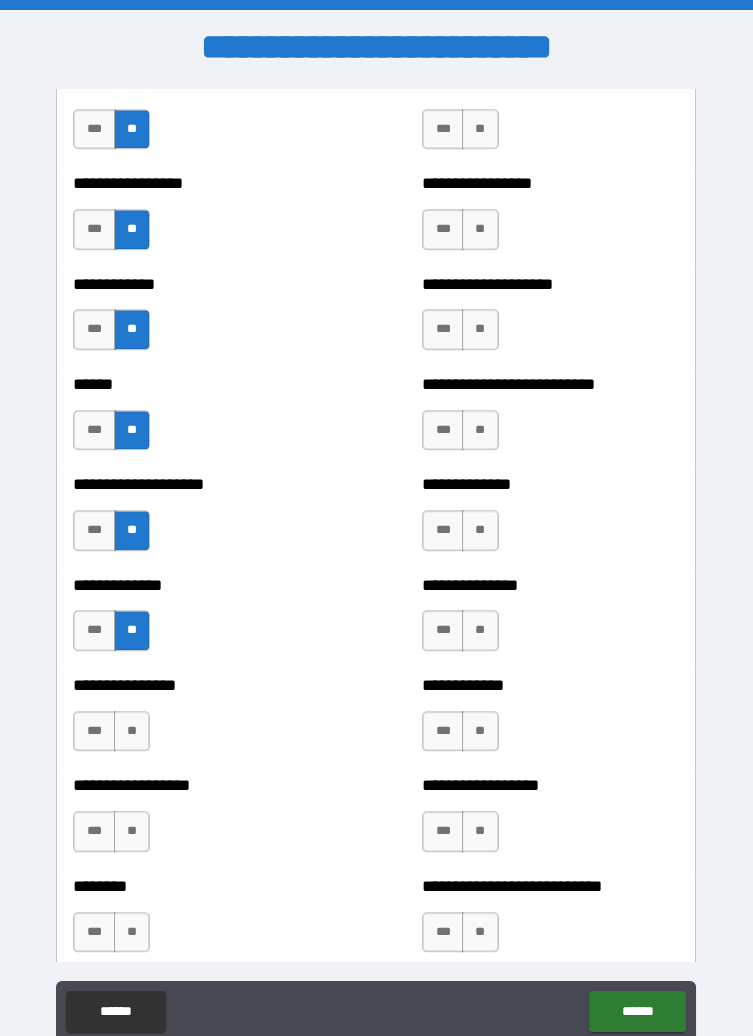 scroll, scrollTop: 3911, scrollLeft: 0, axis: vertical 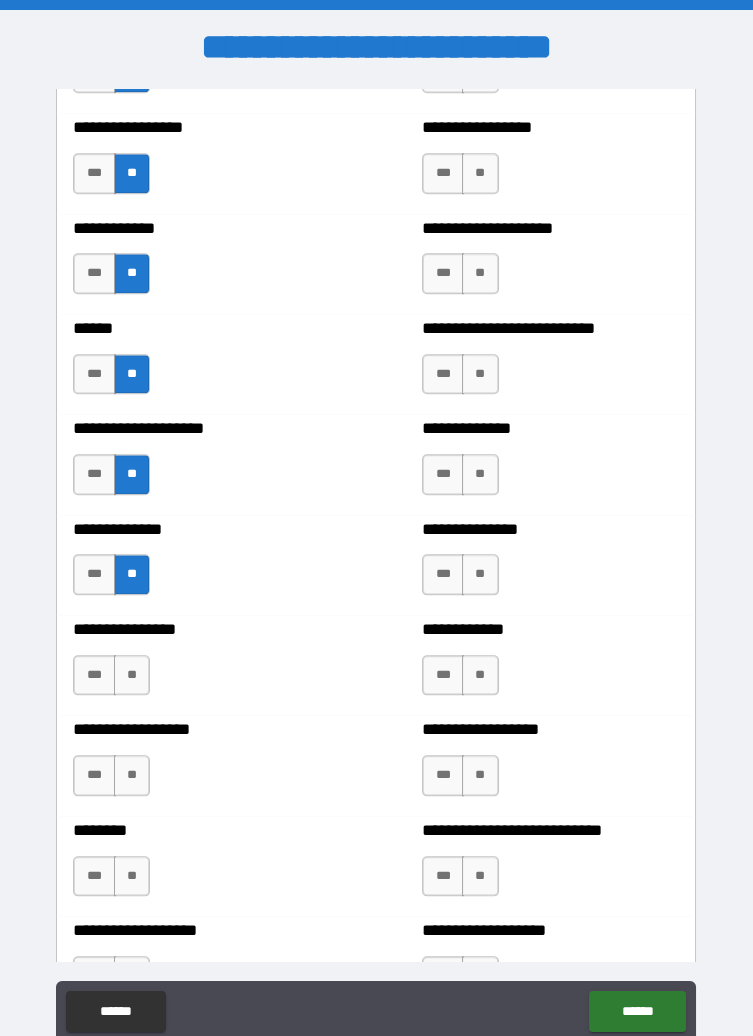click on "**" at bounding box center [132, 675] 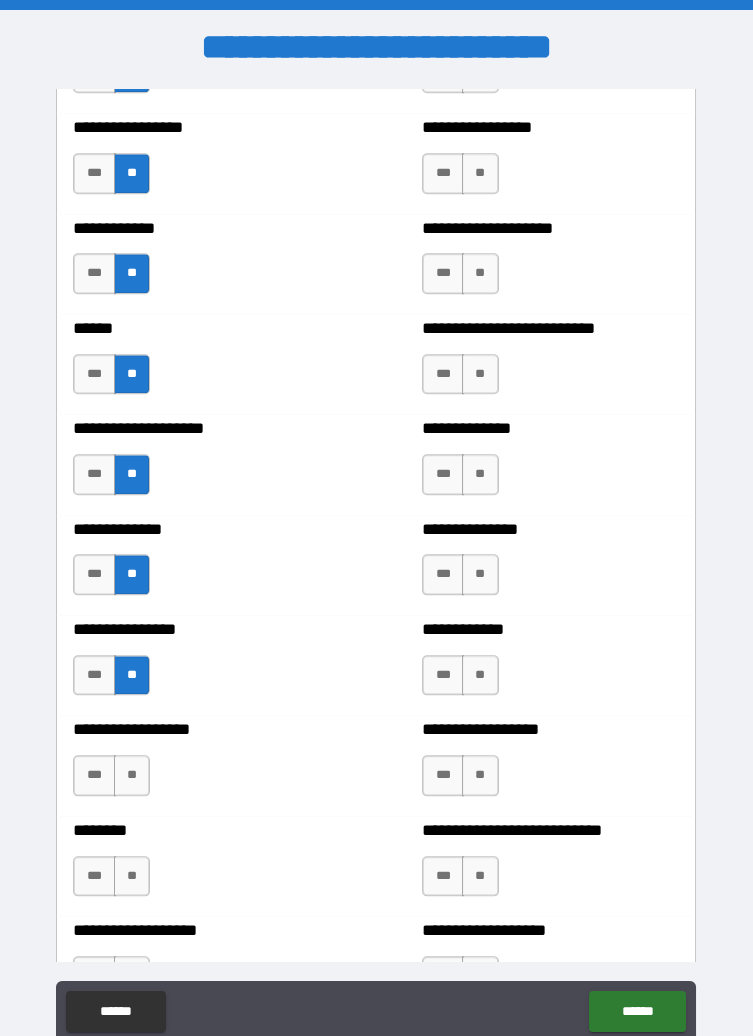 click on "**" at bounding box center (132, 775) 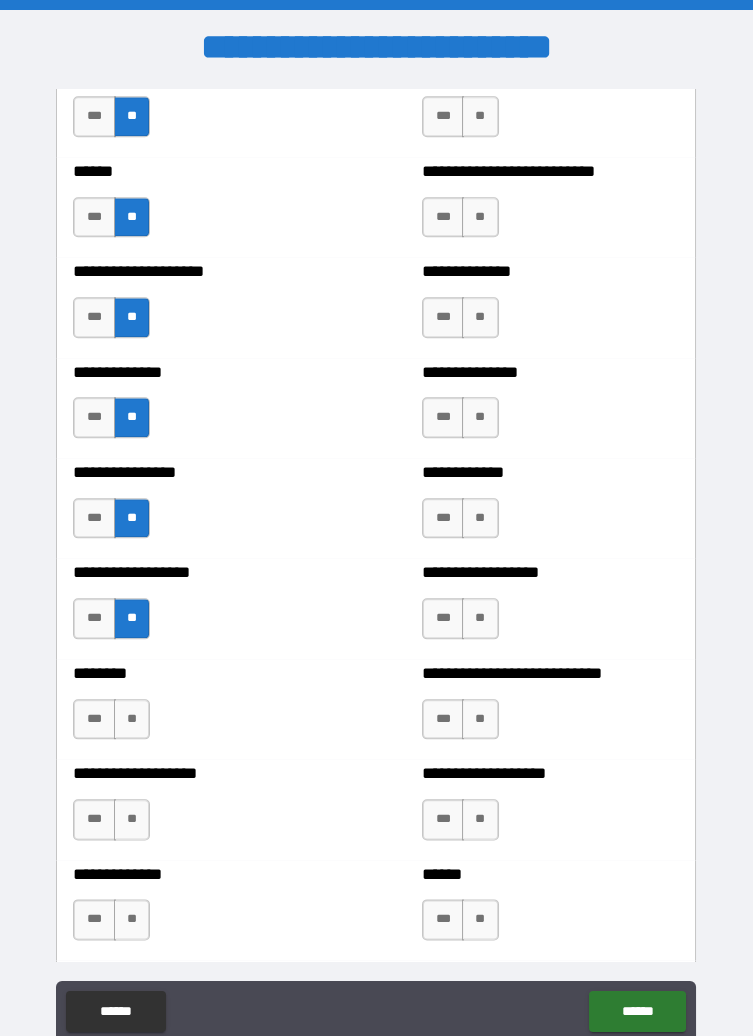 scroll, scrollTop: 4105, scrollLeft: 0, axis: vertical 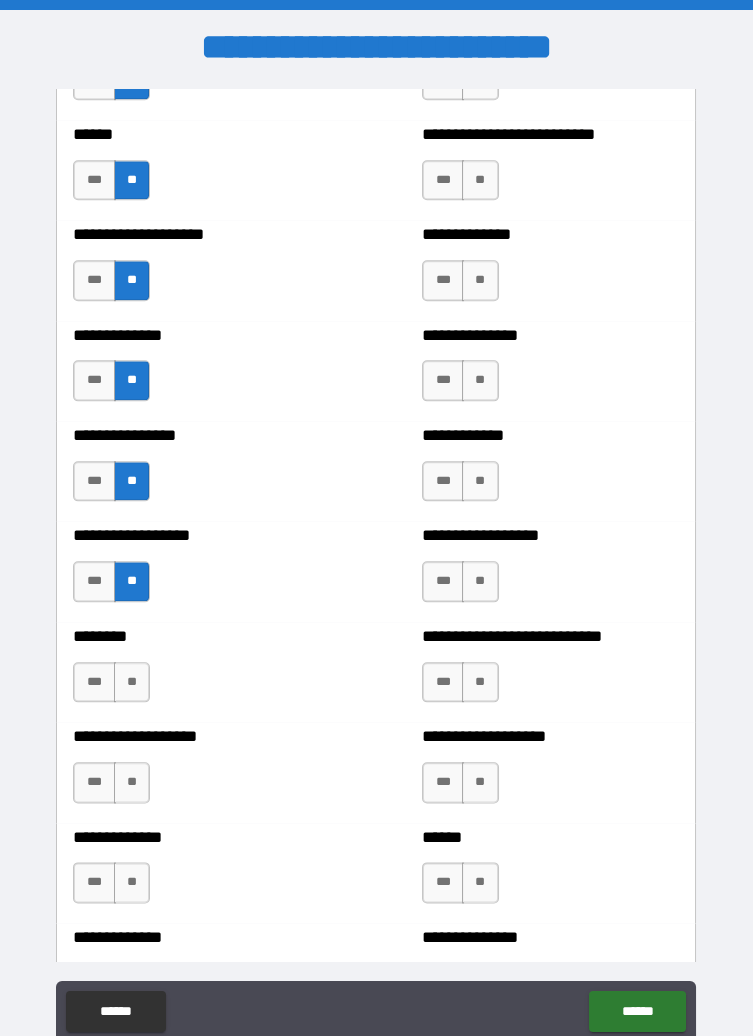 click on "**" at bounding box center (132, 682) 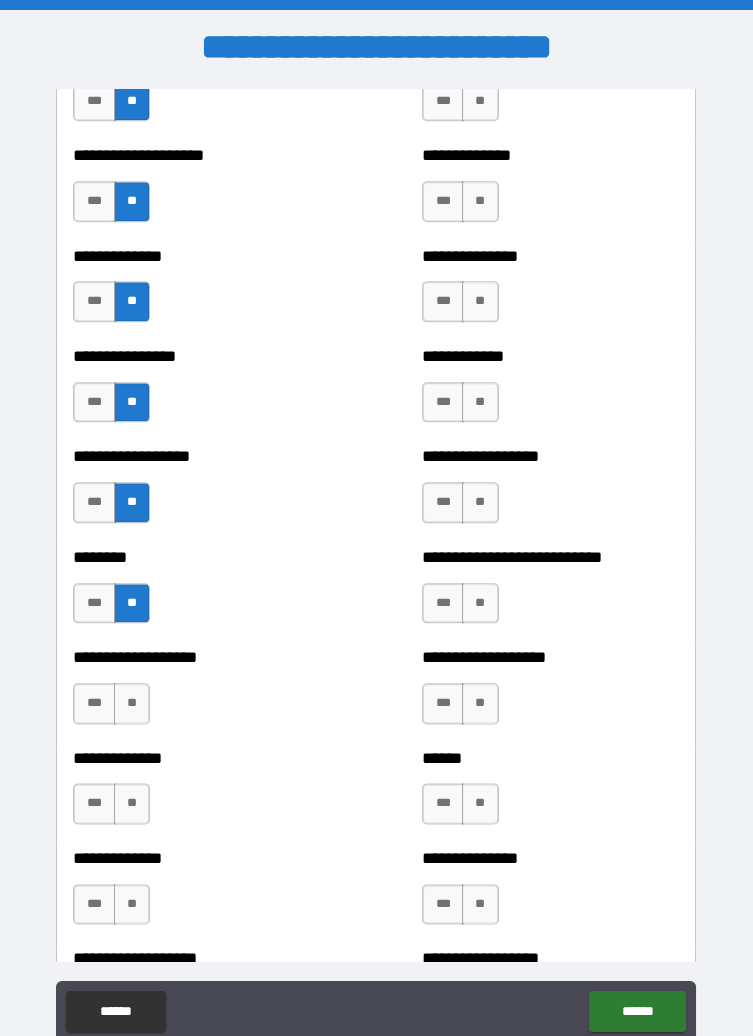 scroll, scrollTop: 4185, scrollLeft: 0, axis: vertical 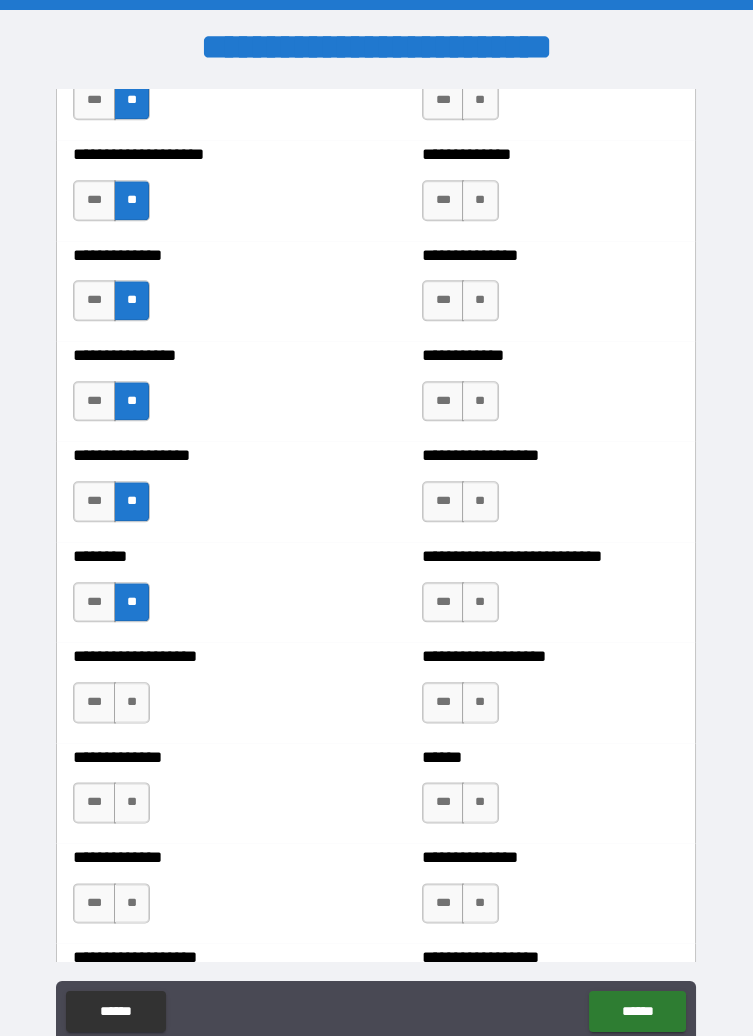 click on "**" at bounding box center [132, 702] 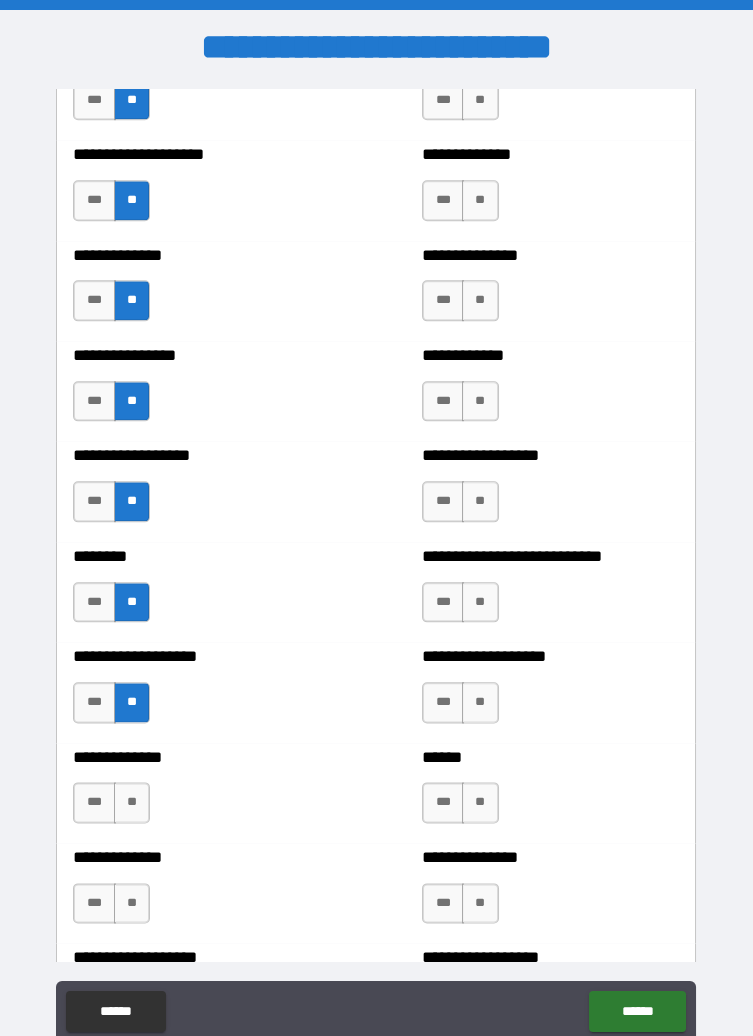 click on "**" at bounding box center [132, 802] 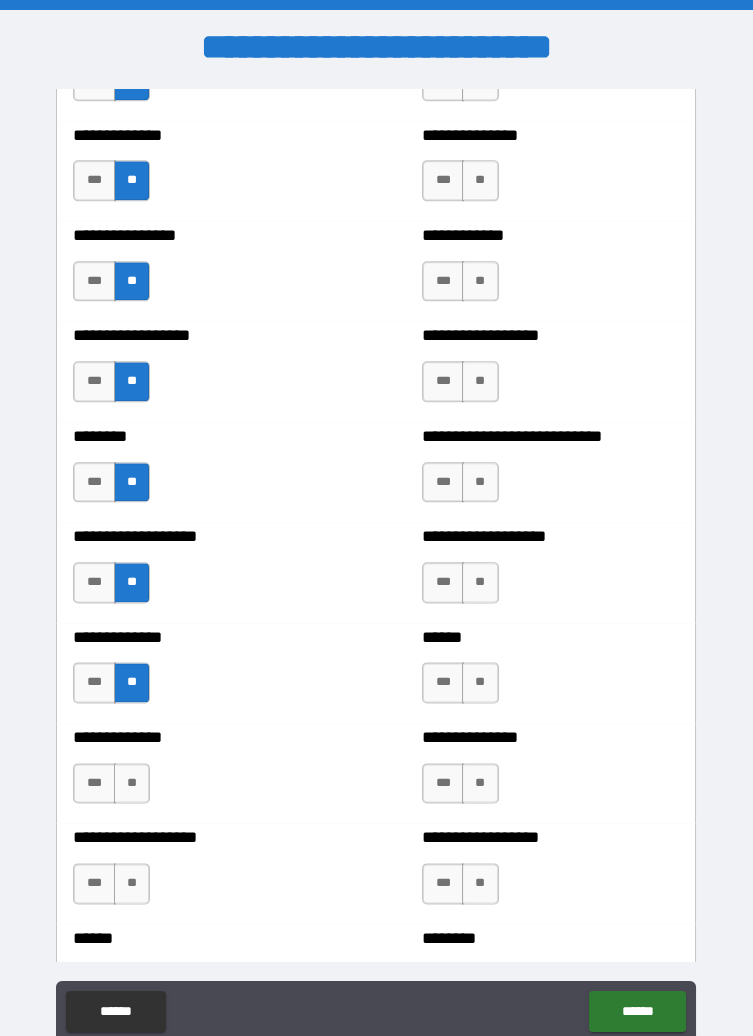 scroll, scrollTop: 4388, scrollLeft: 0, axis: vertical 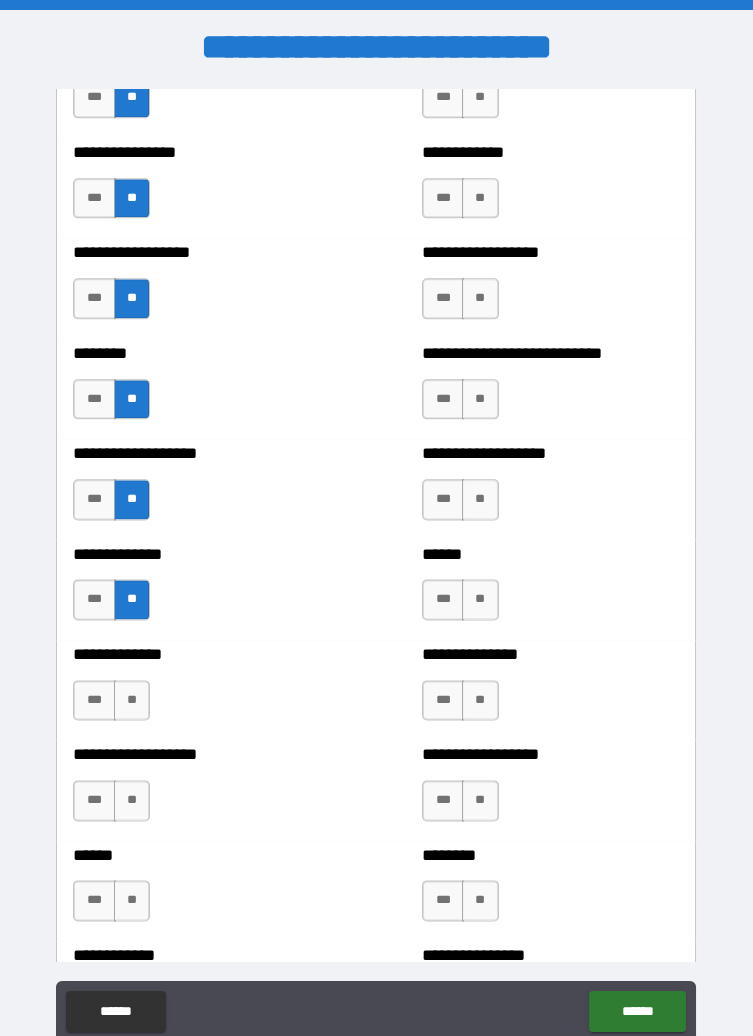 click on "**" at bounding box center [132, 700] 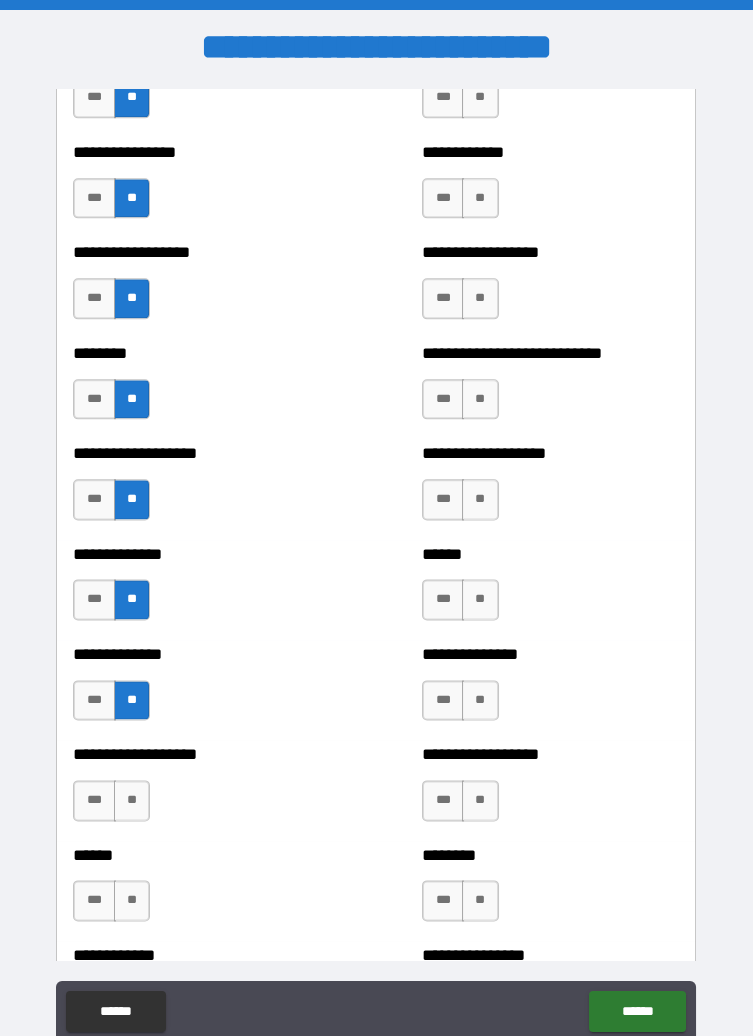 click on "**" at bounding box center [132, 800] 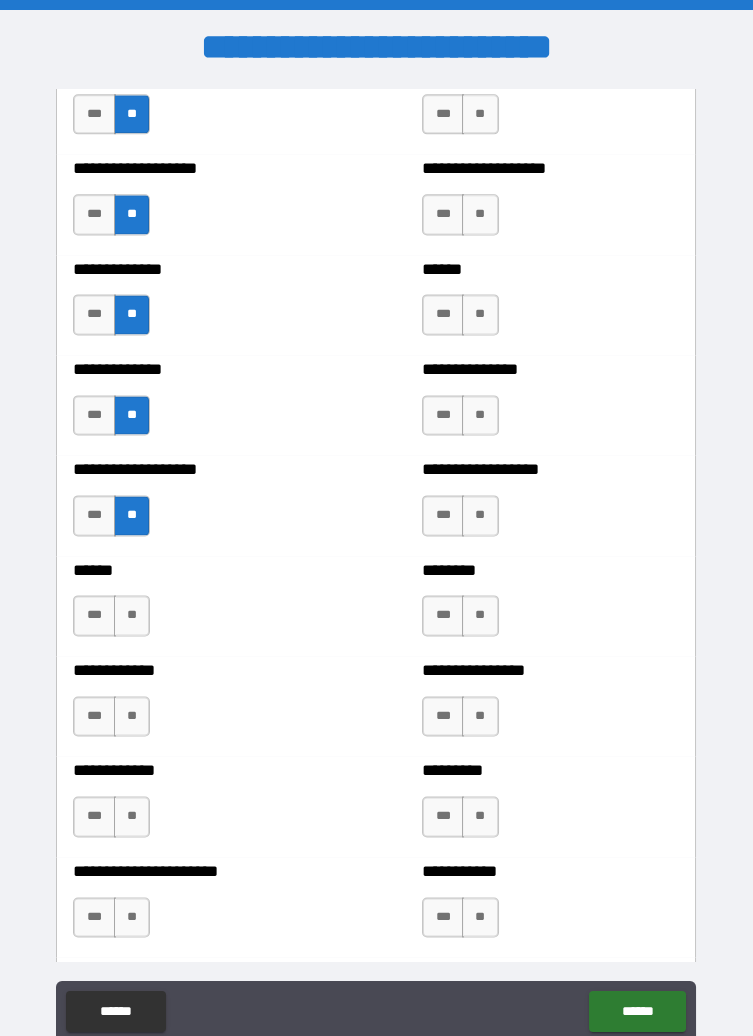 scroll, scrollTop: 4711, scrollLeft: 0, axis: vertical 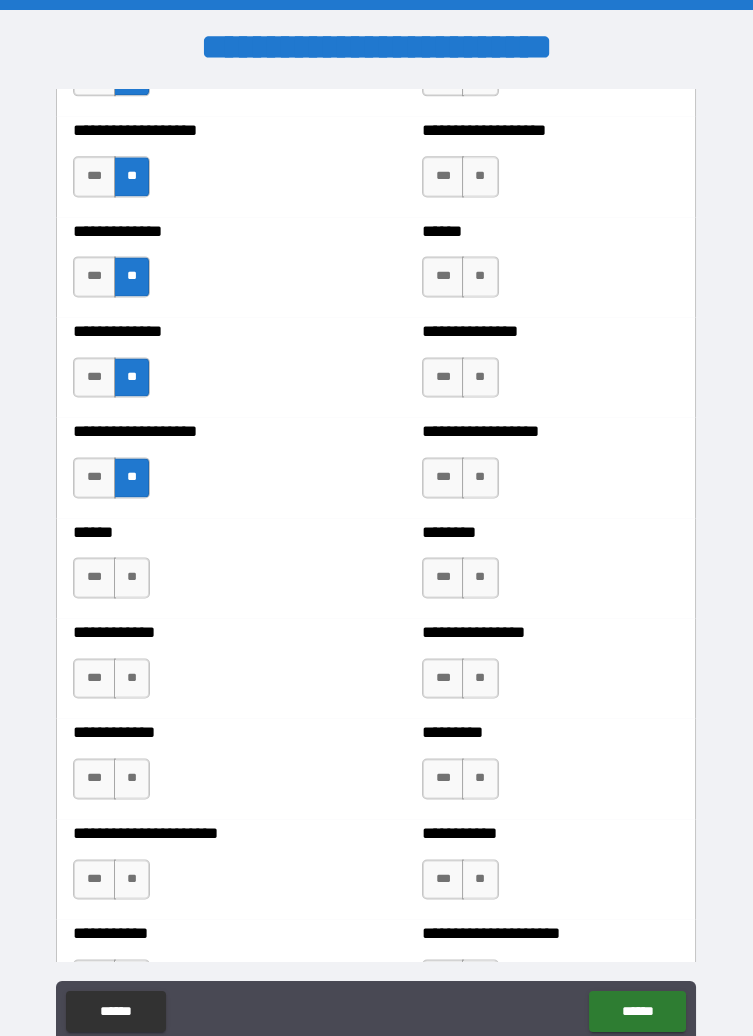 click on "**" at bounding box center (132, 577) 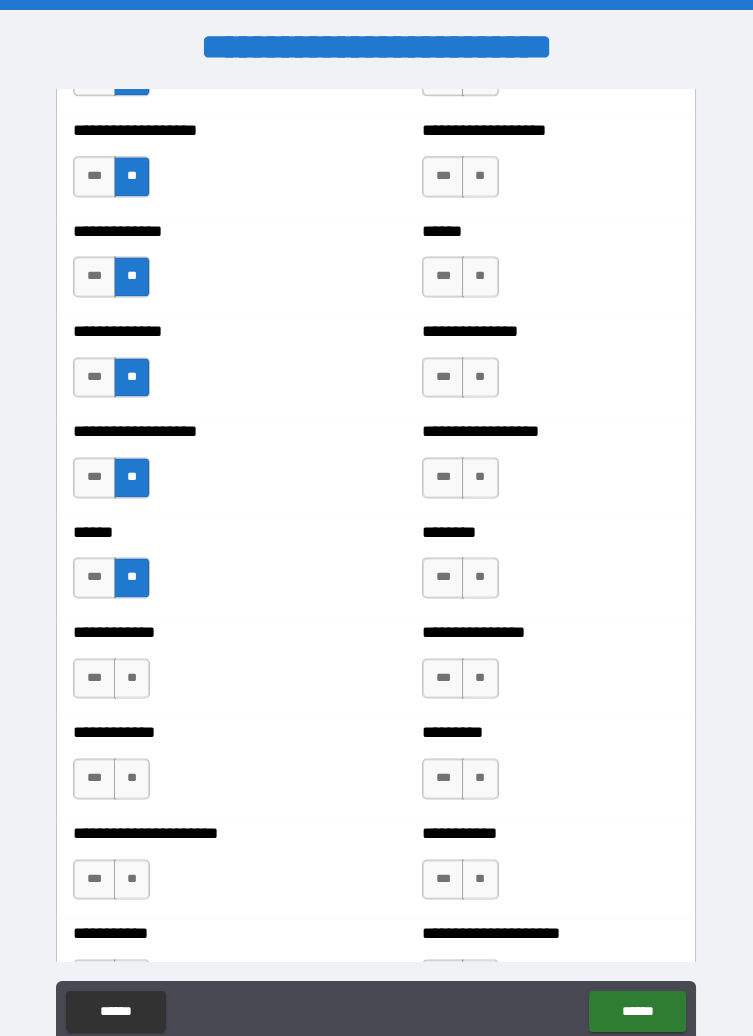 click on "**" at bounding box center [132, 678] 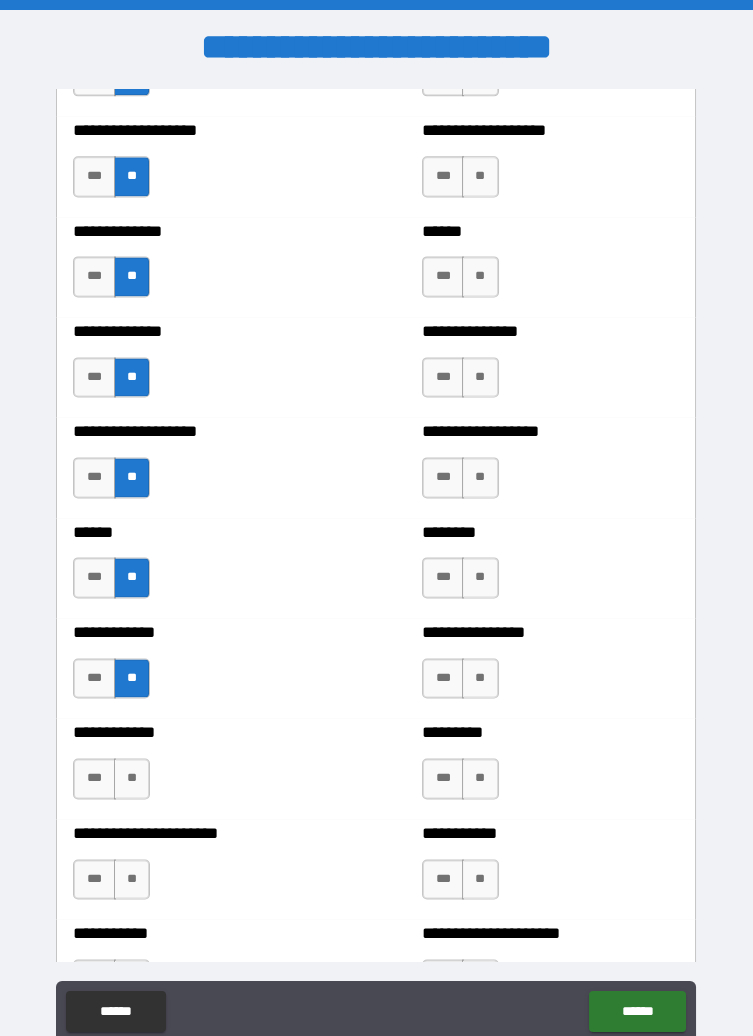 click on "**" at bounding box center [132, 778] 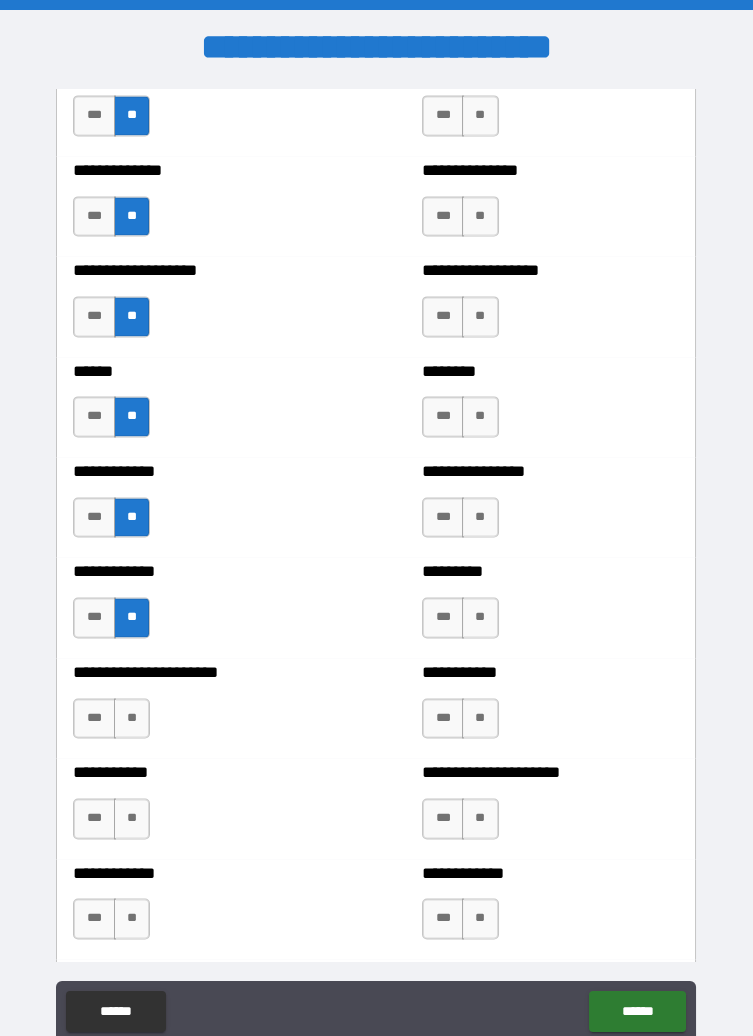 click on "**" at bounding box center (132, 718) 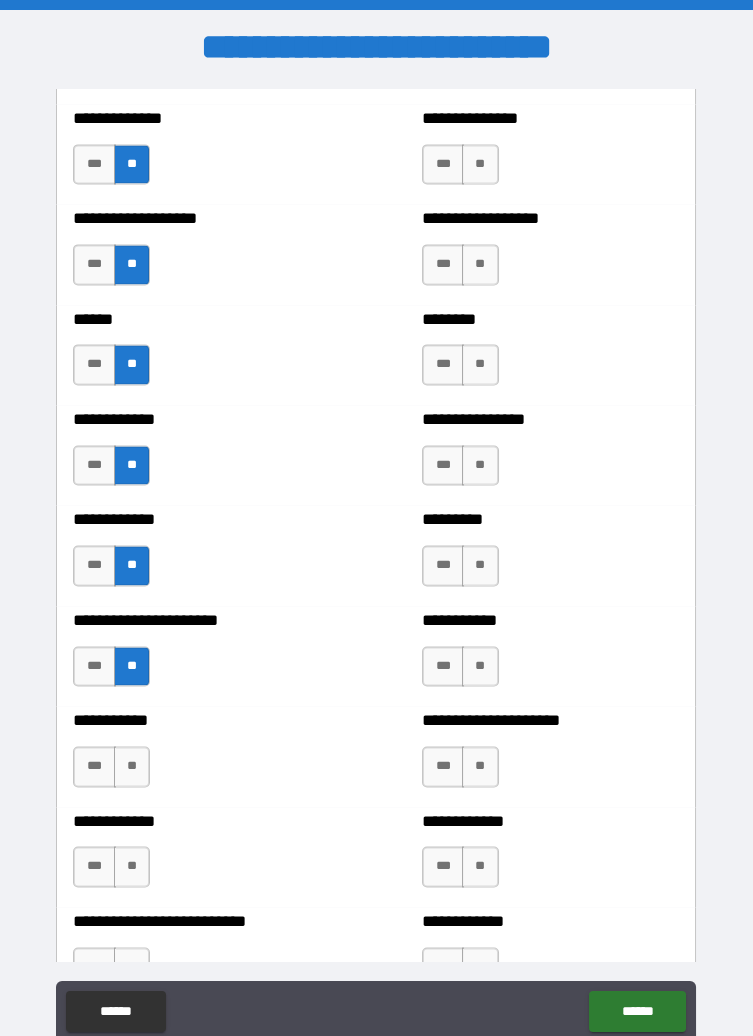 click on "**" at bounding box center (132, 766) 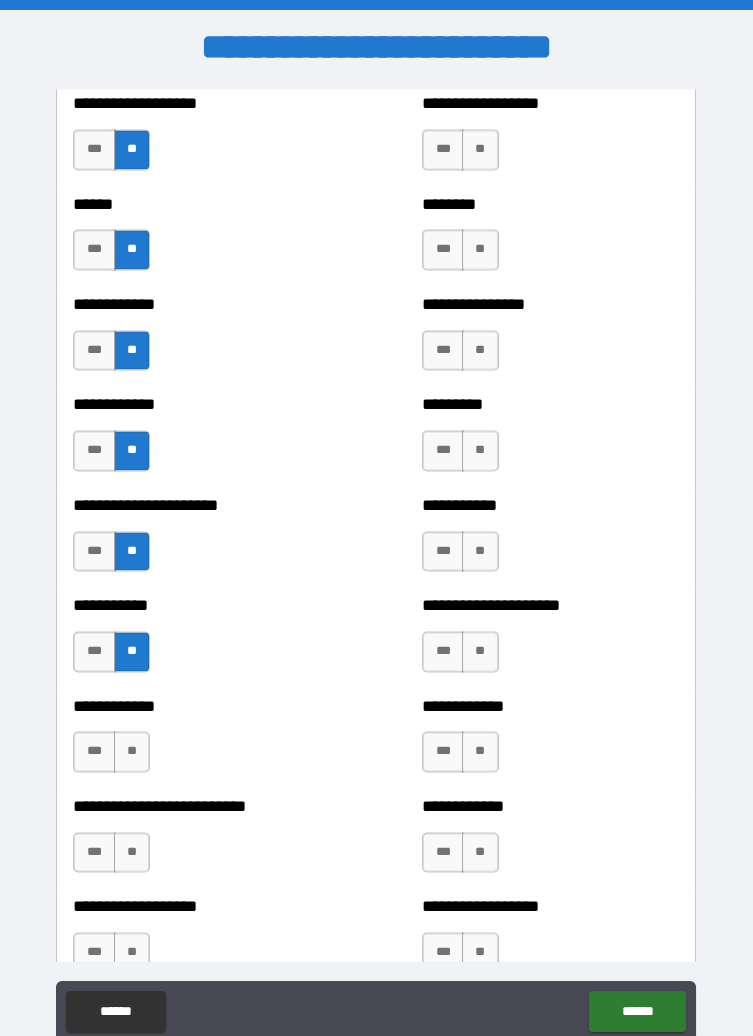 click on "**" at bounding box center [132, 751] 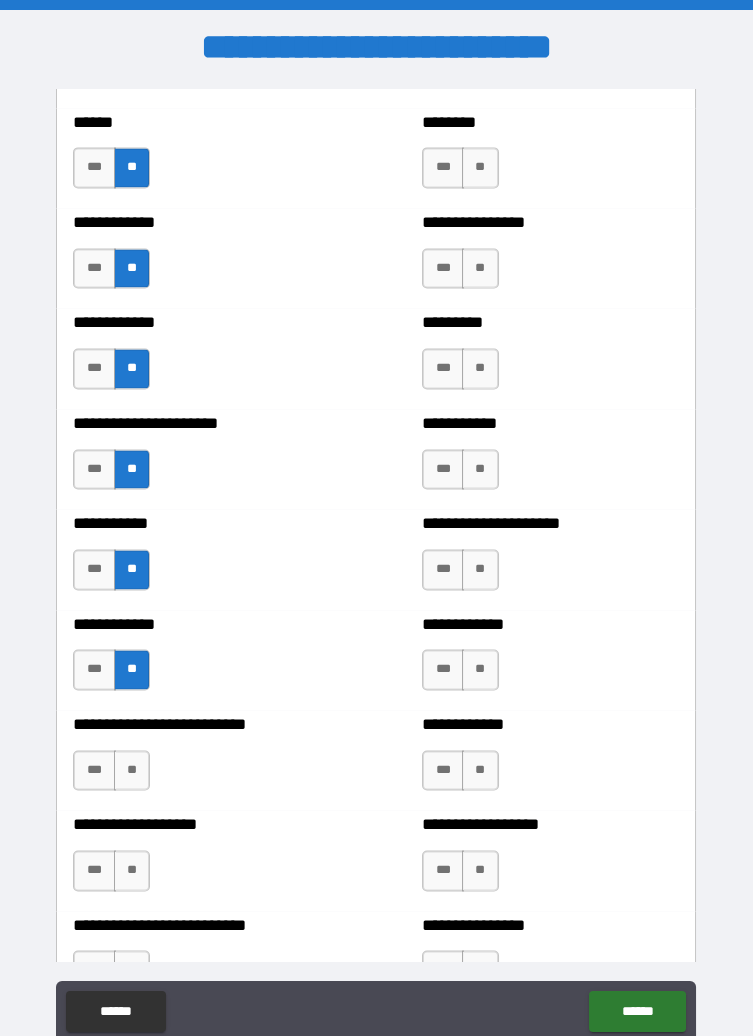 click on "**" at bounding box center (132, 770) 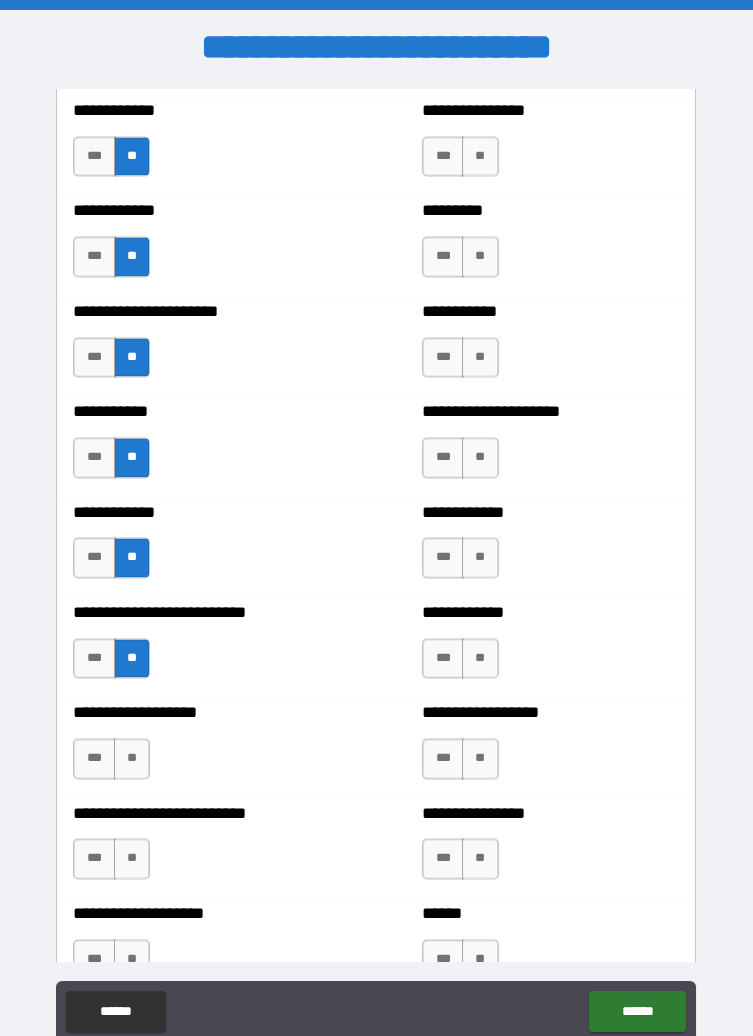 click on "**" at bounding box center (132, 758) 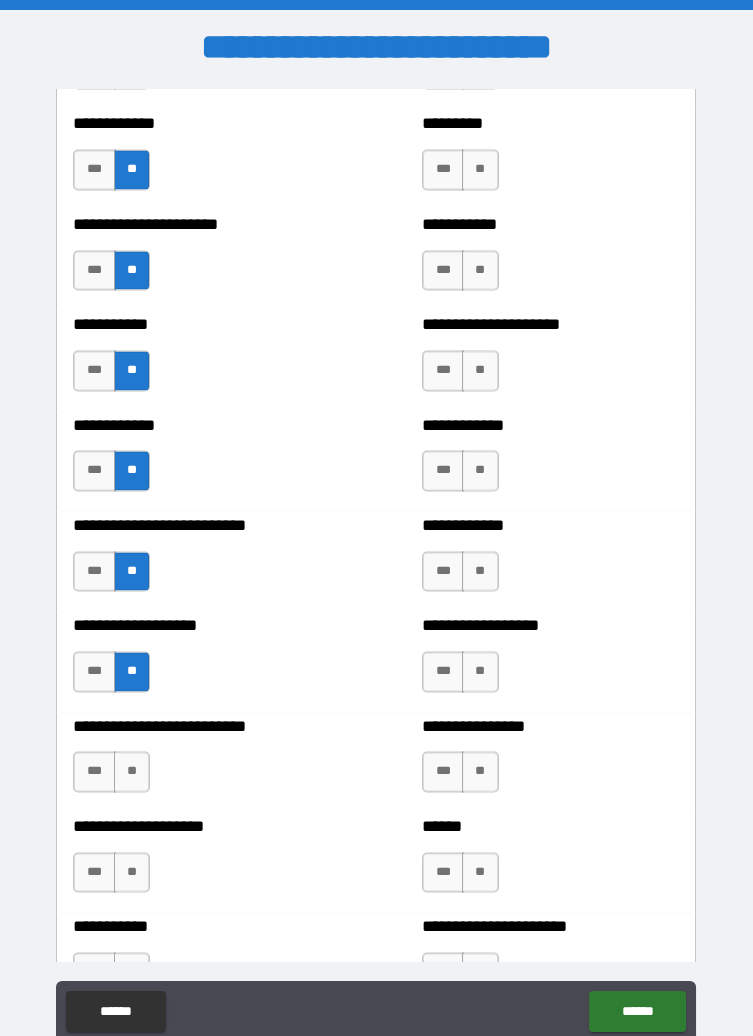 scroll, scrollTop: 5360, scrollLeft: 0, axis: vertical 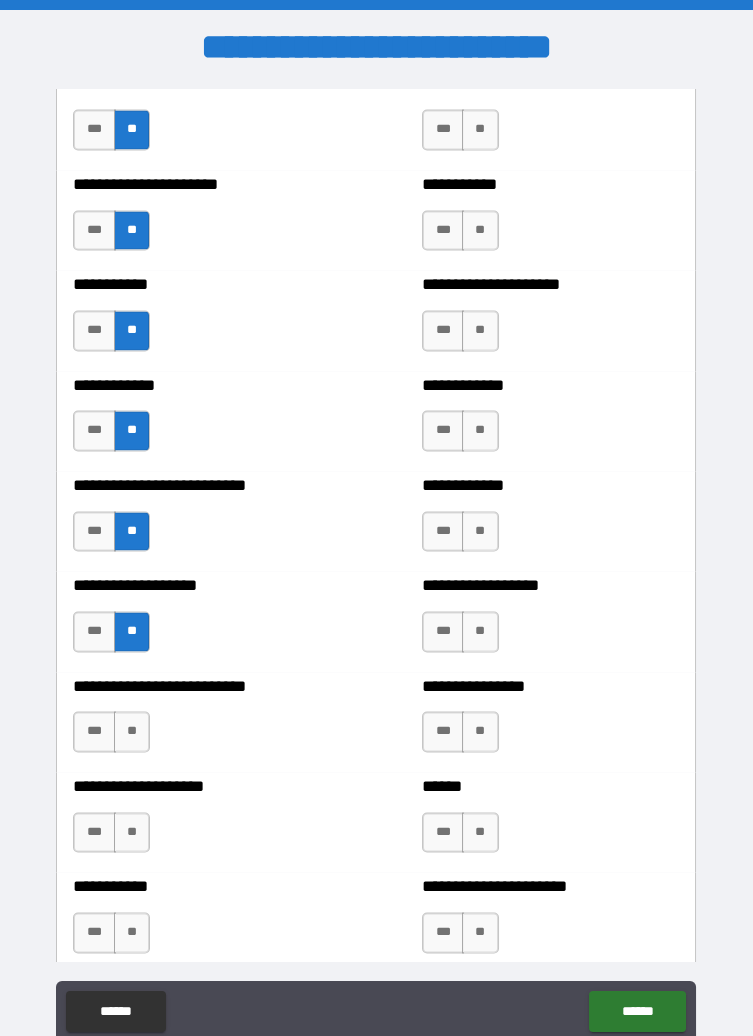 click on "**" at bounding box center (132, 731) 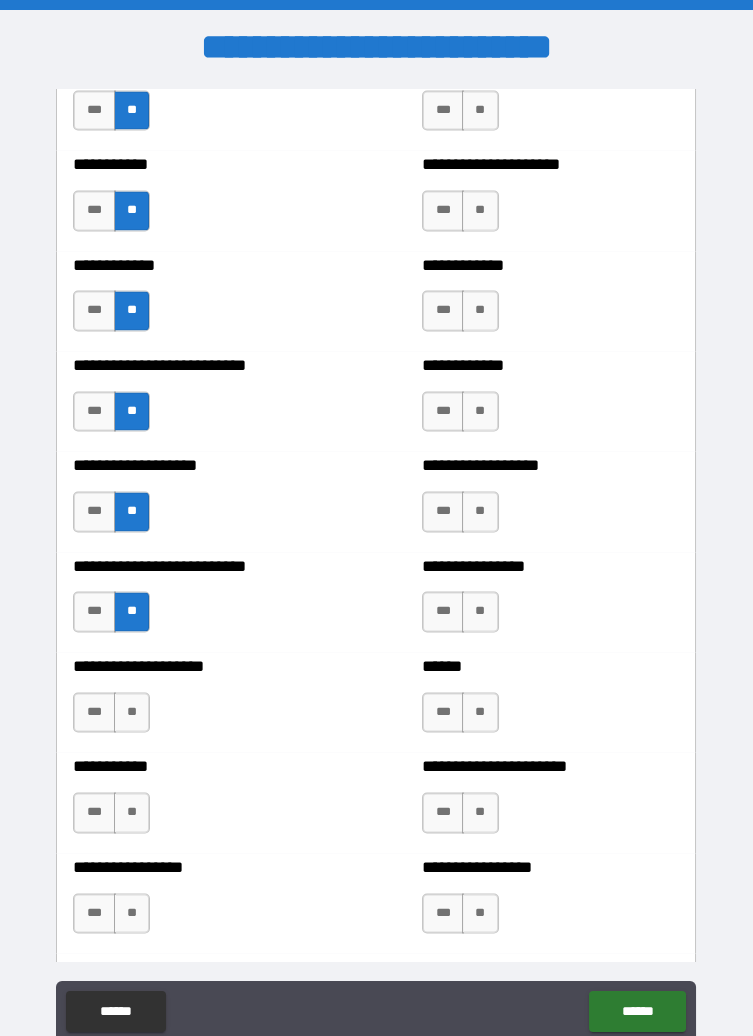 scroll, scrollTop: 5483, scrollLeft: 0, axis: vertical 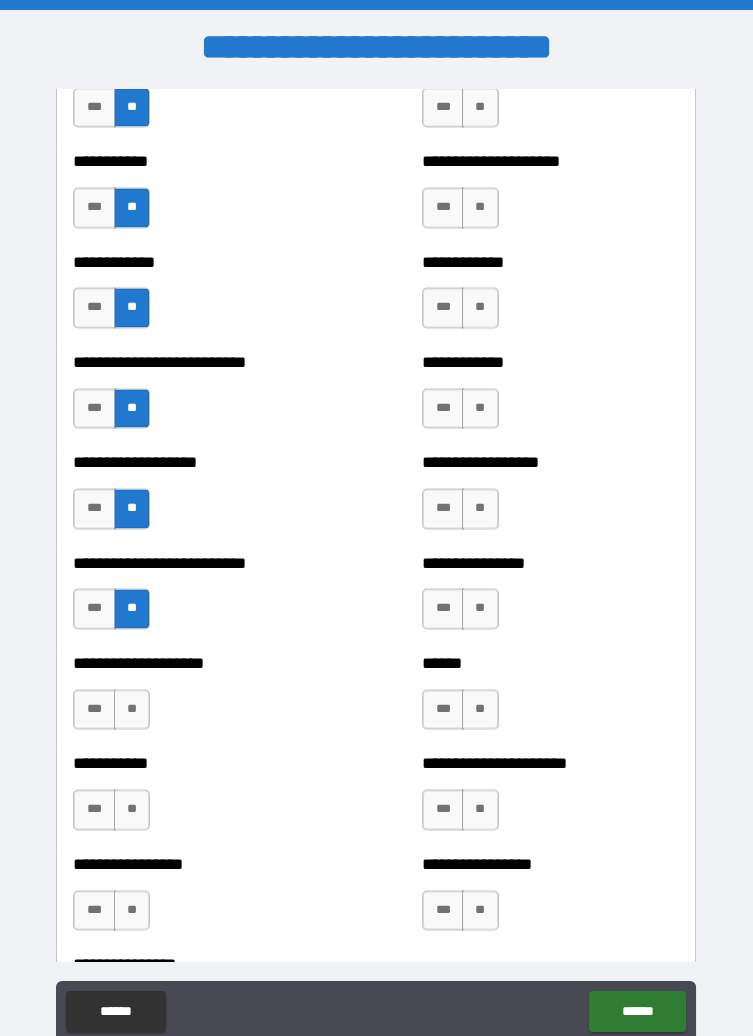 click on "**" at bounding box center [132, 709] 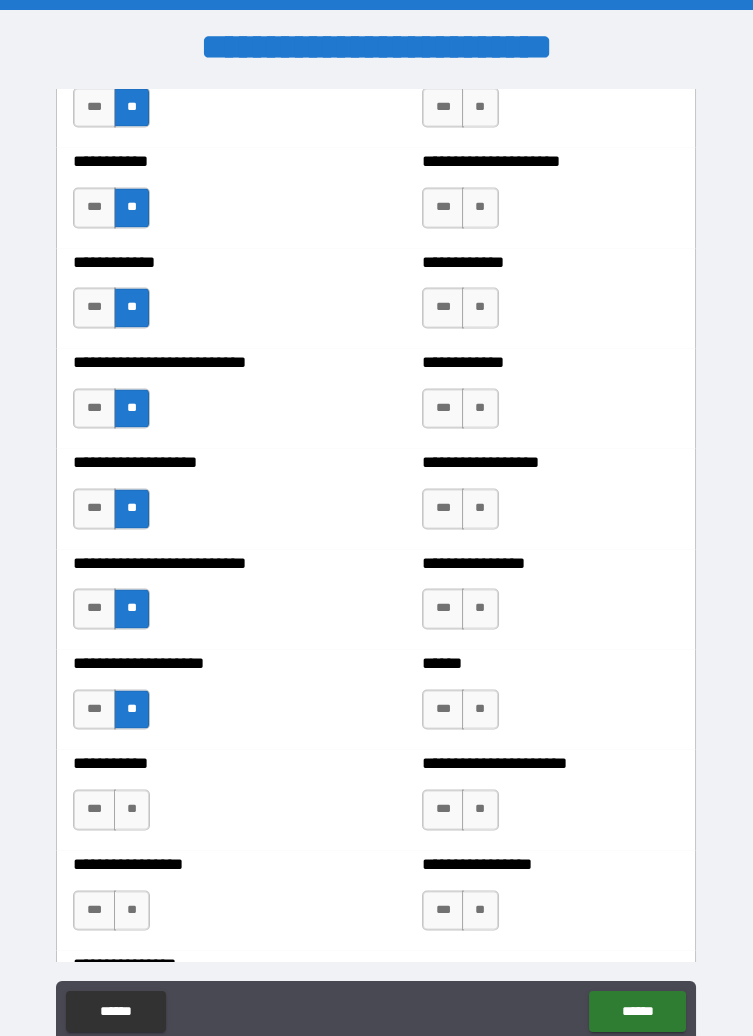 click on "**" at bounding box center (132, 809) 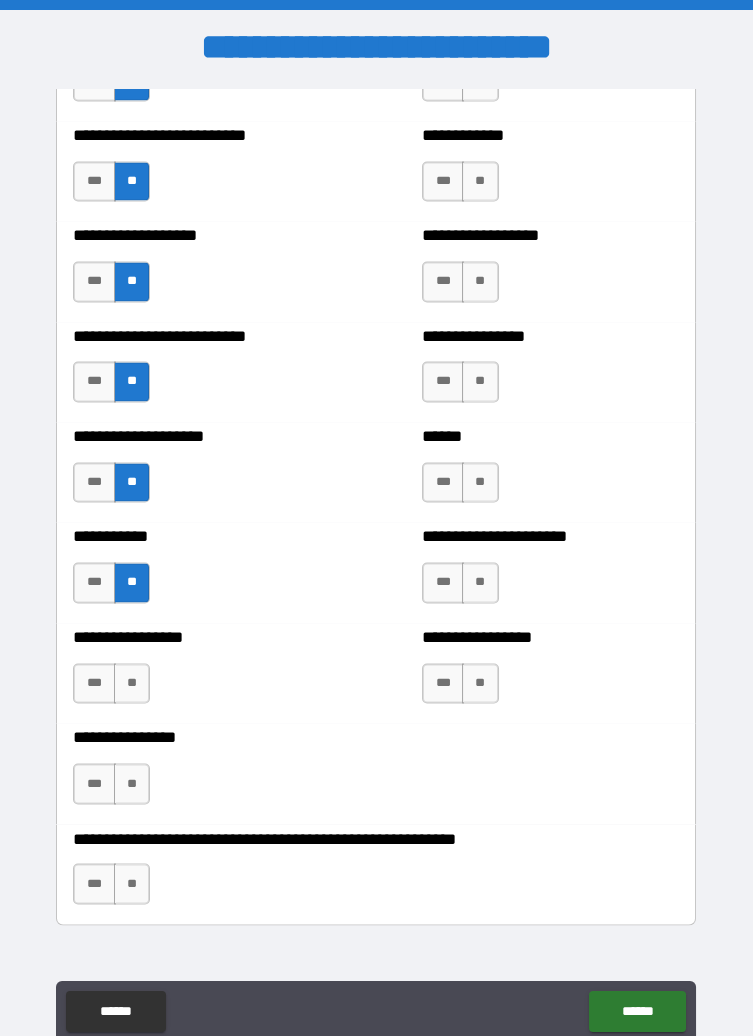 scroll, scrollTop: 5715, scrollLeft: 0, axis: vertical 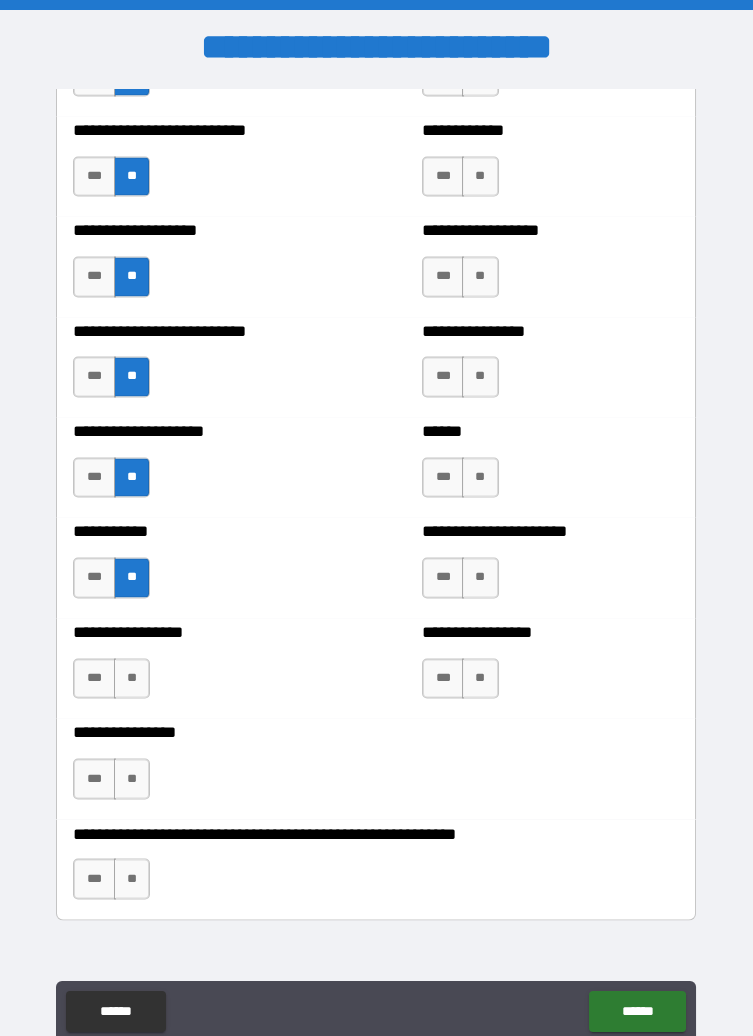 click on "**" at bounding box center [132, 678] 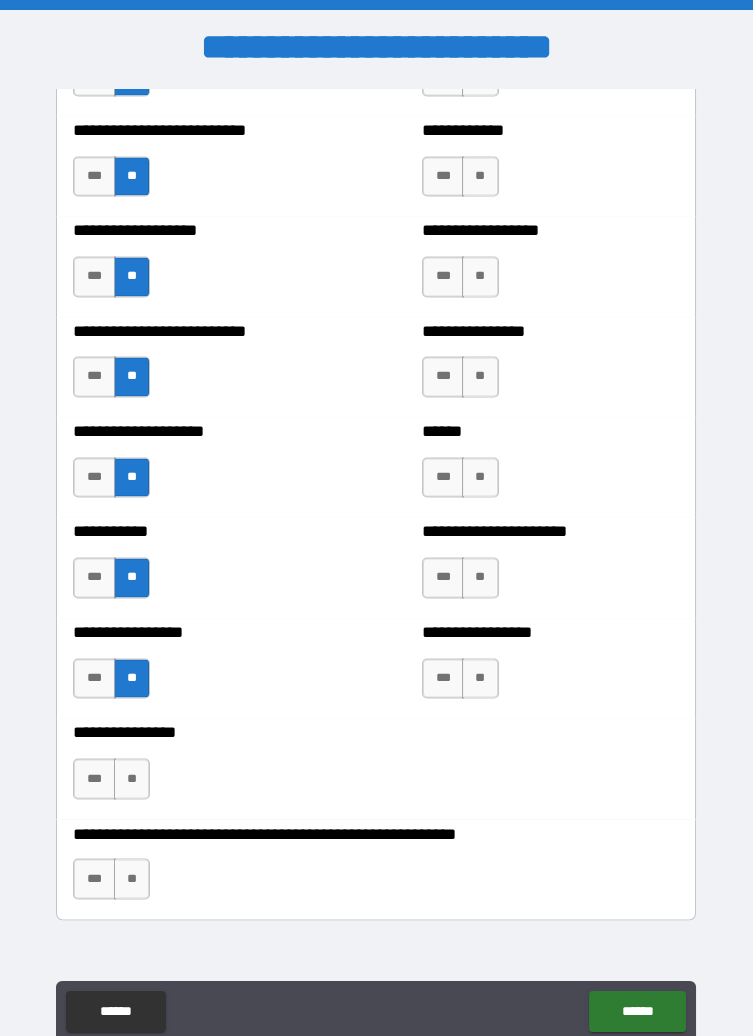 click on "**" at bounding box center [132, 778] 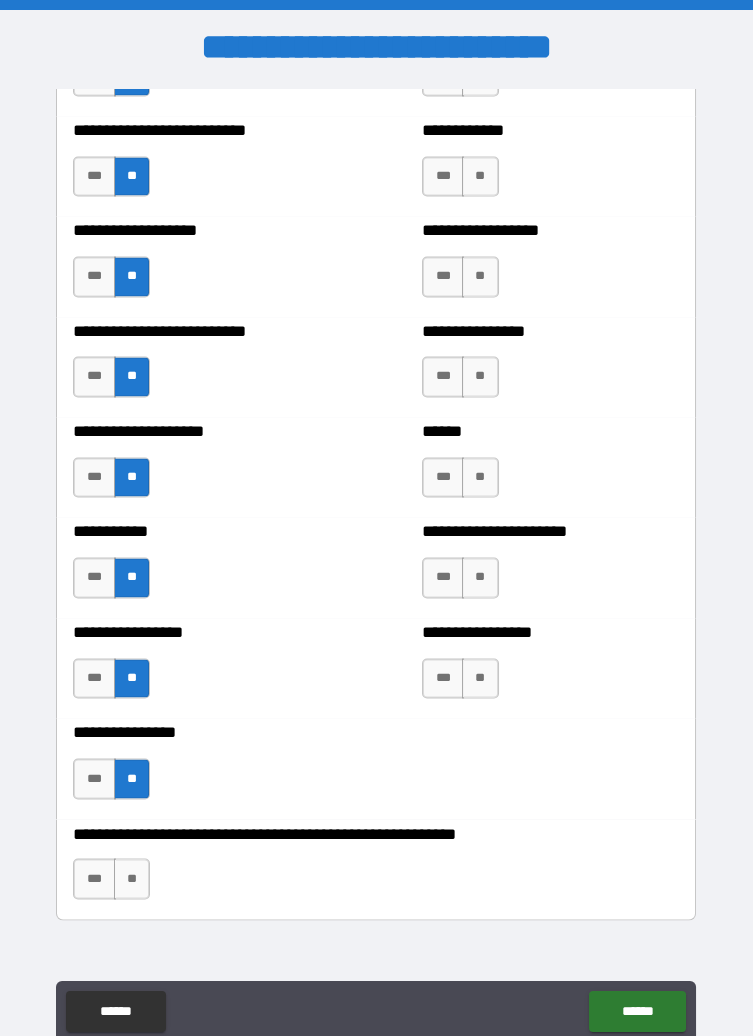 click on "**" at bounding box center (132, 878) 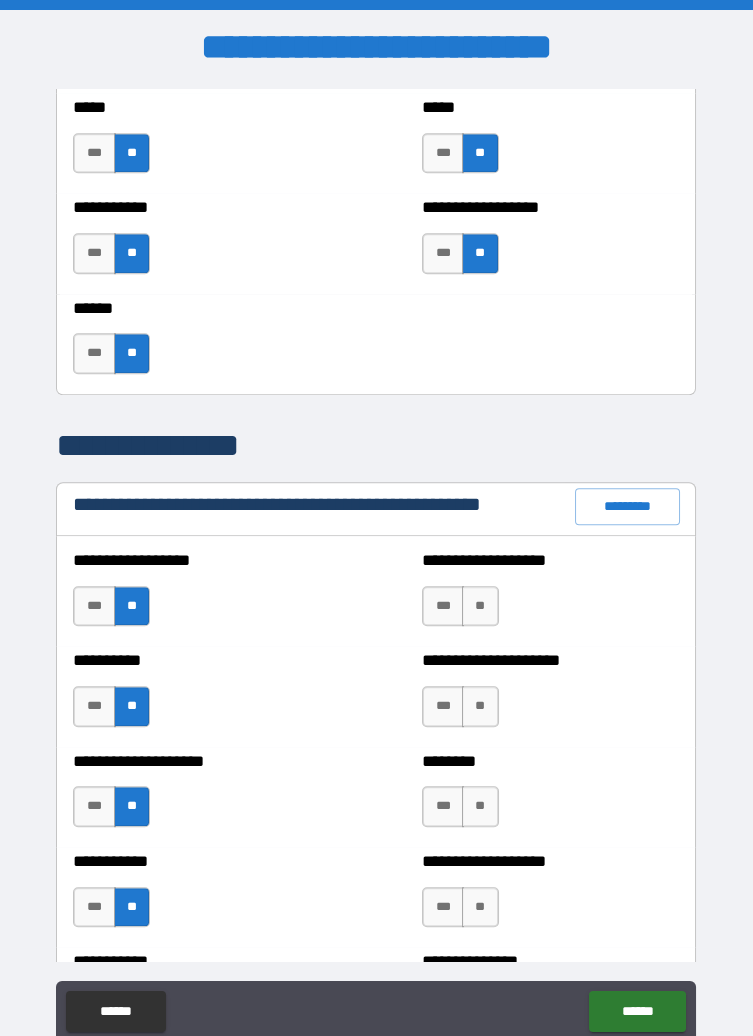 scroll, scrollTop: 2085, scrollLeft: 0, axis: vertical 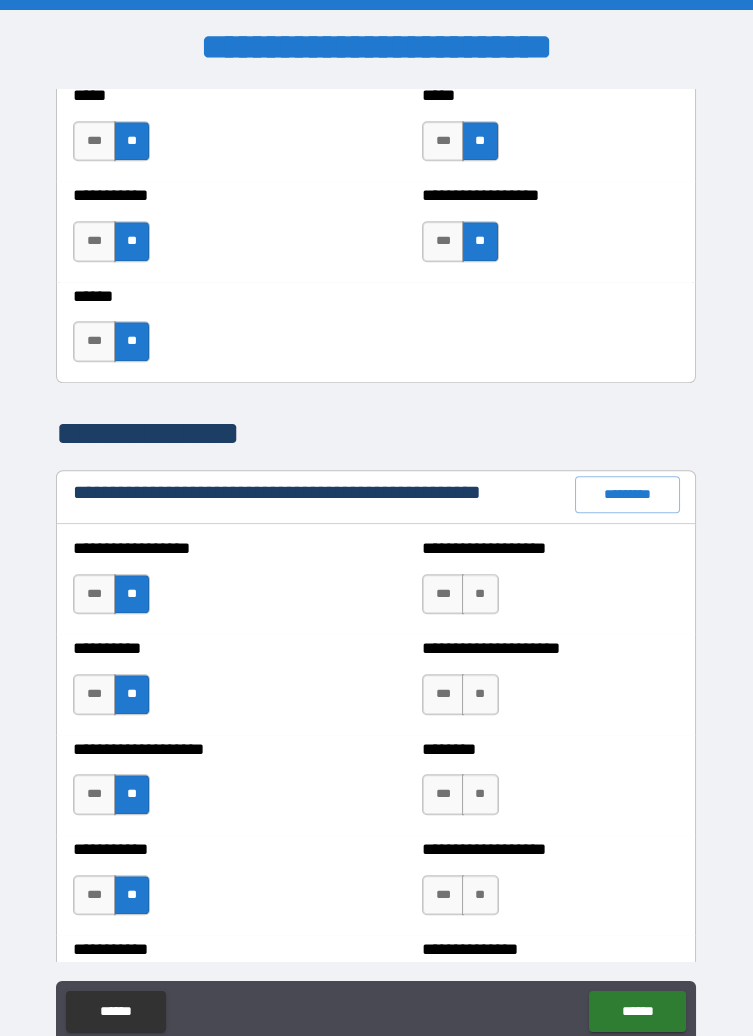 click on "**" at bounding box center (480, 594) 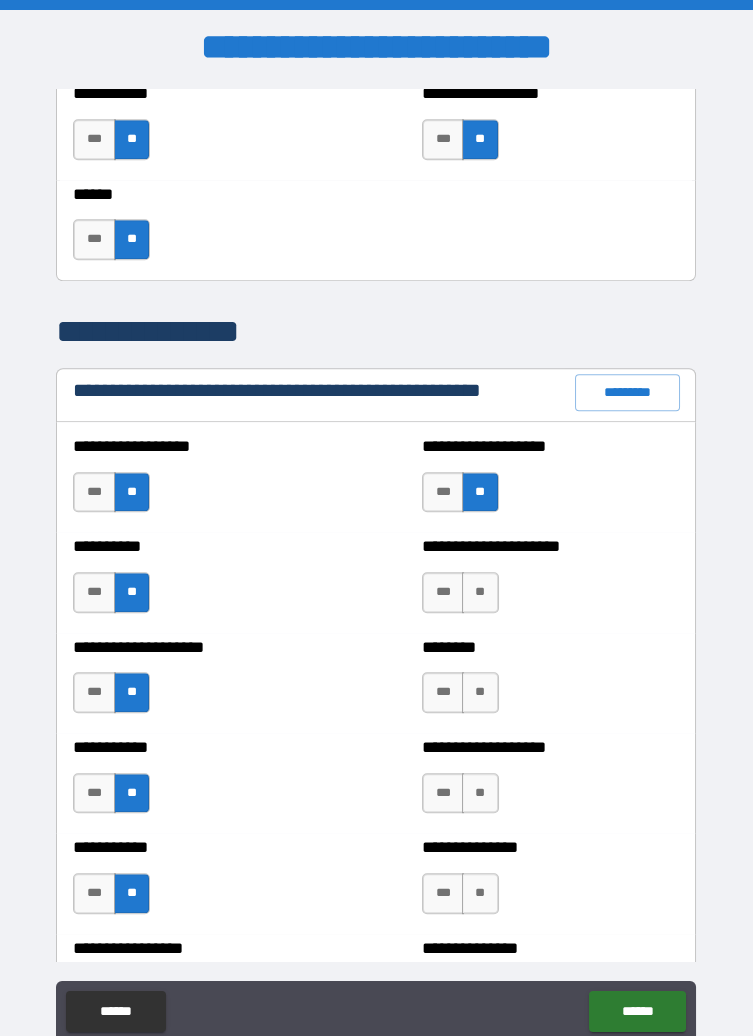 scroll, scrollTop: 2201, scrollLeft: 0, axis: vertical 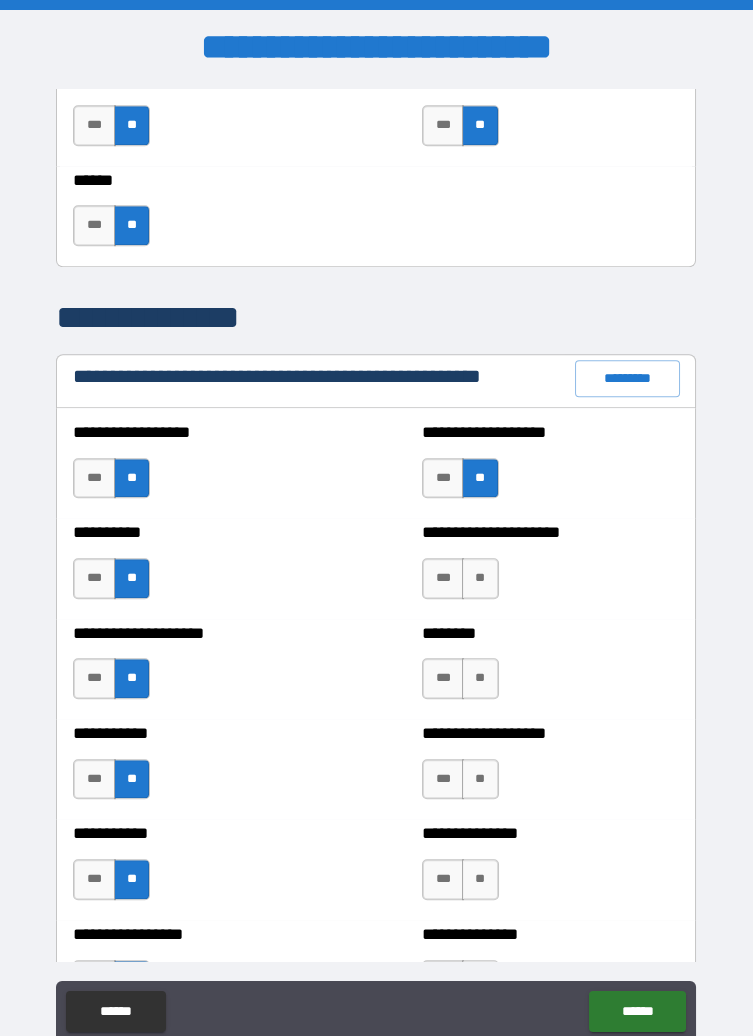 click on "**" at bounding box center (480, 578) 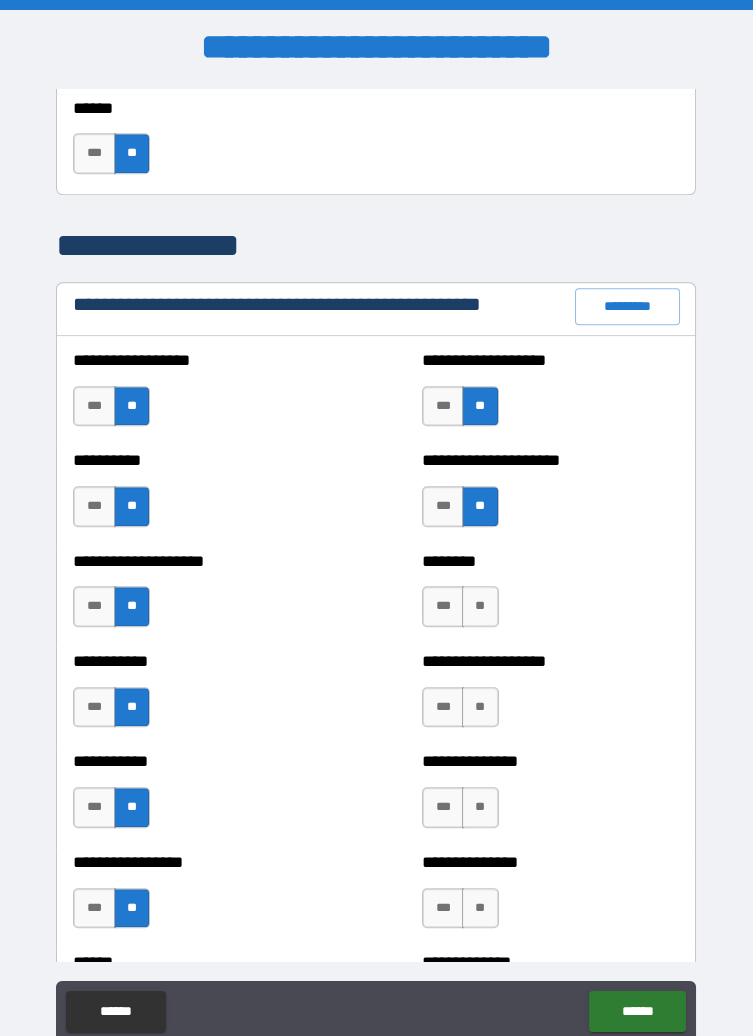 scroll, scrollTop: 2291, scrollLeft: 0, axis: vertical 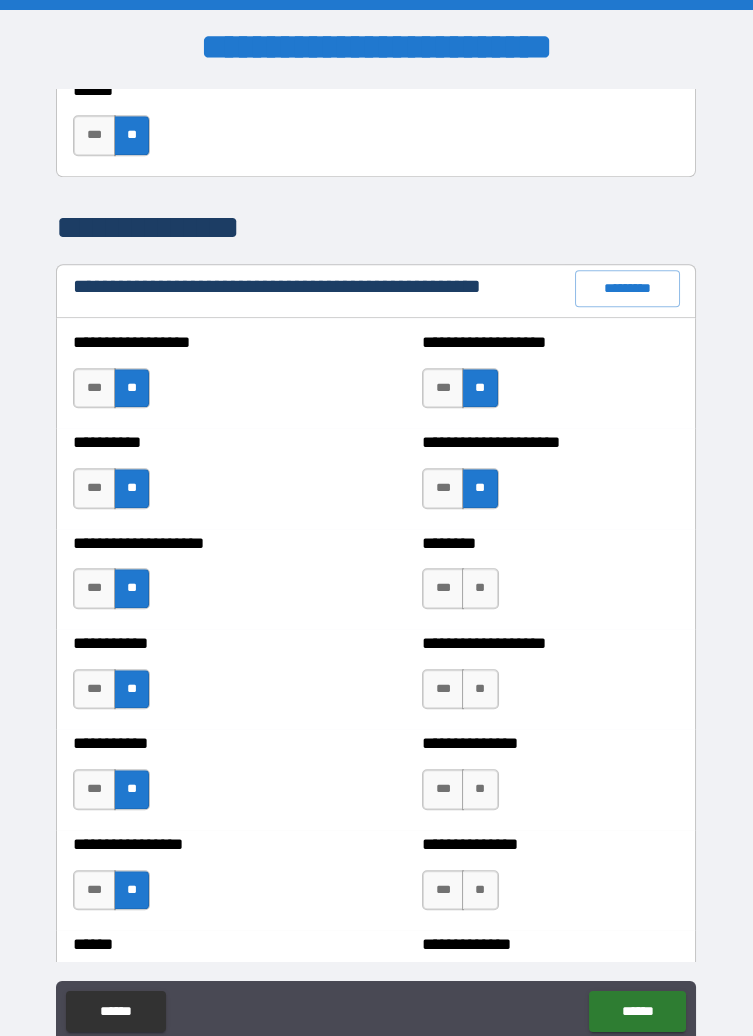 click on "***" at bounding box center (443, 588) 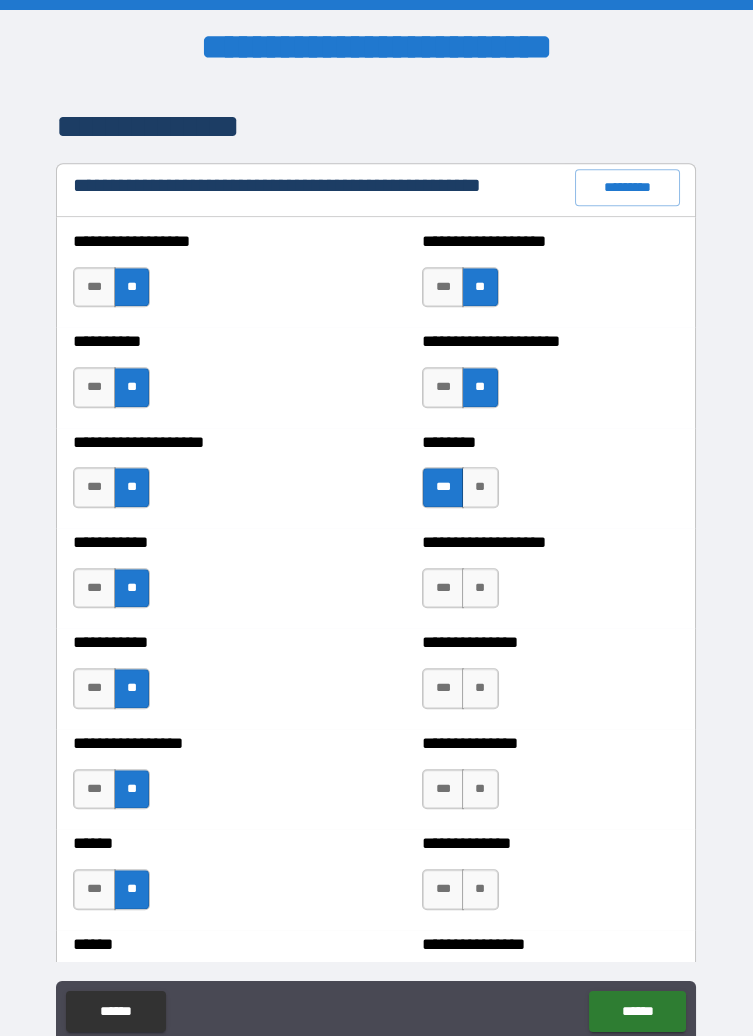 scroll, scrollTop: 2448, scrollLeft: 0, axis: vertical 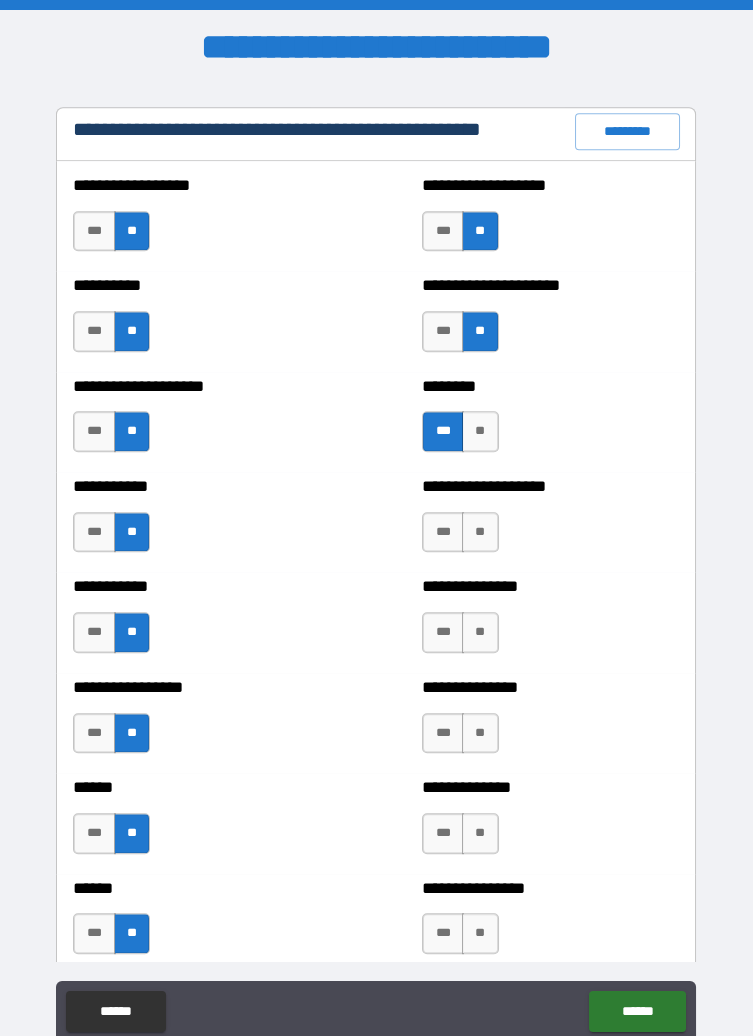 click on "**" at bounding box center (480, 532) 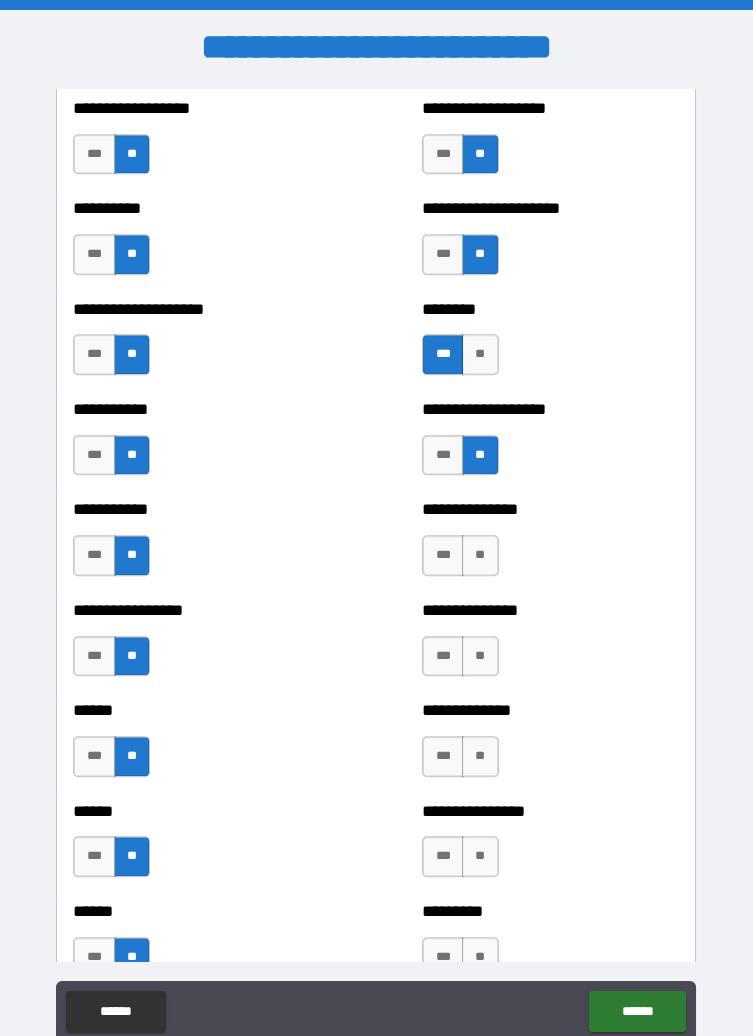 click on "**" at bounding box center (480, 555) 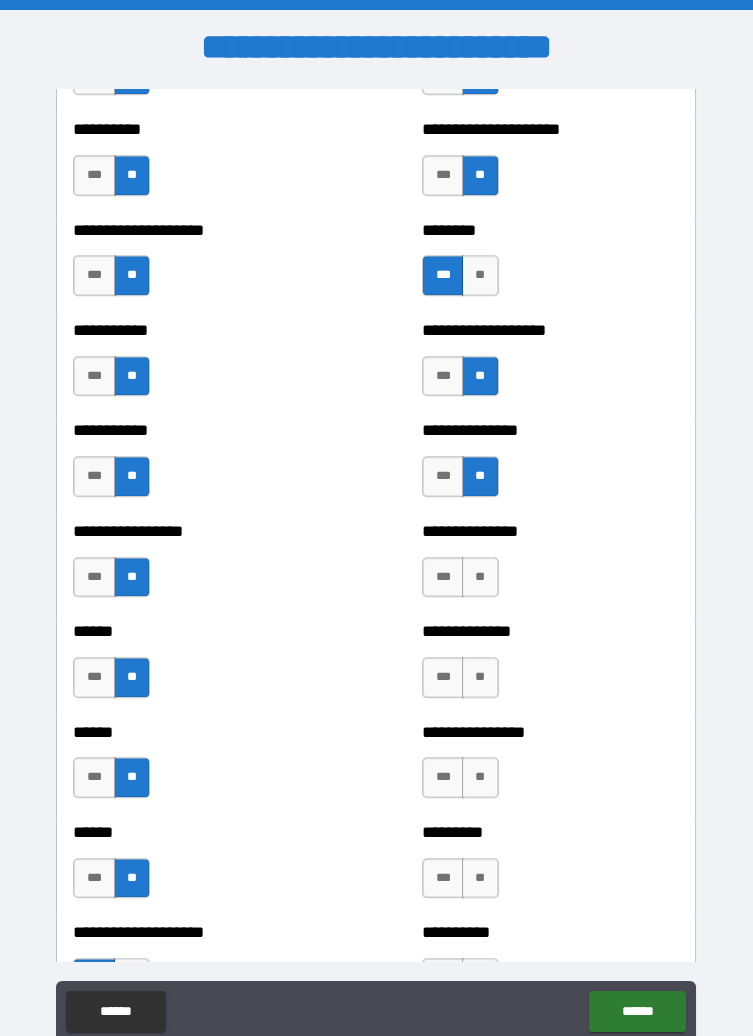 scroll, scrollTop: 2652, scrollLeft: 0, axis: vertical 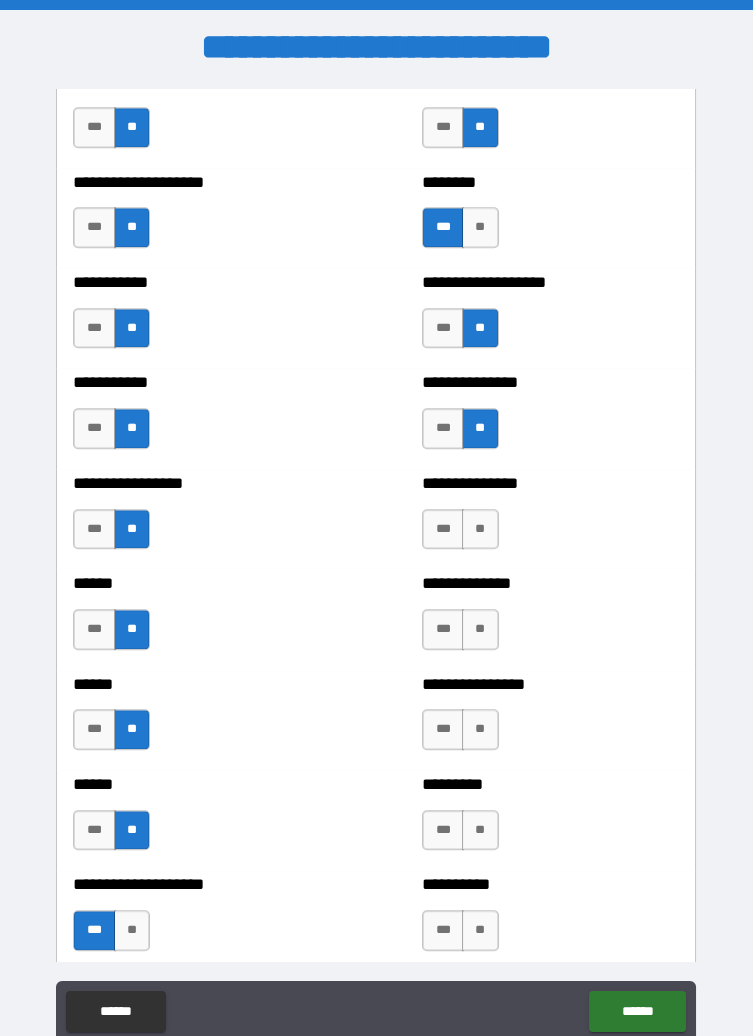 click on "**" at bounding box center (480, 529) 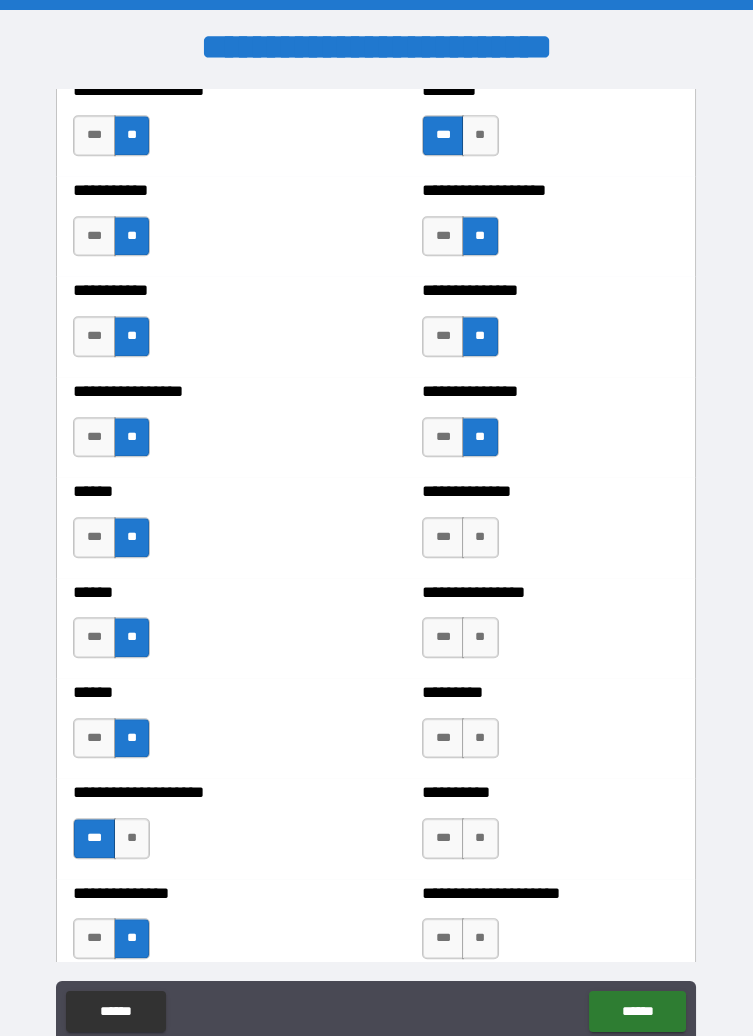click on "**" at bounding box center [480, 537] 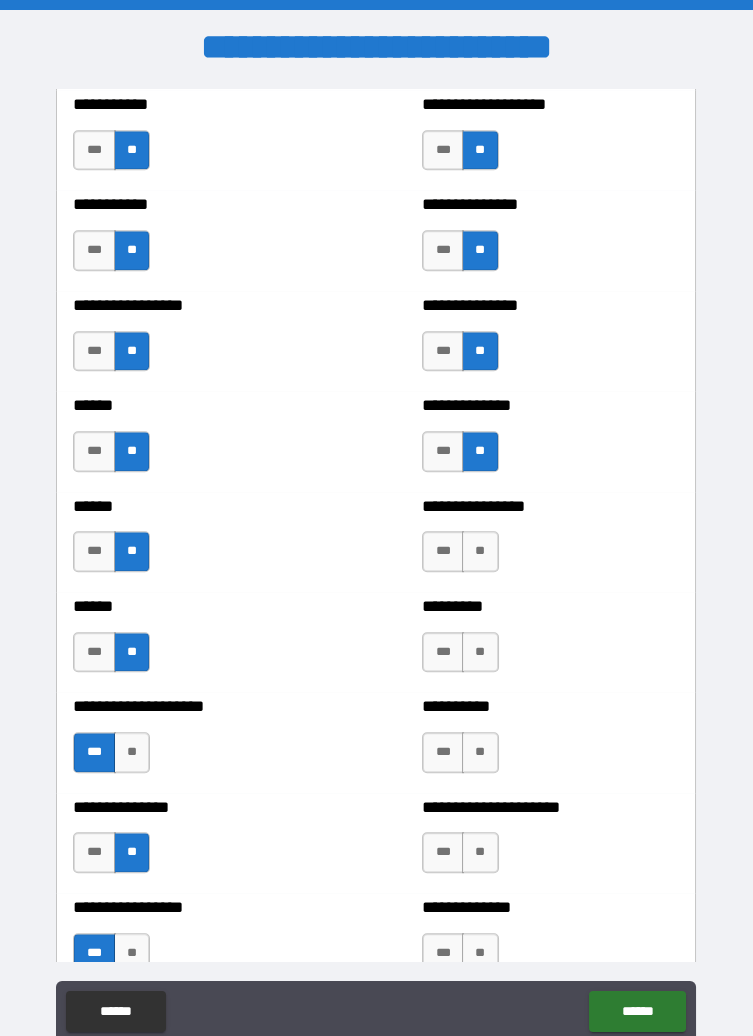 scroll, scrollTop: 2885, scrollLeft: 0, axis: vertical 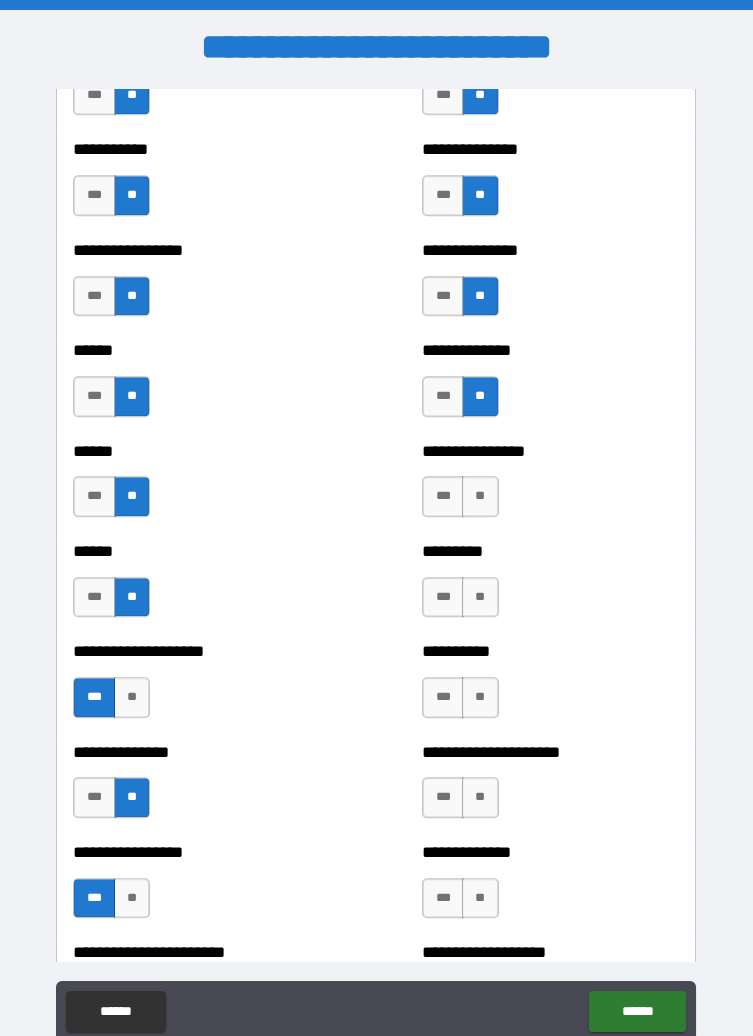 click on "**" at bounding box center [480, 496] 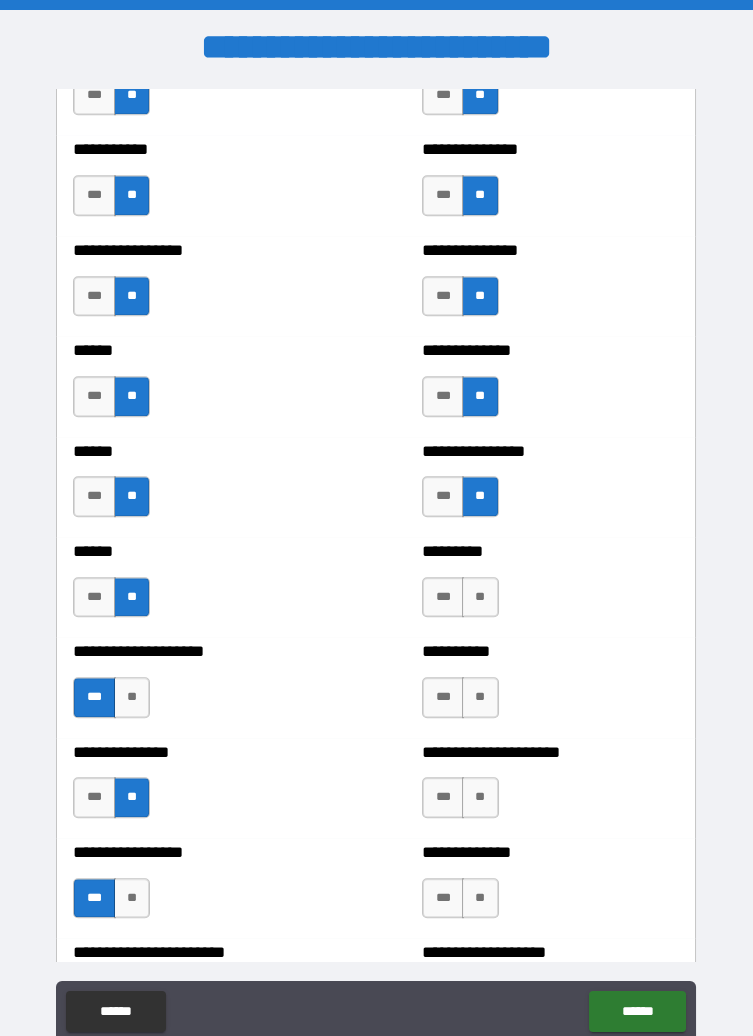 click on "**" at bounding box center (480, 597) 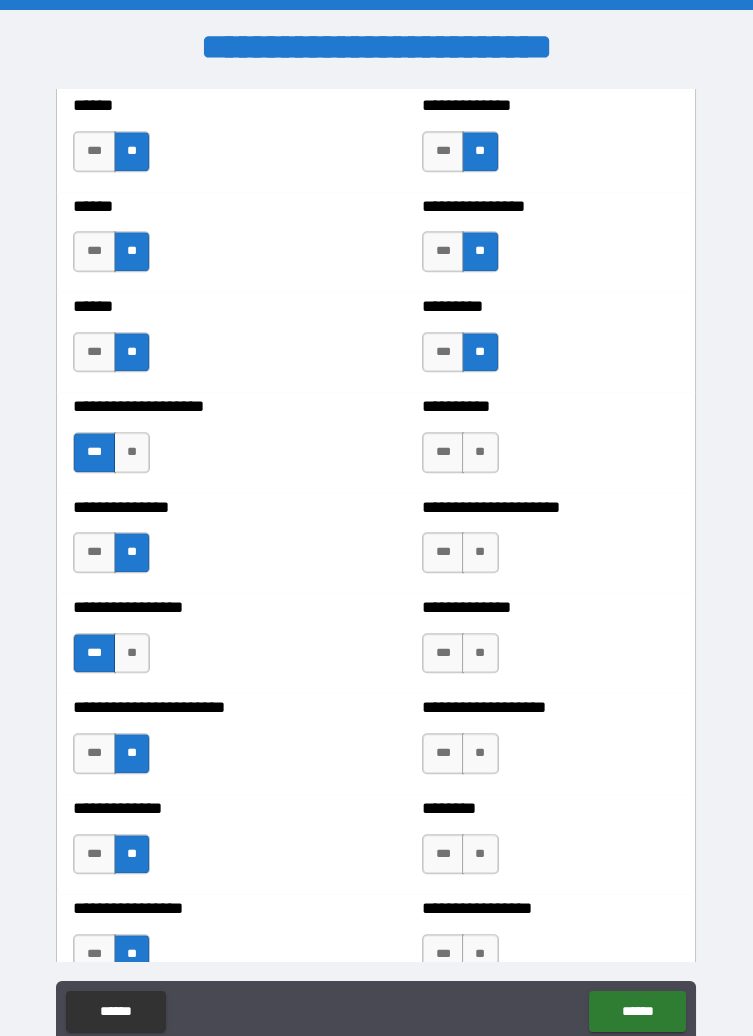 scroll, scrollTop: 3133, scrollLeft: 0, axis: vertical 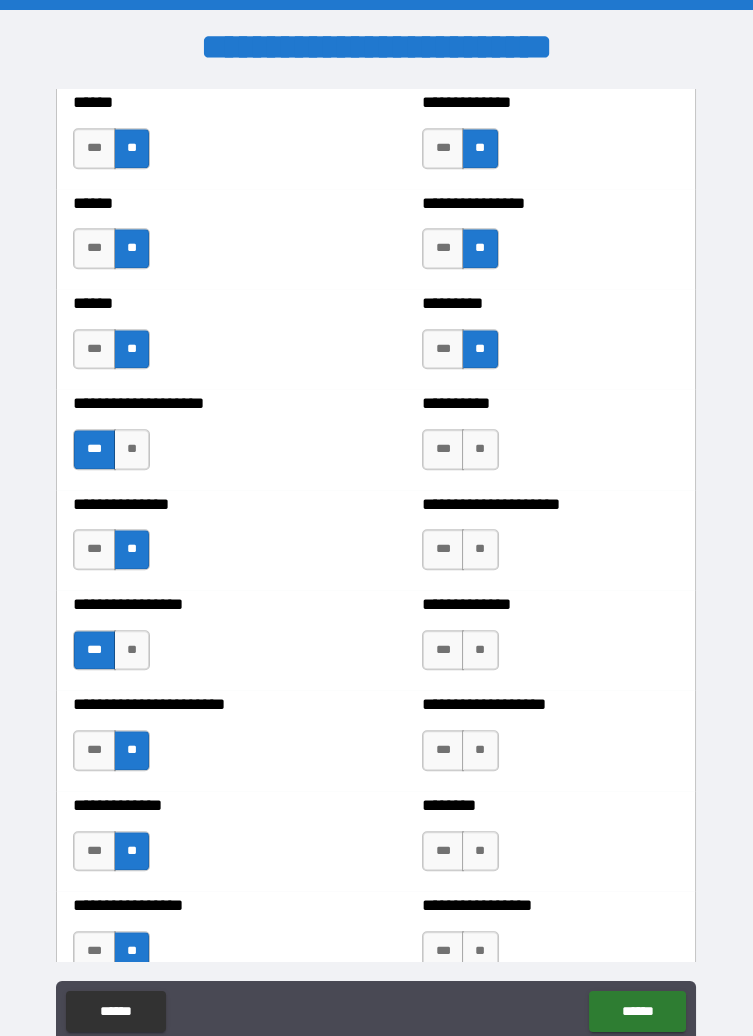 click on "**" at bounding box center [480, 449] 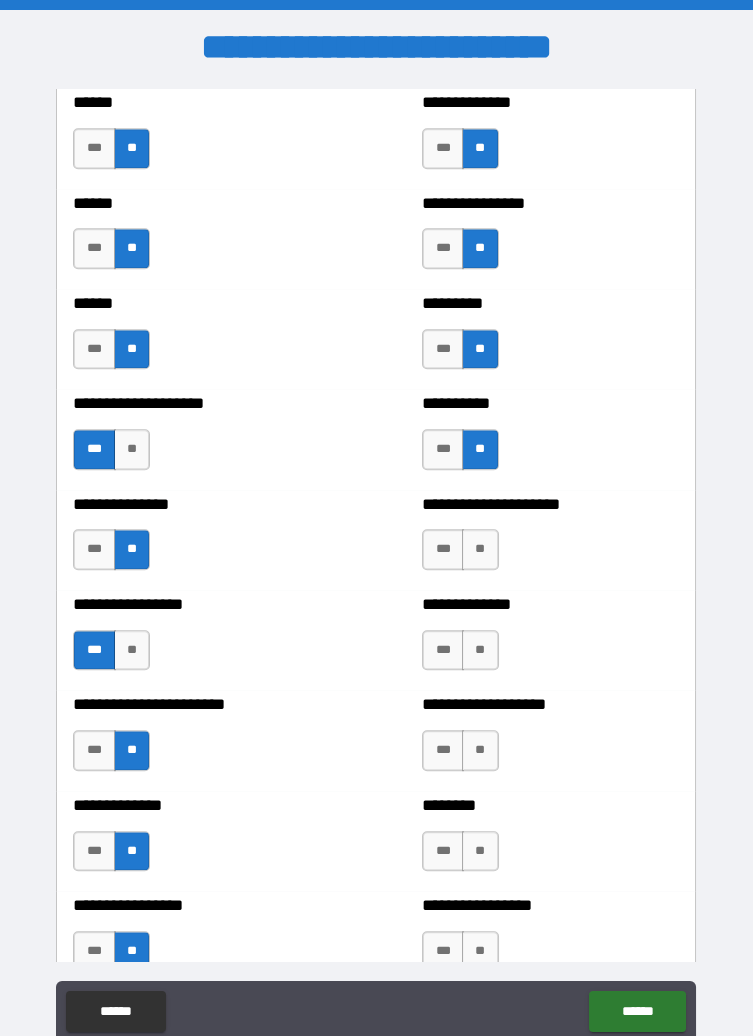 click on "**" at bounding box center [480, 549] 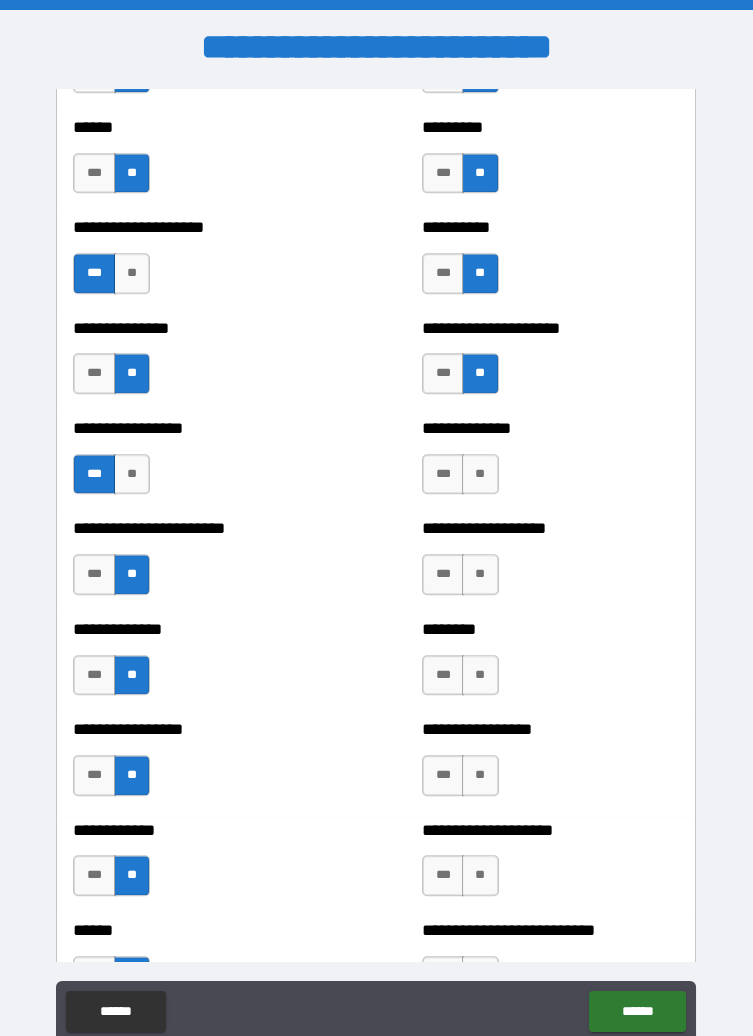 scroll, scrollTop: 3313, scrollLeft: 0, axis: vertical 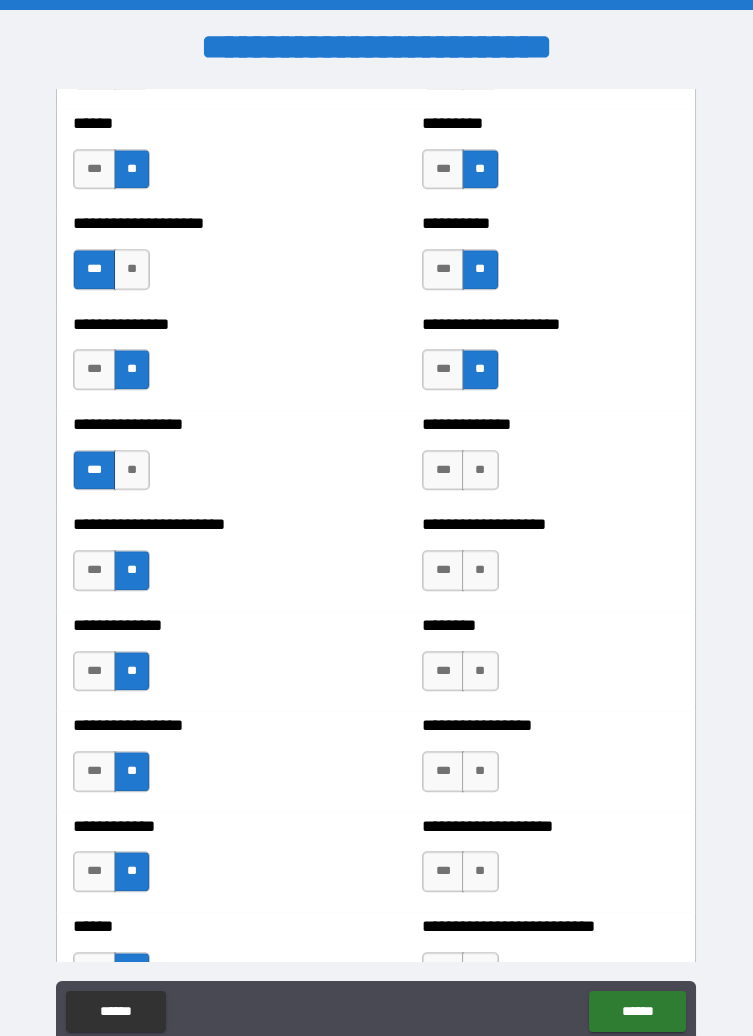 click on "**" at bounding box center [480, 470] 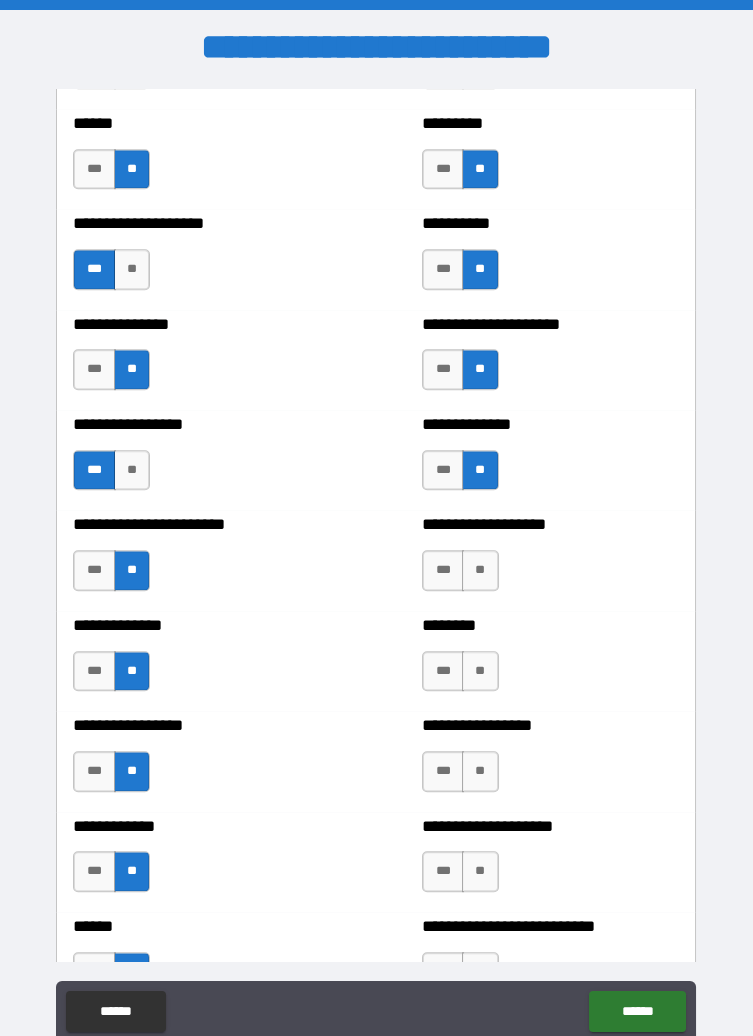 click on "**" at bounding box center [480, 570] 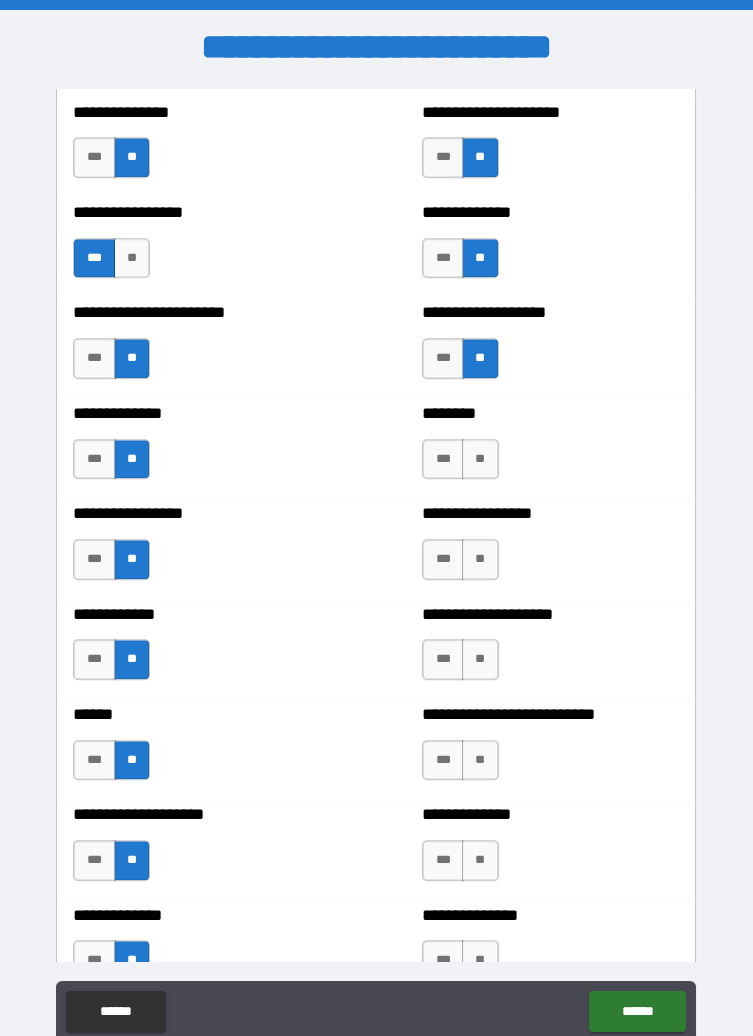 scroll, scrollTop: 3528, scrollLeft: 0, axis: vertical 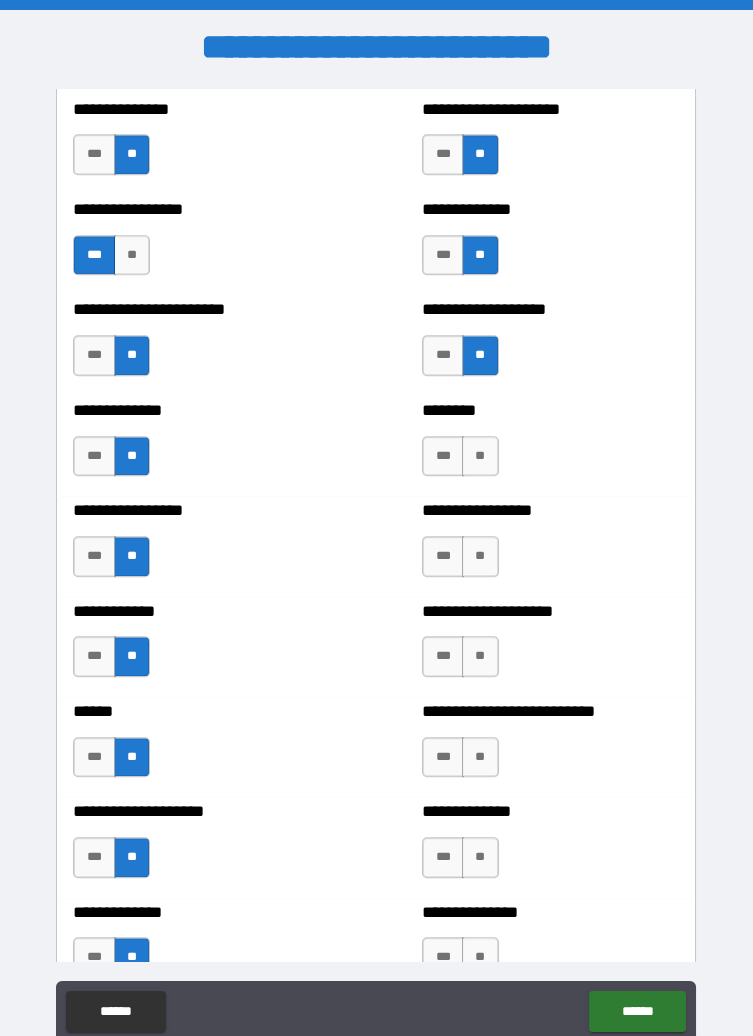 click on "**" at bounding box center [480, 456] 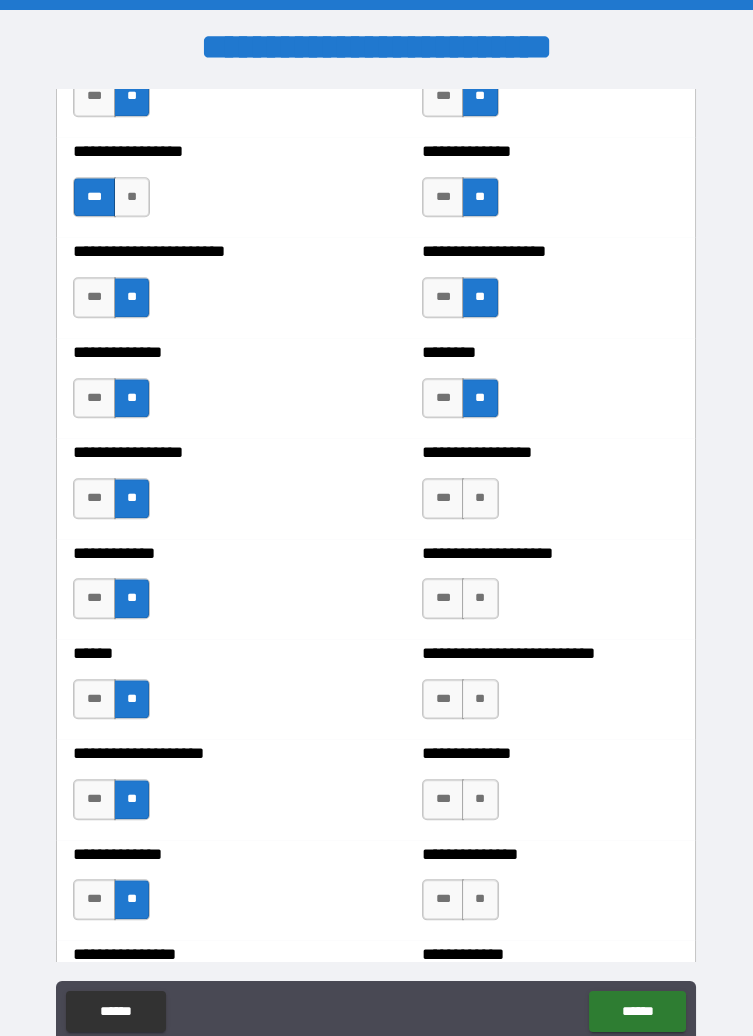 scroll, scrollTop: 3592, scrollLeft: 0, axis: vertical 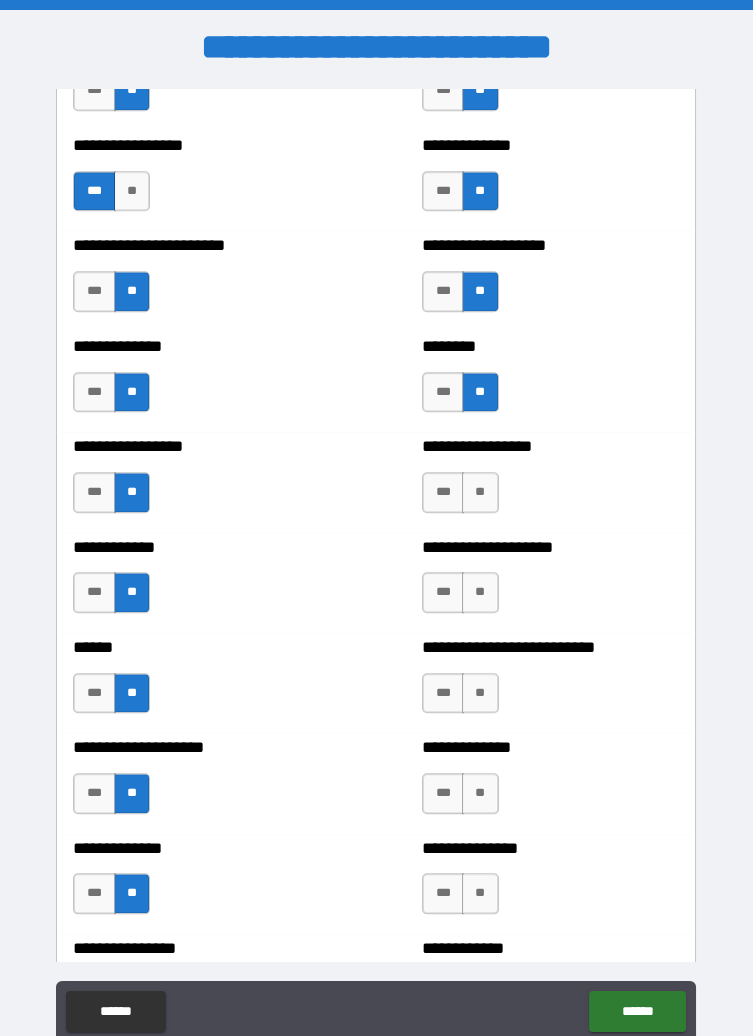 click on "**" at bounding box center (480, 492) 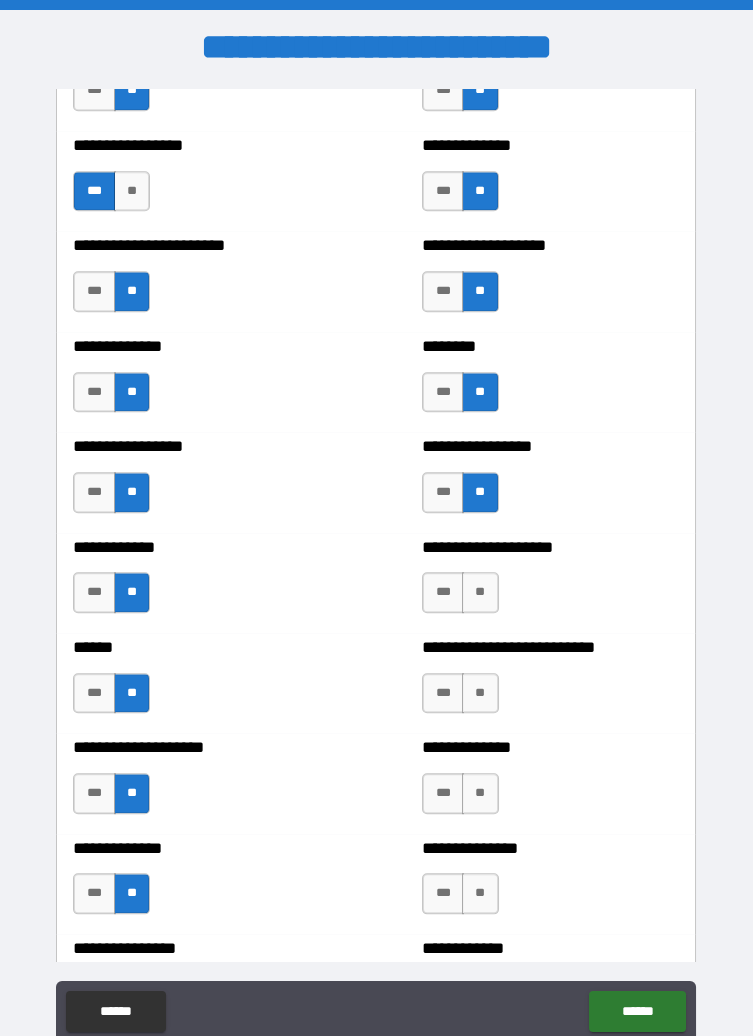 click on "**" at bounding box center (480, 592) 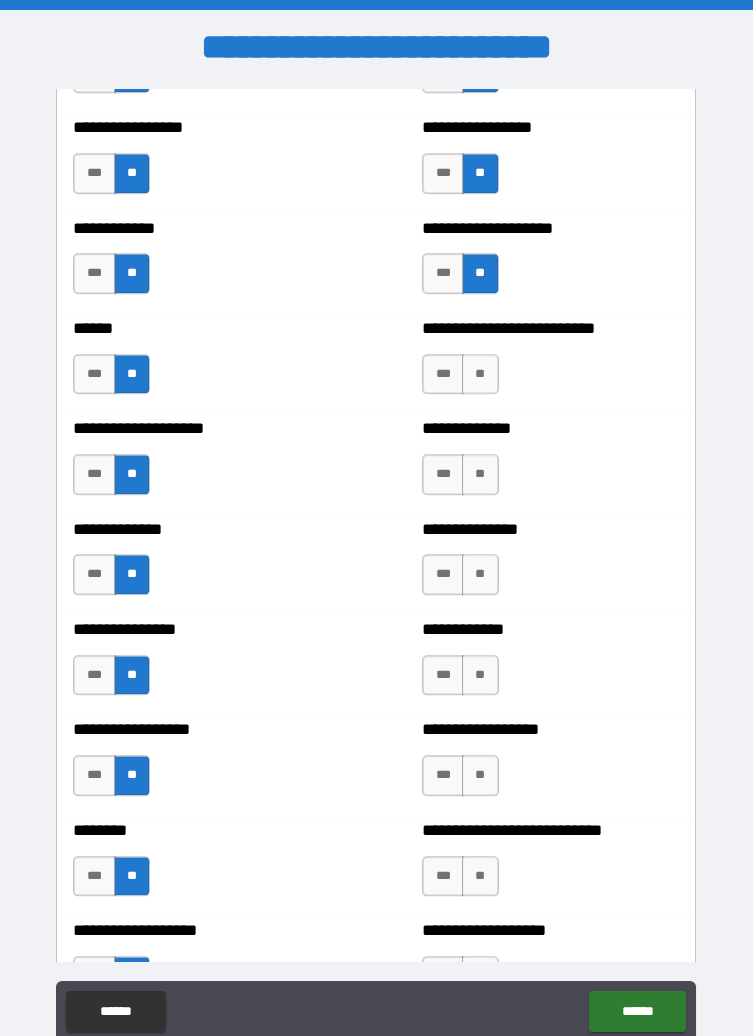 scroll, scrollTop: 3914, scrollLeft: 0, axis: vertical 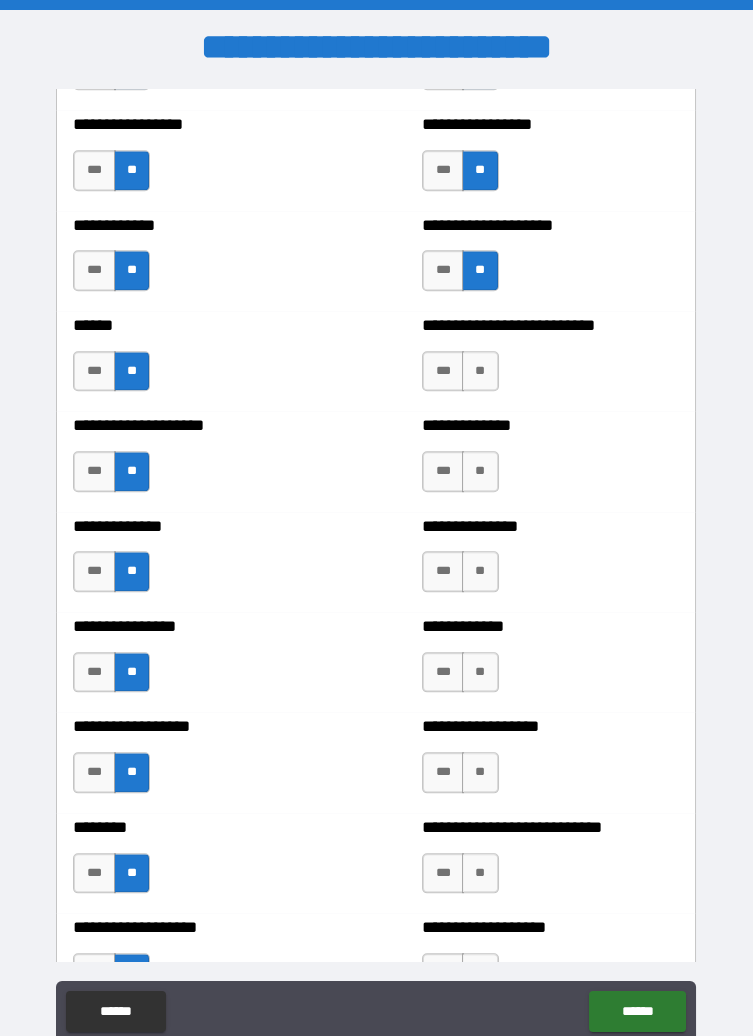 click on "**" at bounding box center (480, 371) 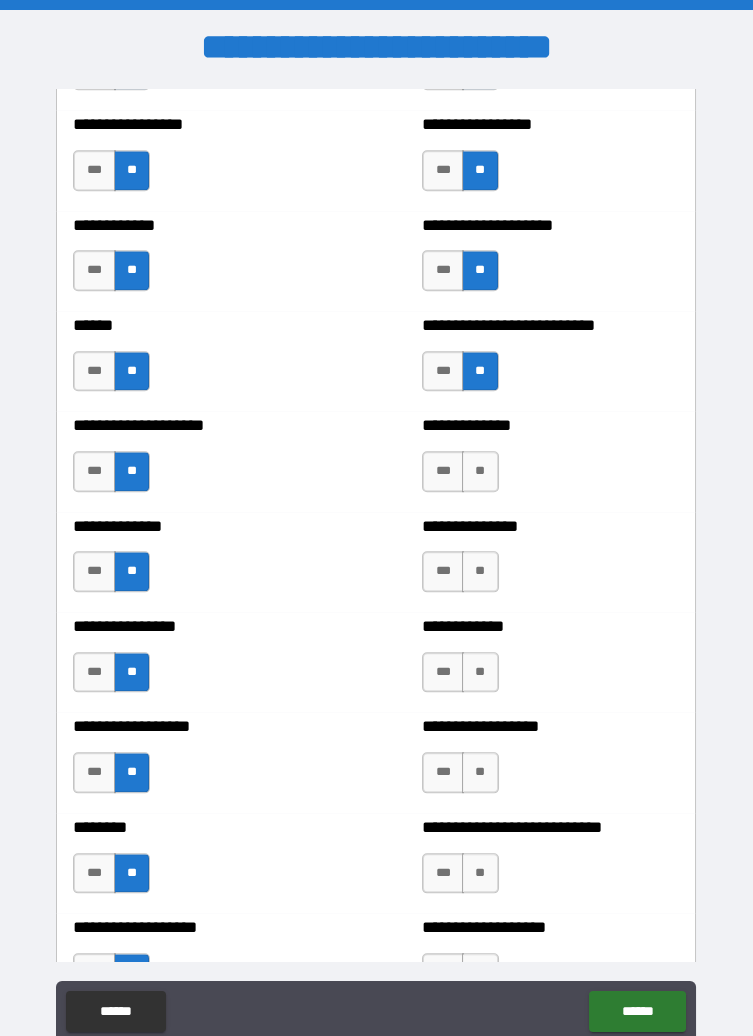 click on "**" at bounding box center (480, 471) 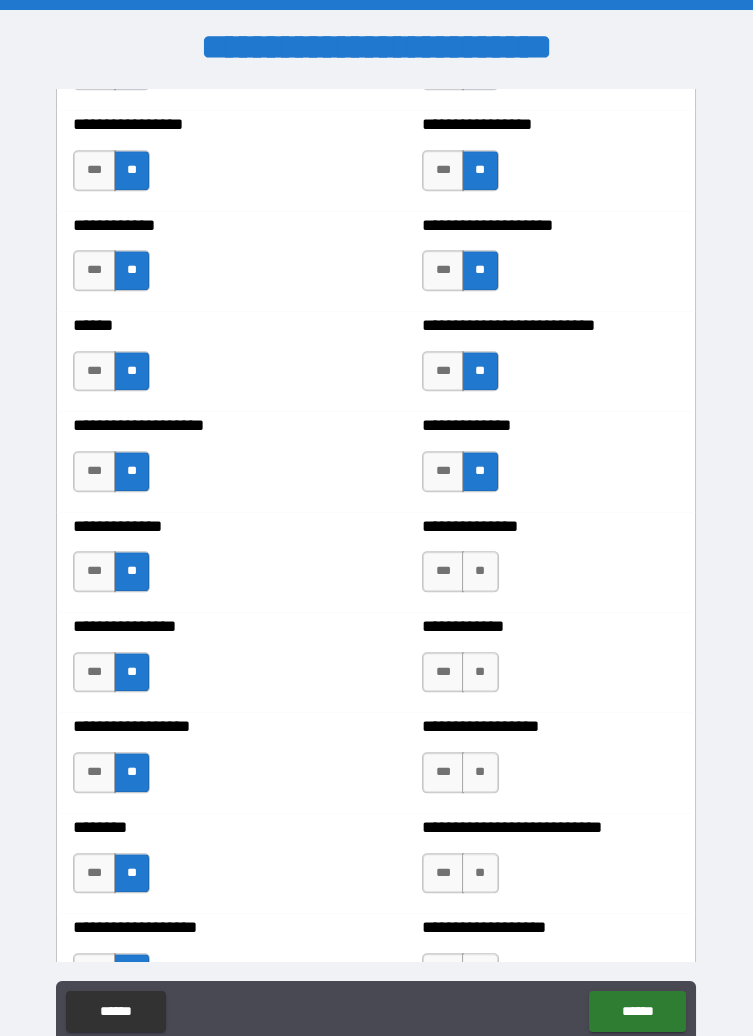 click on "**" at bounding box center (480, 571) 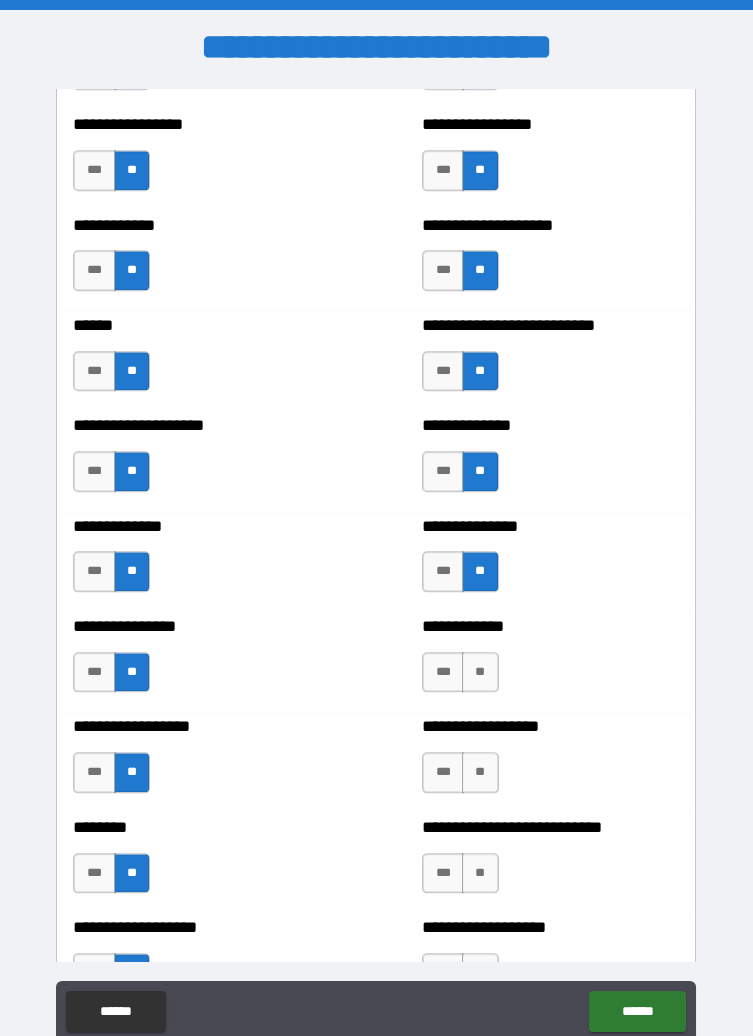 click on "**" at bounding box center (480, 672) 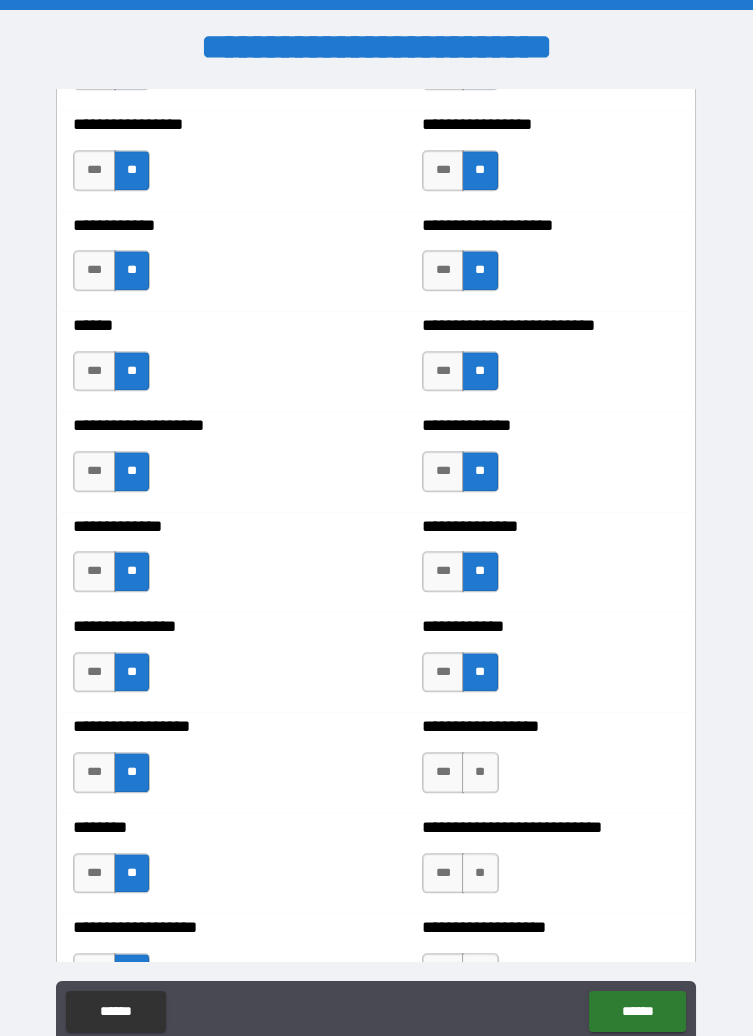 click on "**" at bounding box center (480, 772) 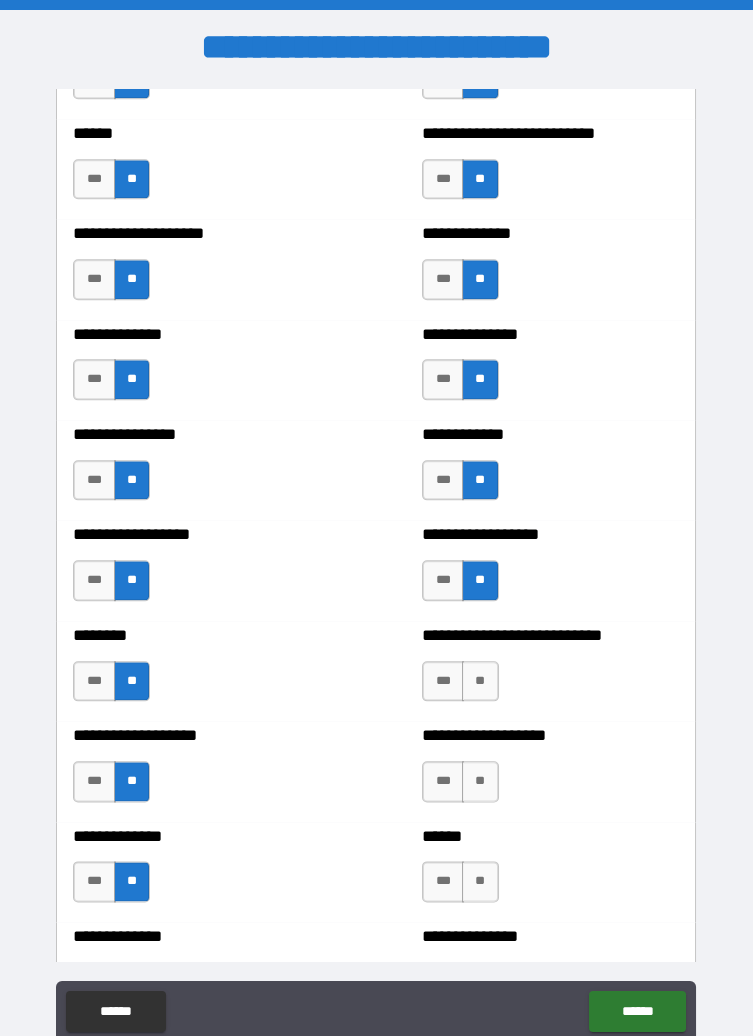 click on "**" at bounding box center [480, 681] 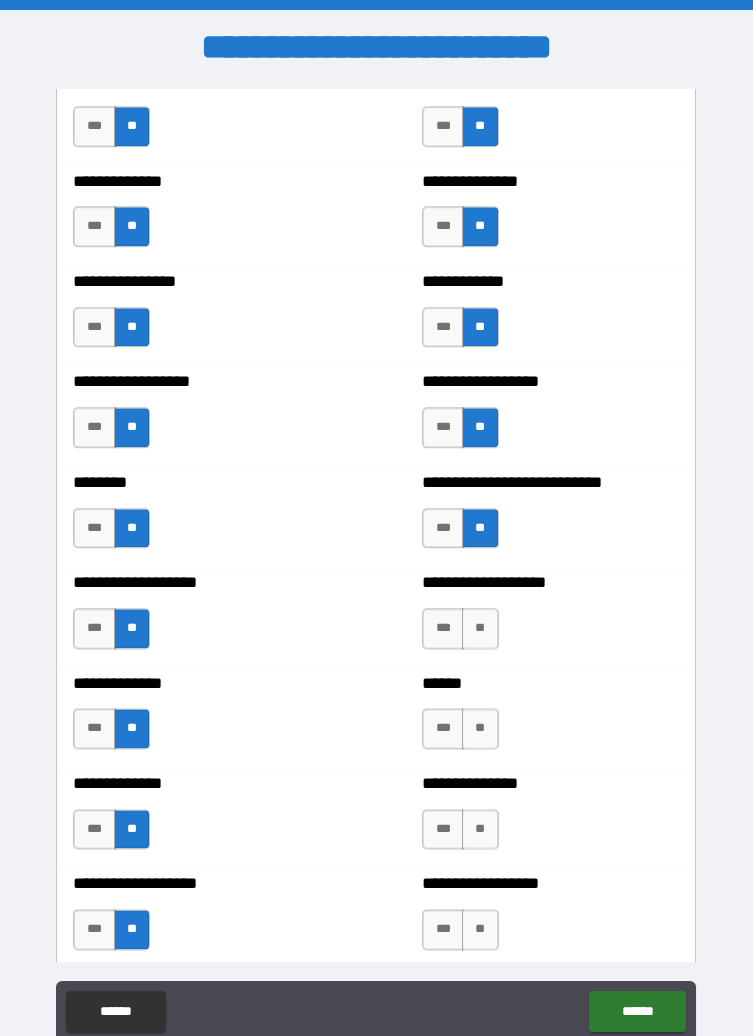 scroll, scrollTop: 4266, scrollLeft: 0, axis: vertical 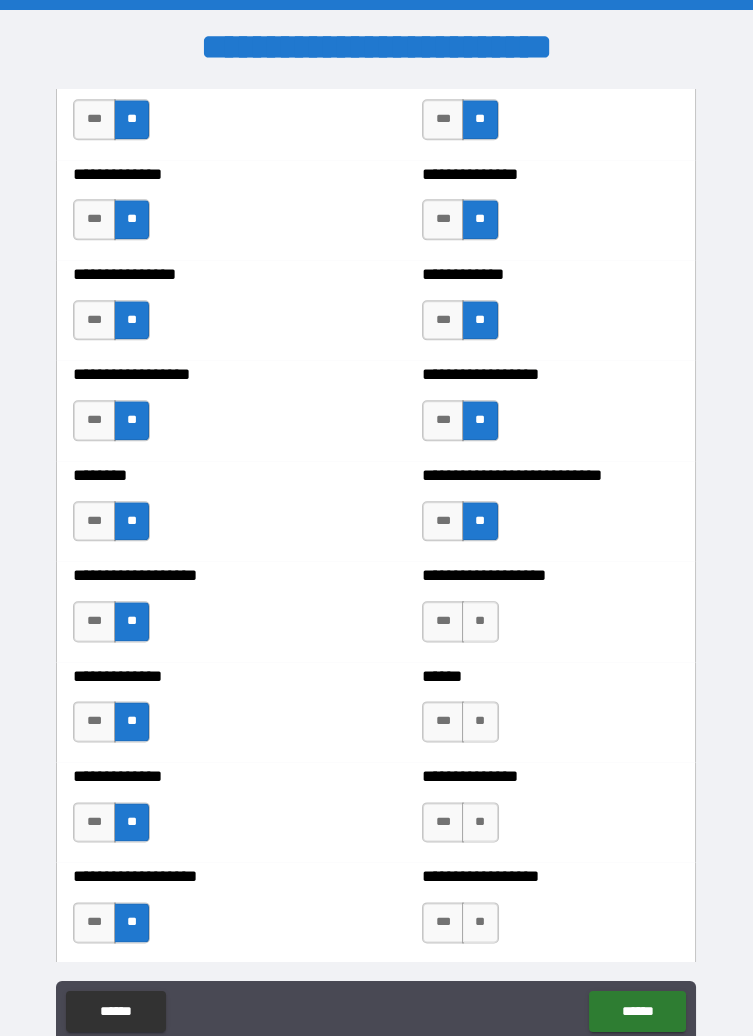 click on "**" at bounding box center [480, 621] 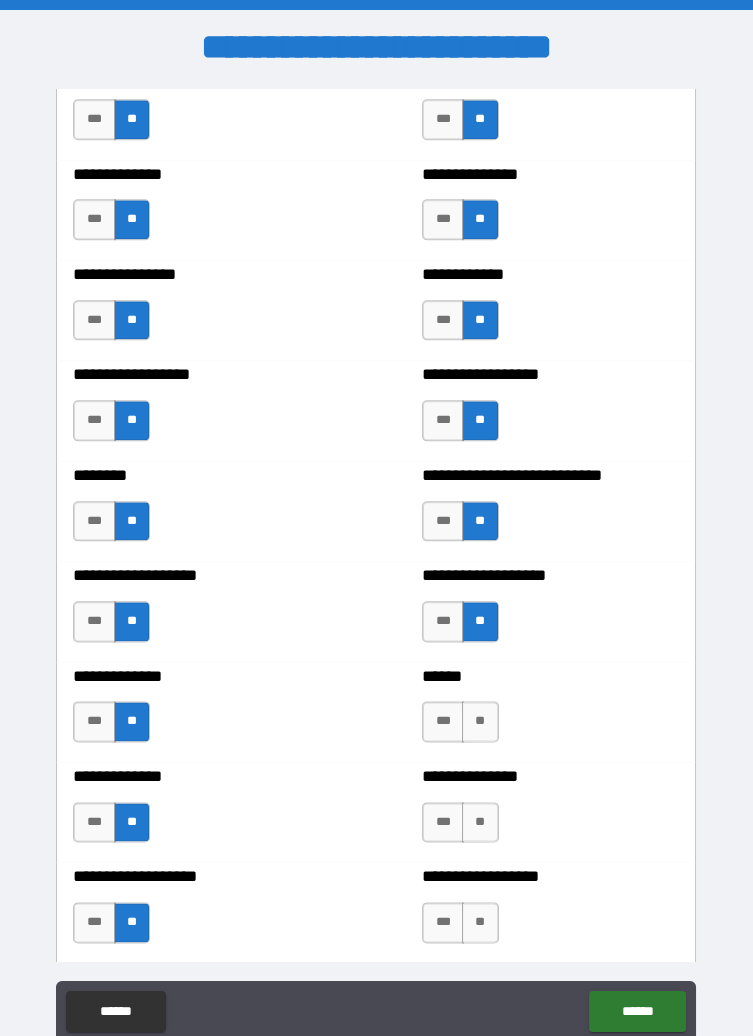 click on "**" at bounding box center [480, 721] 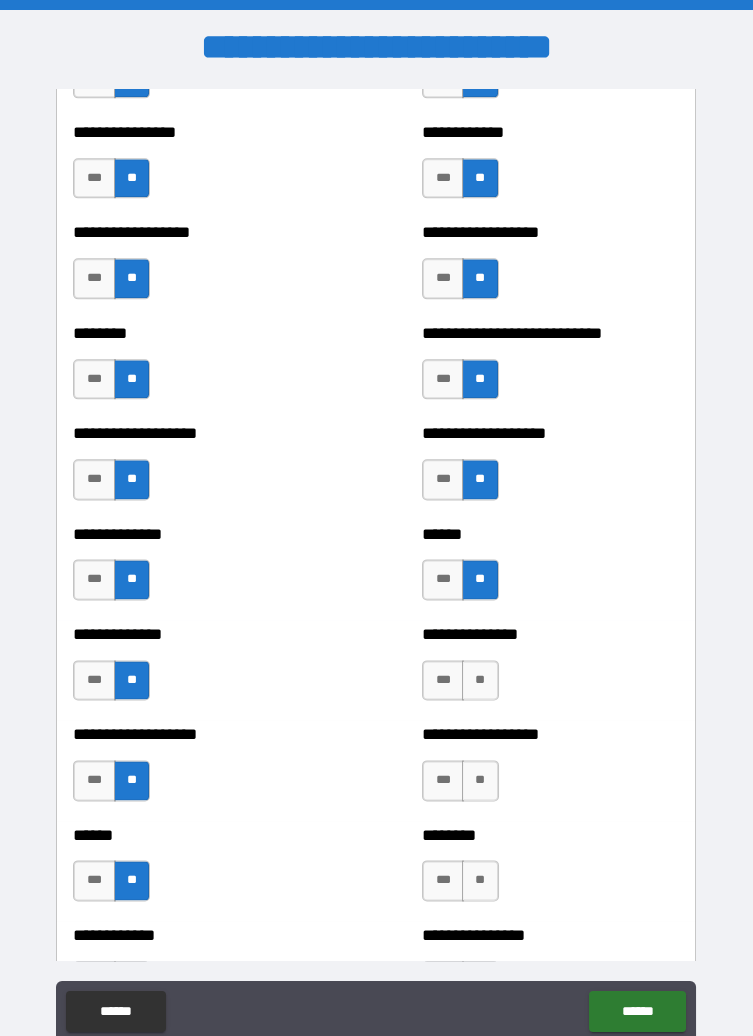 click on "**" at bounding box center (480, 680) 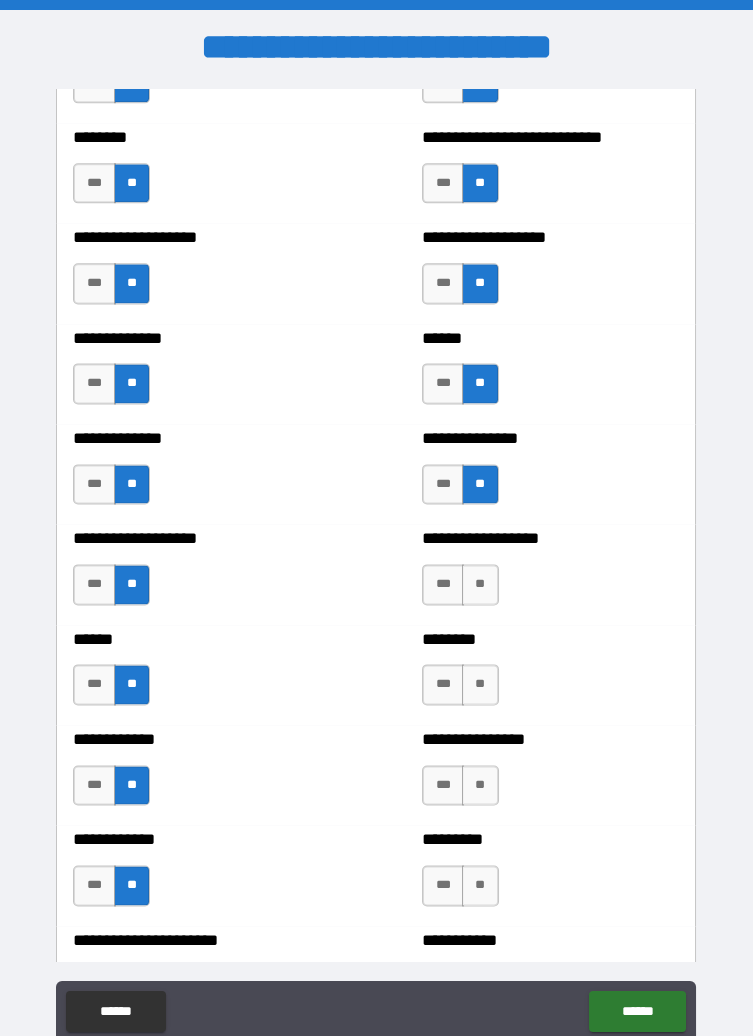 scroll, scrollTop: 4605, scrollLeft: 0, axis: vertical 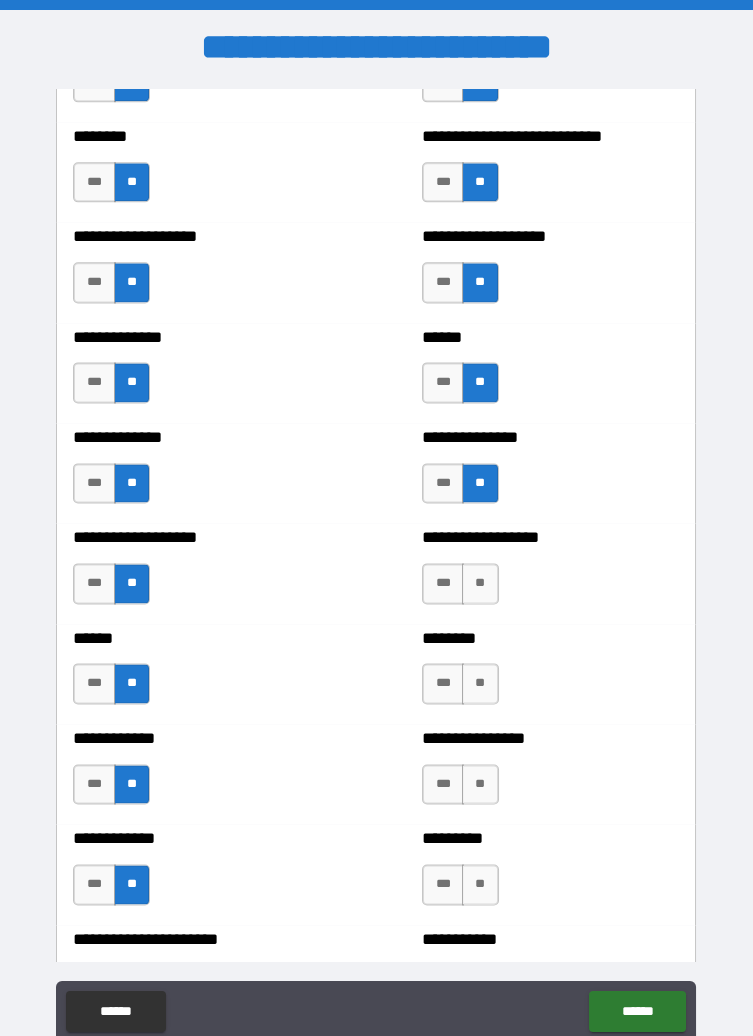 click on "**" at bounding box center (480, 583) 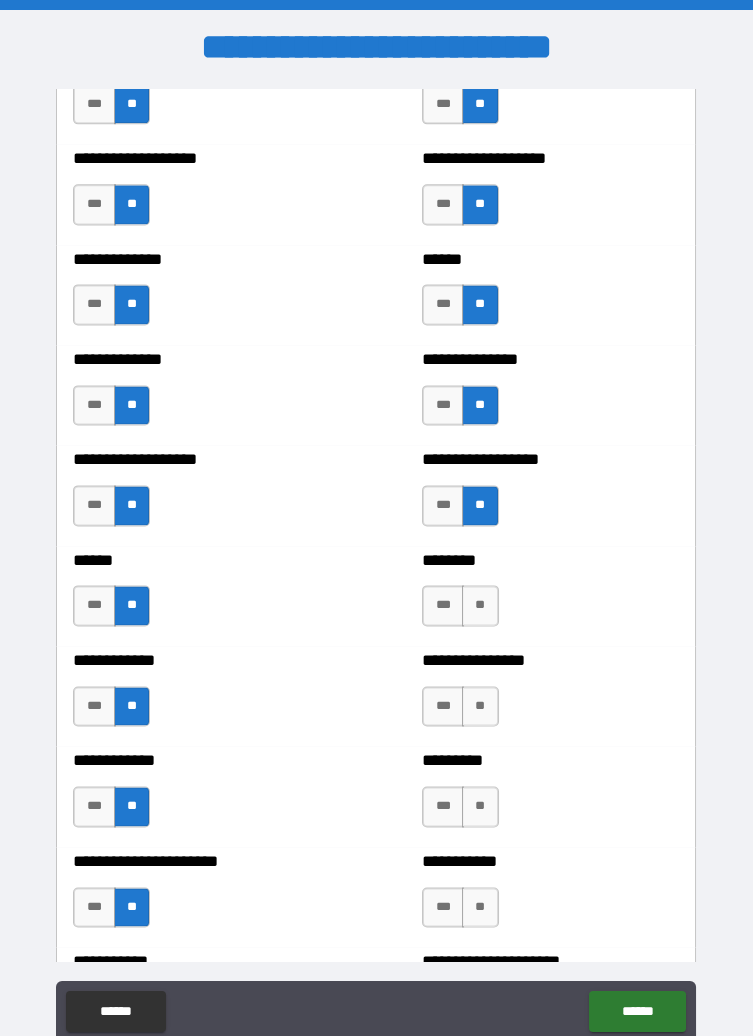 click on "**" at bounding box center [480, 605] 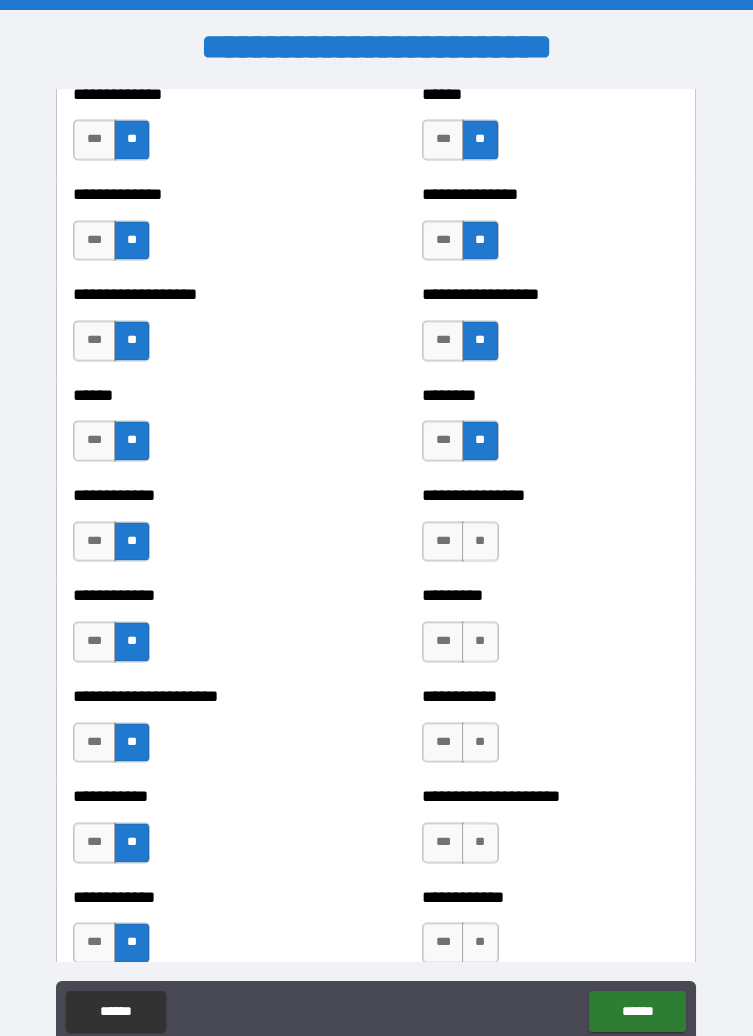 scroll, scrollTop: 4852, scrollLeft: 0, axis: vertical 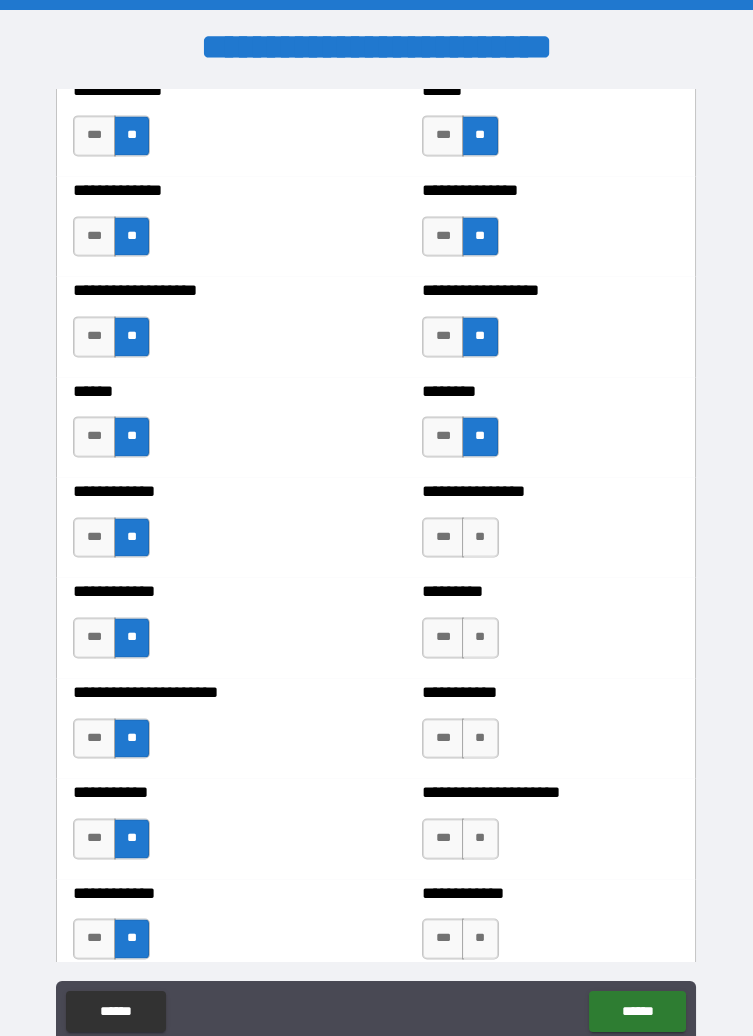 click on "**" at bounding box center [480, 537] 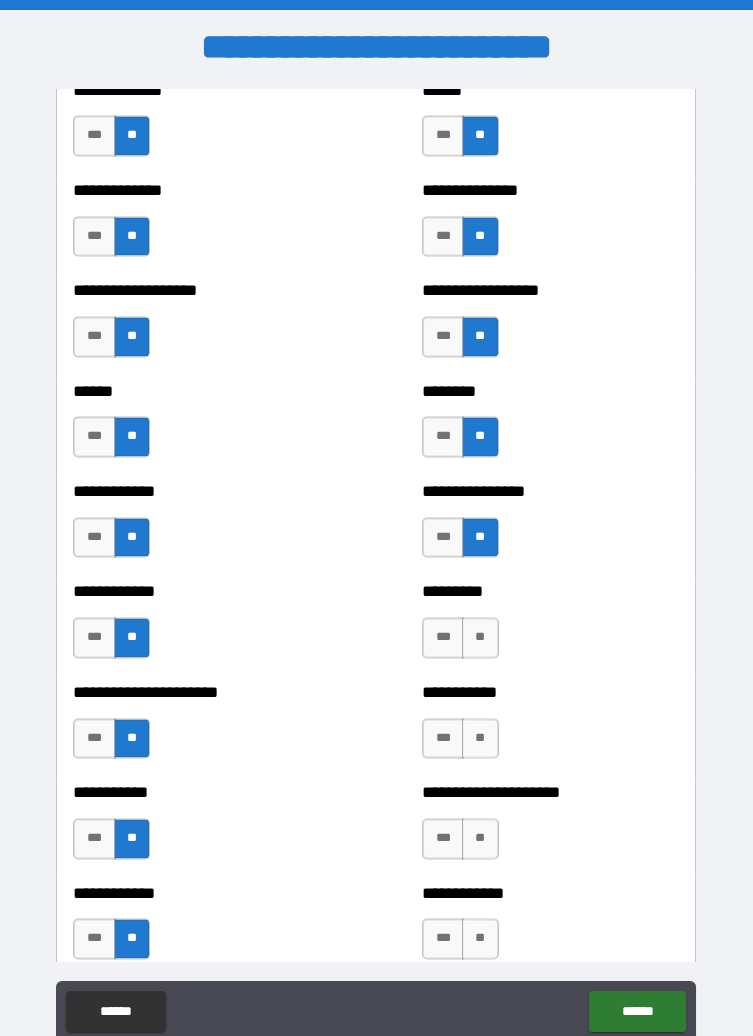 click on "**" at bounding box center (480, 637) 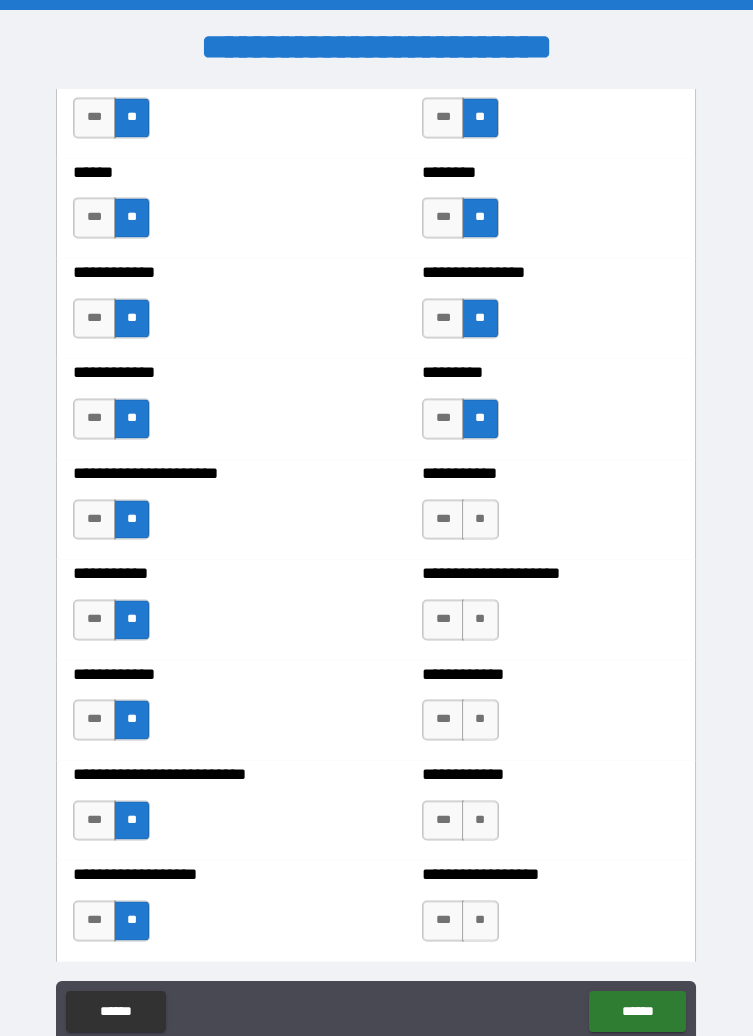 scroll, scrollTop: 5076, scrollLeft: 0, axis: vertical 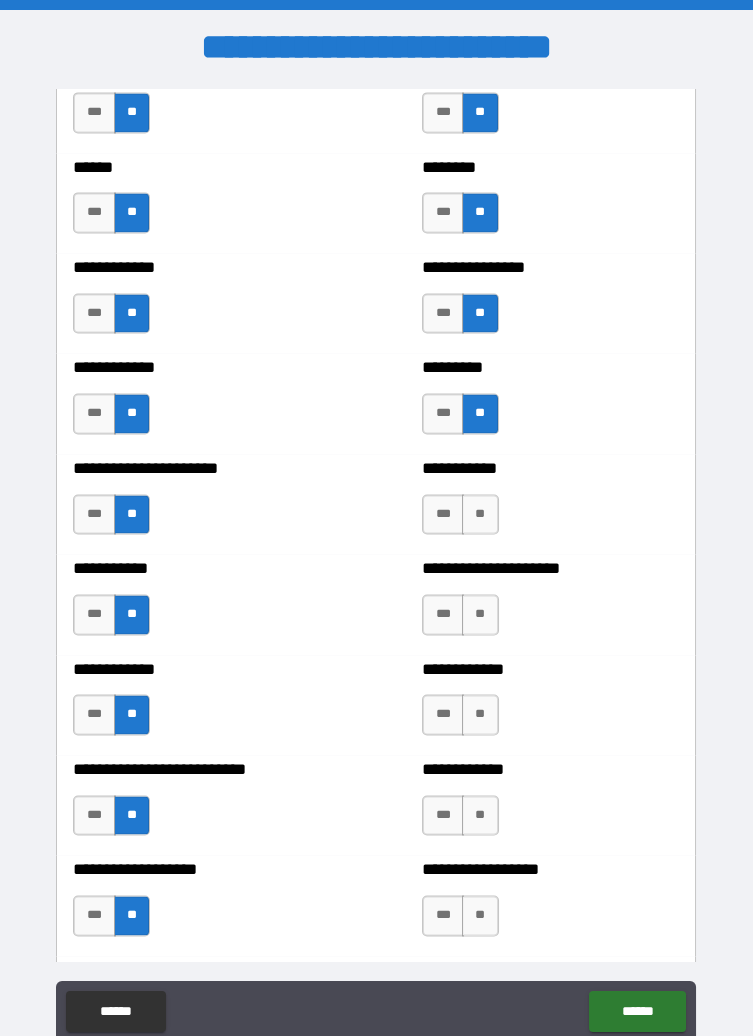 click on "**" at bounding box center (480, 514) 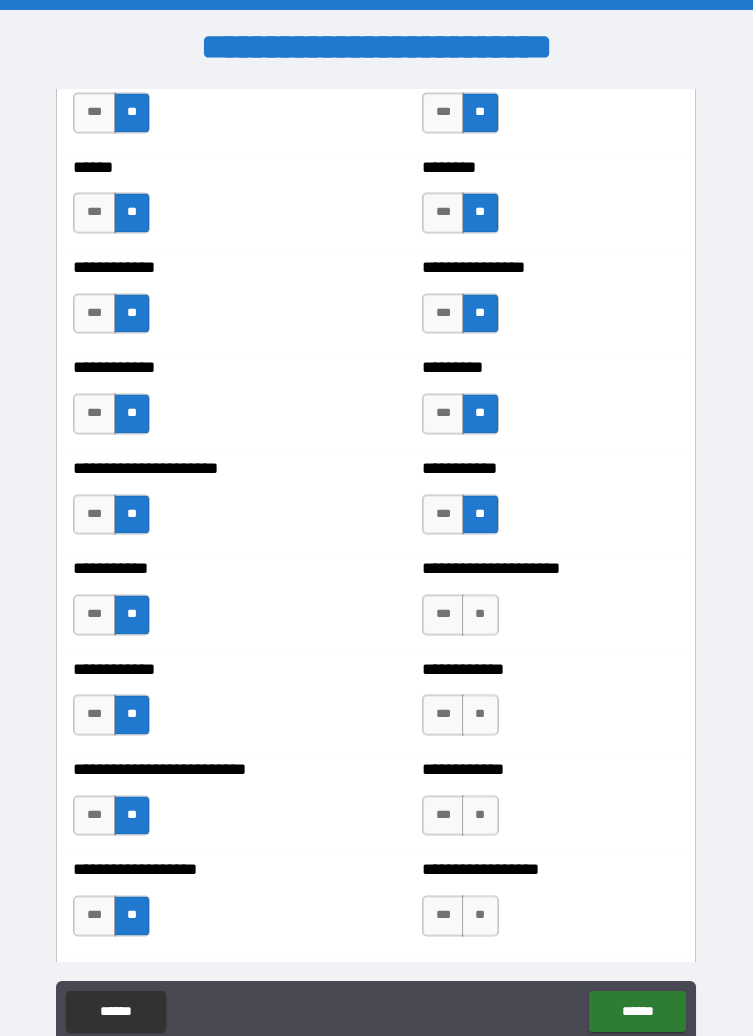 click on "**" at bounding box center (480, 614) 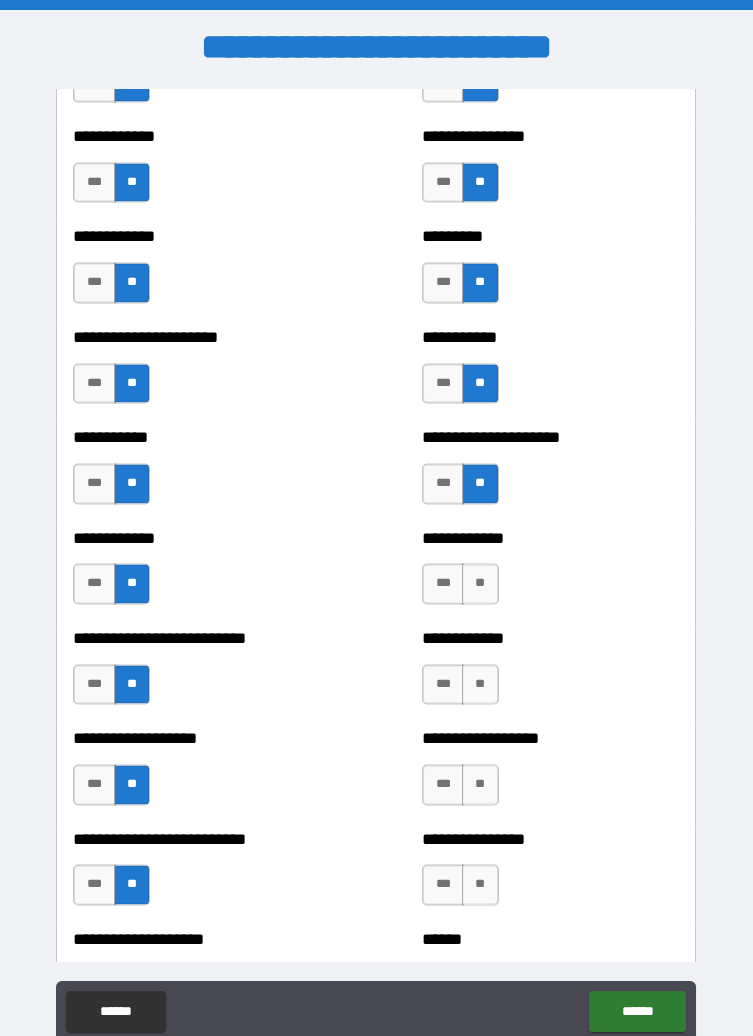 scroll, scrollTop: 5206, scrollLeft: 0, axis: vertical 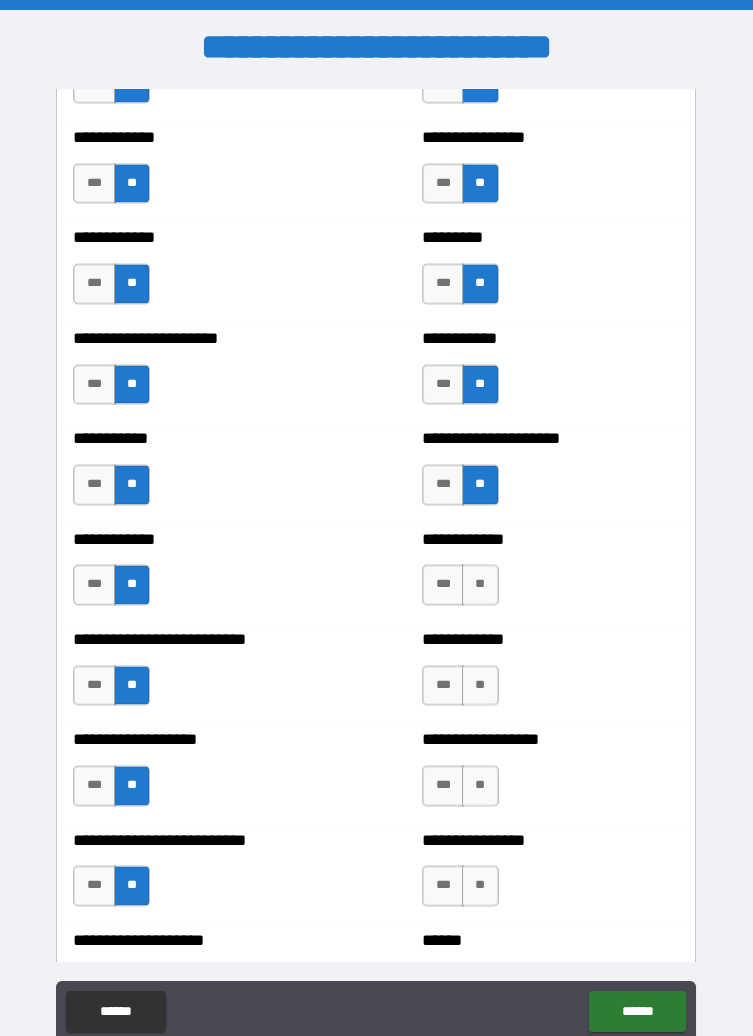 click on "**" at bounding box center [480, 584] 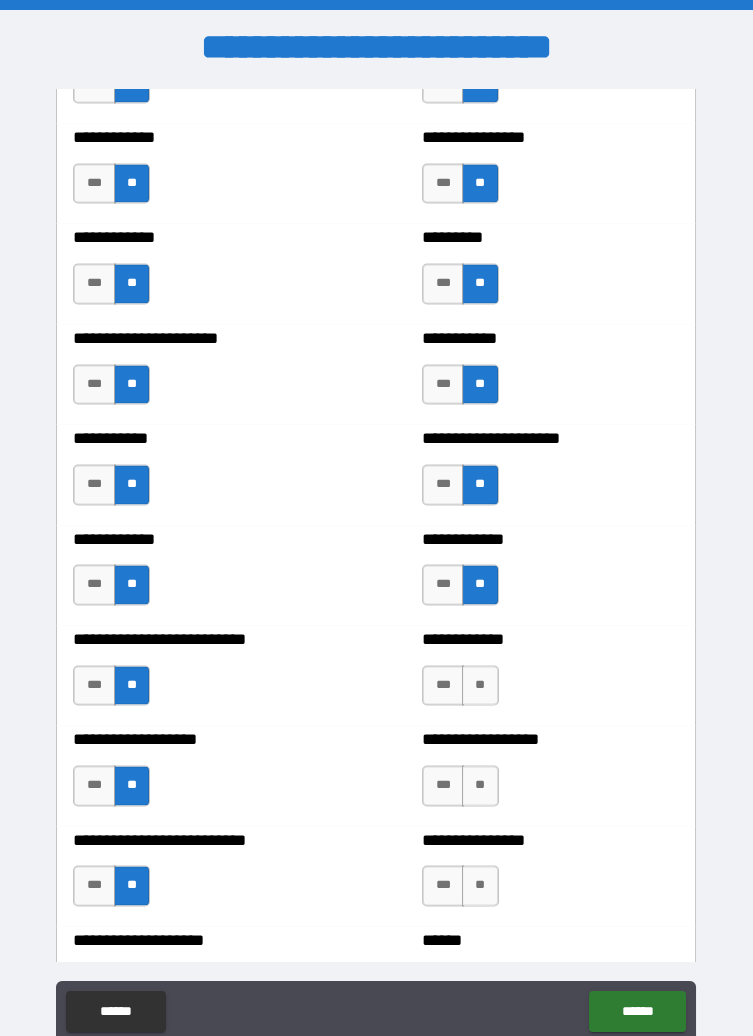 click on "**" at bounding box center (480, 685) 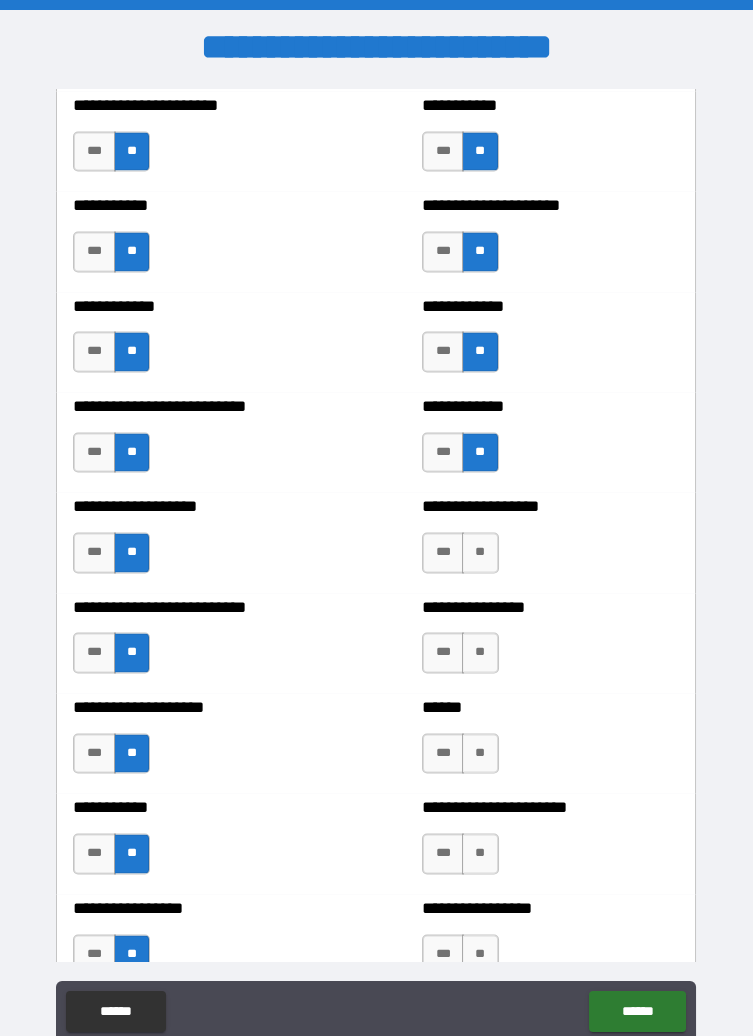 scroll, scrollTop: 5444, scrollLeft: 0, axis: vertical 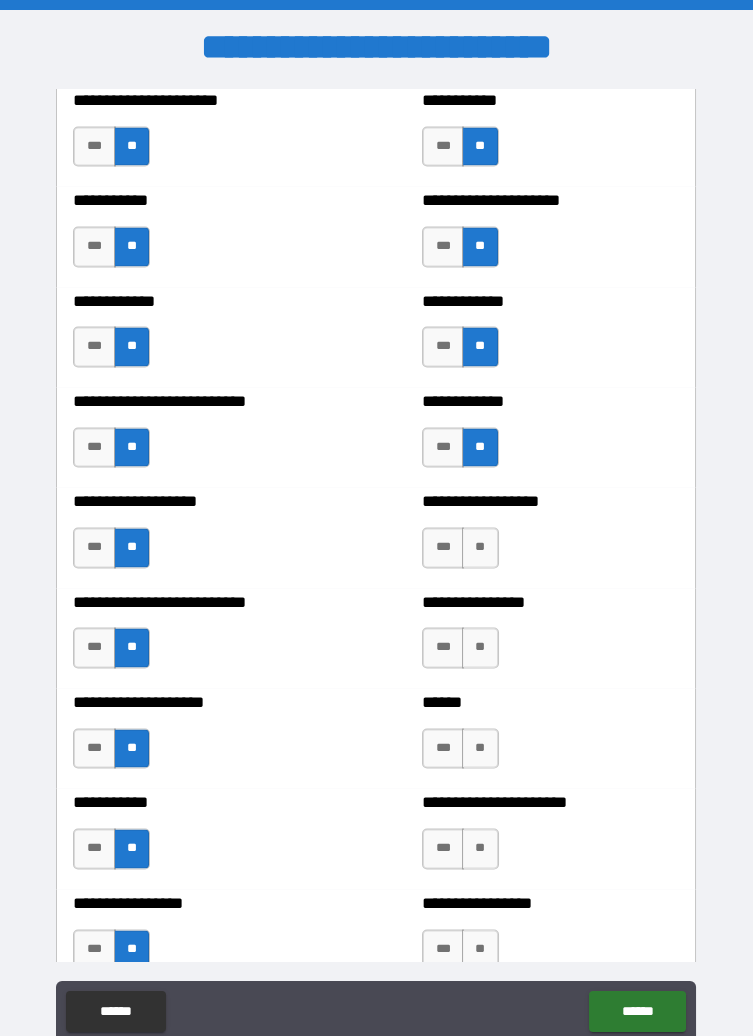 click on "**" at bounding box center (480, 547) 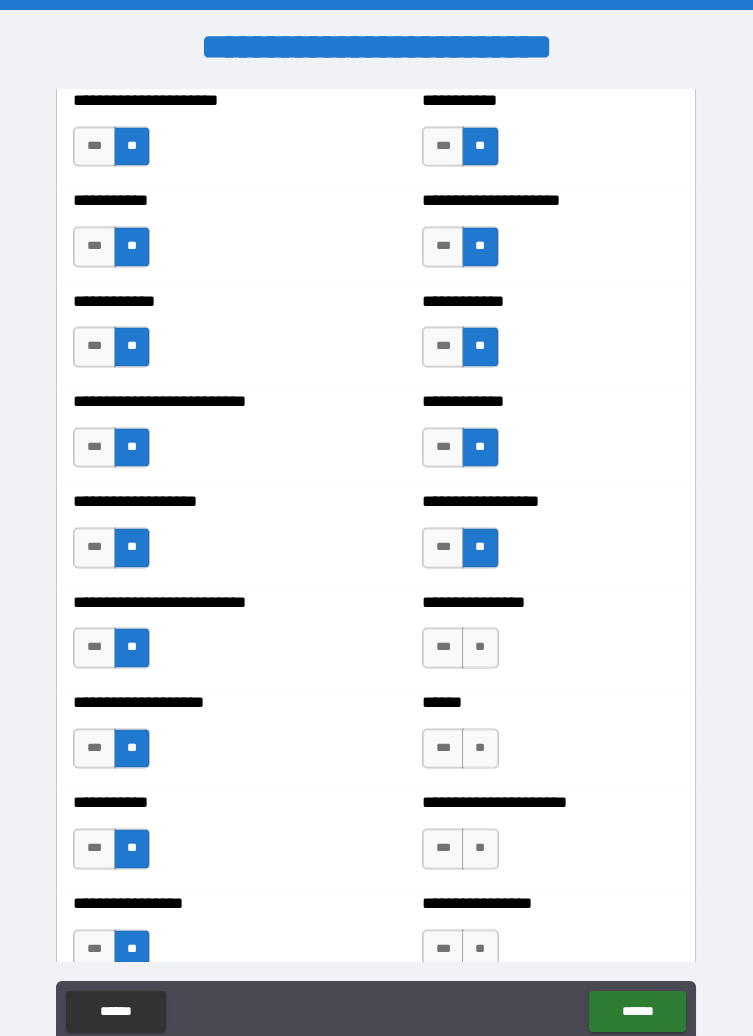 click on "**" at bounding box center (480, 647) 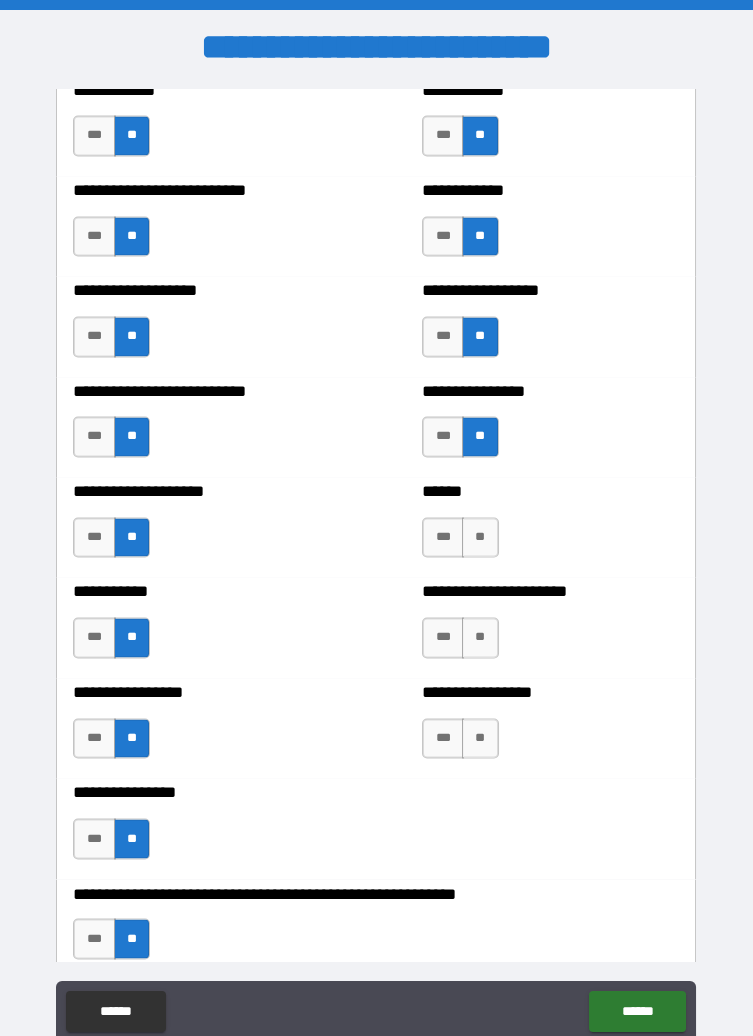 scroll, scrollTop: 5656, scrollLeft: 0, axis: vertical 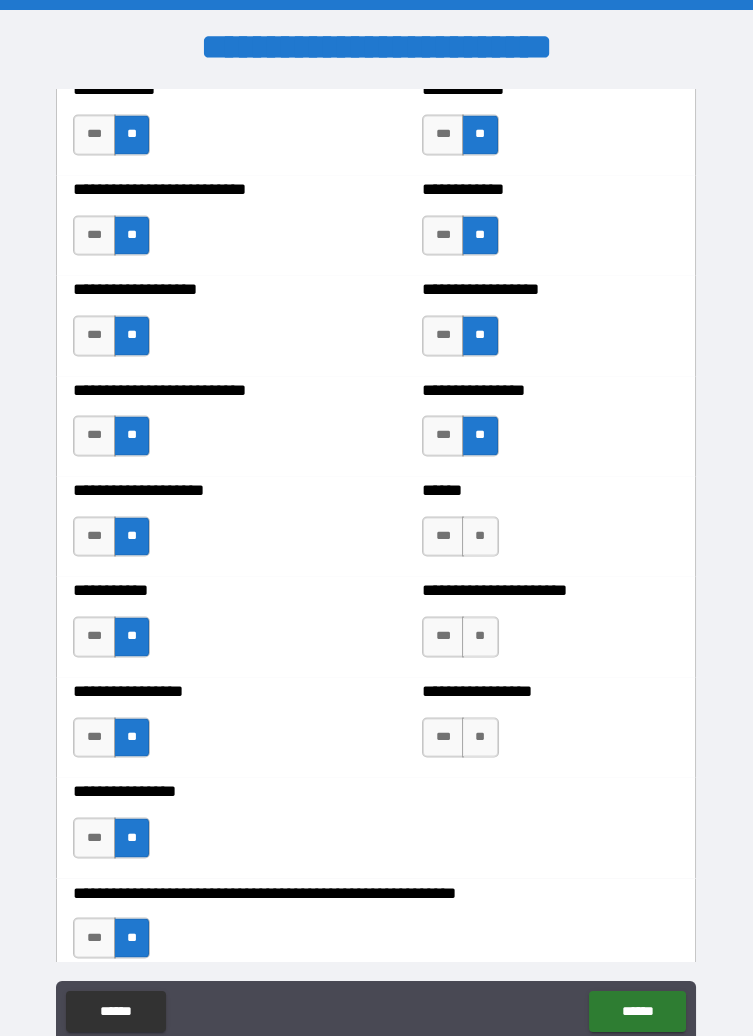 click on "**" at bounding box center (480, 536) 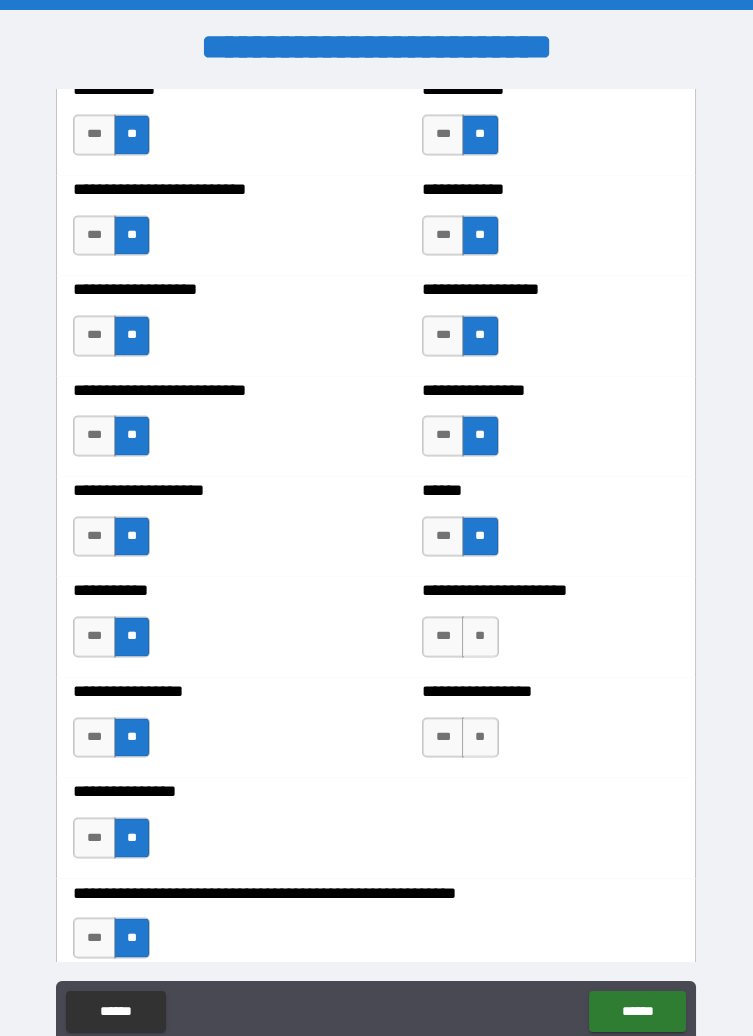 click on "**" at bounding box center [480, 636] 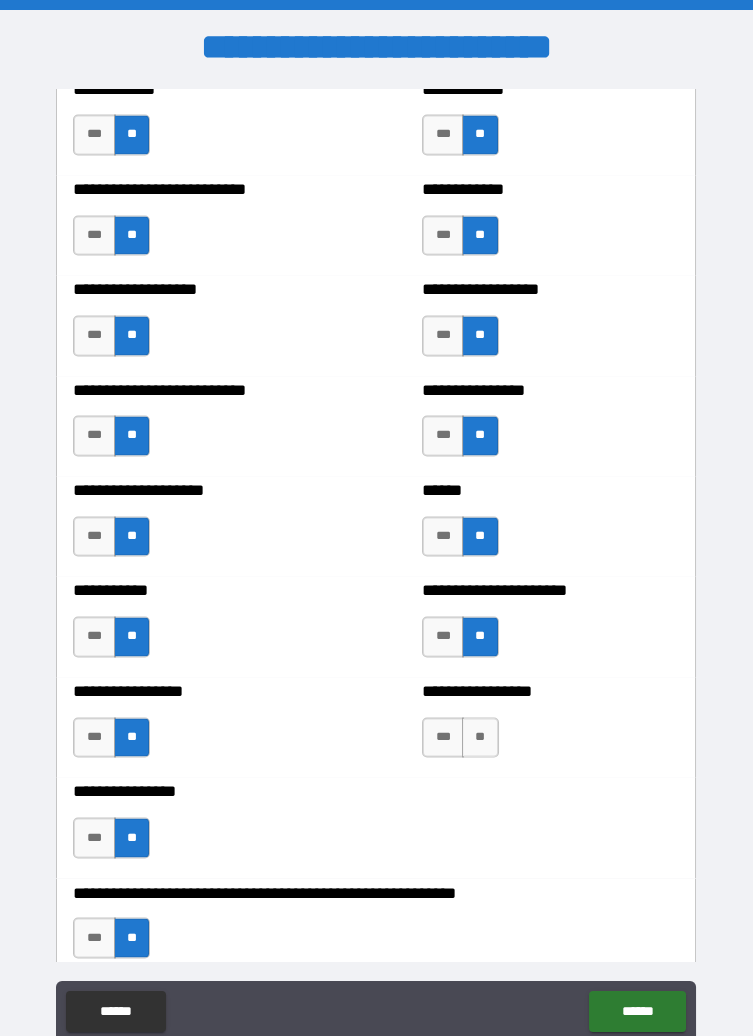 click on "**" at bounding box center (480, 737) 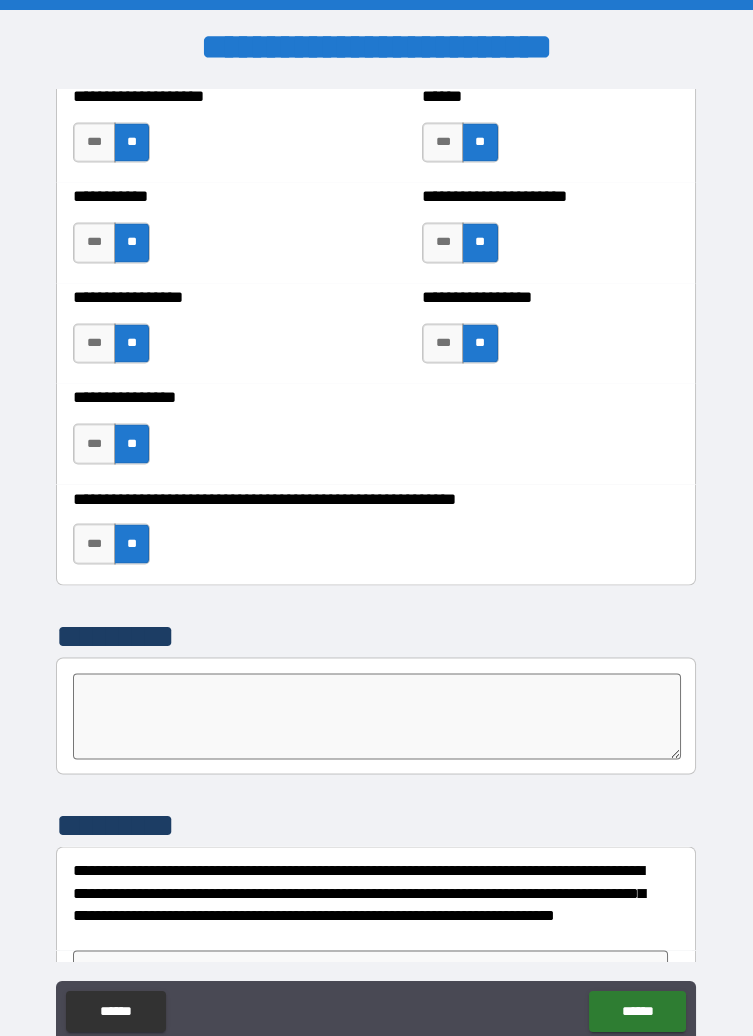 scroll, scrollTop: 6099, scrollLeft: 0, axis: vertical 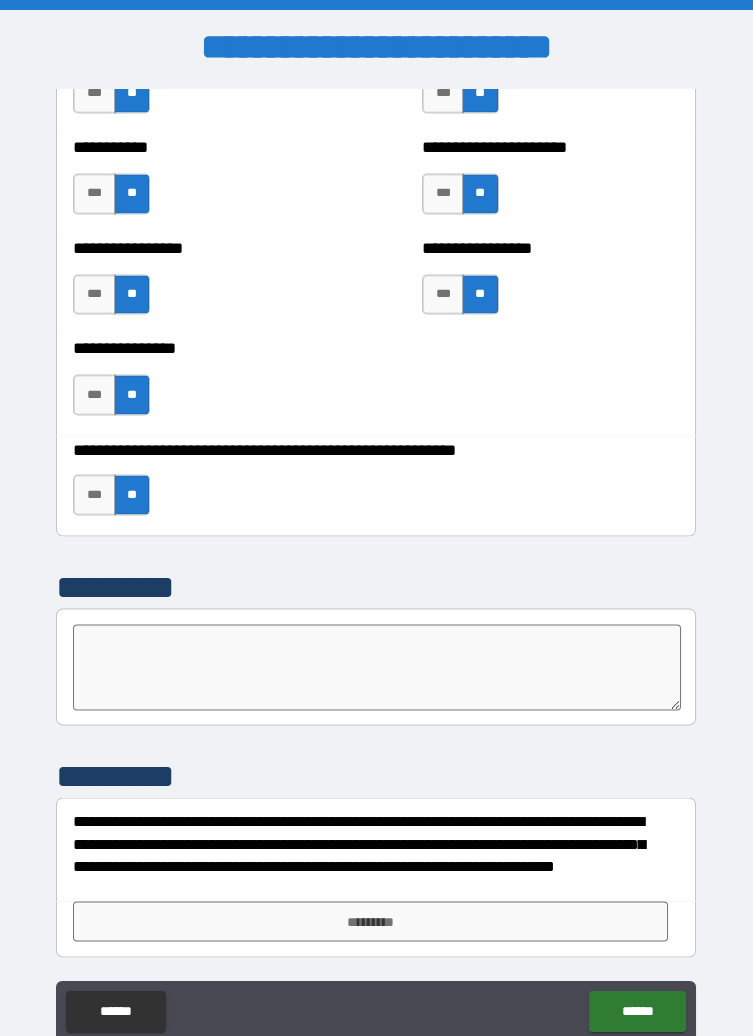 click on "*********" at bounding box center [370, 921] 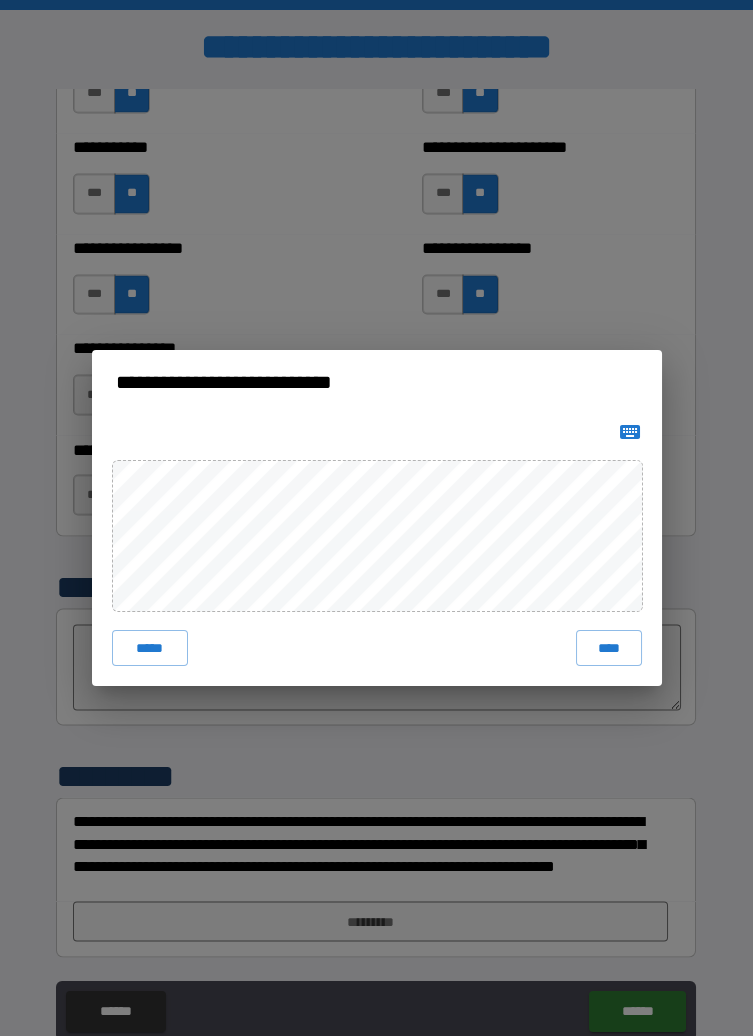 click 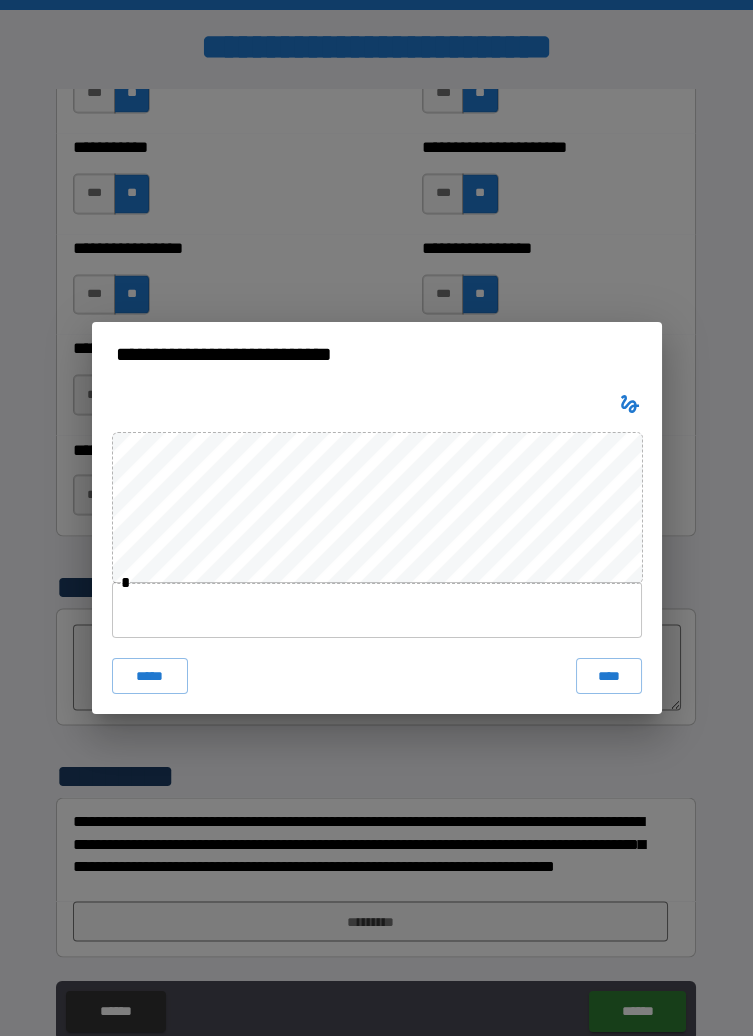 click at bounding box center [377, 610] 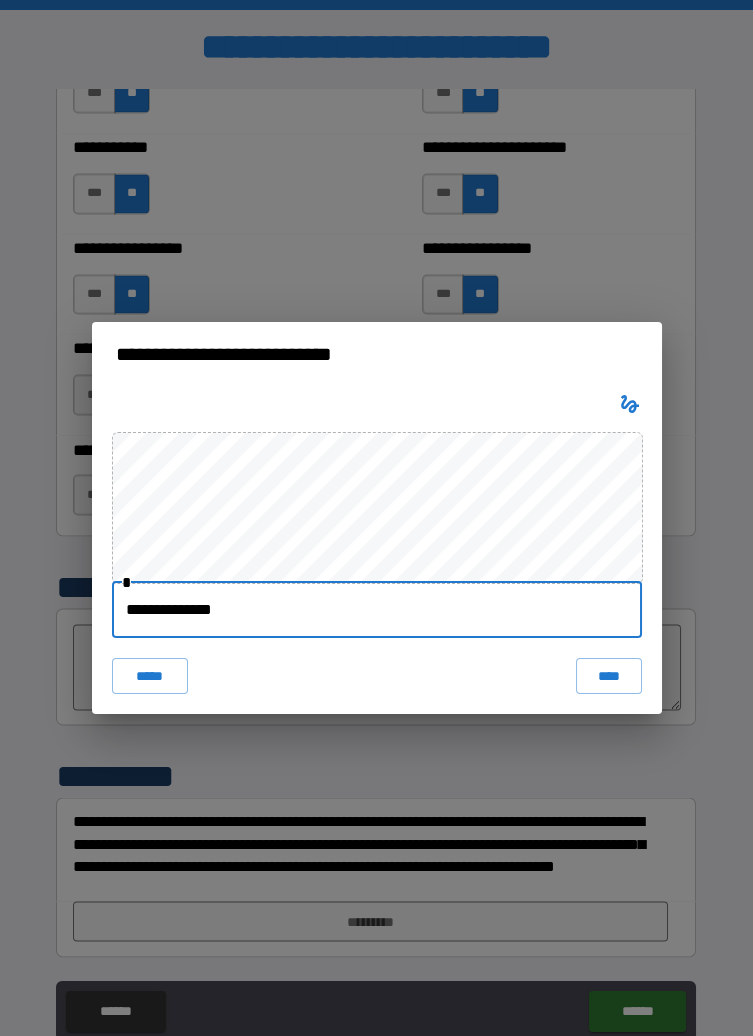 type on "**********" 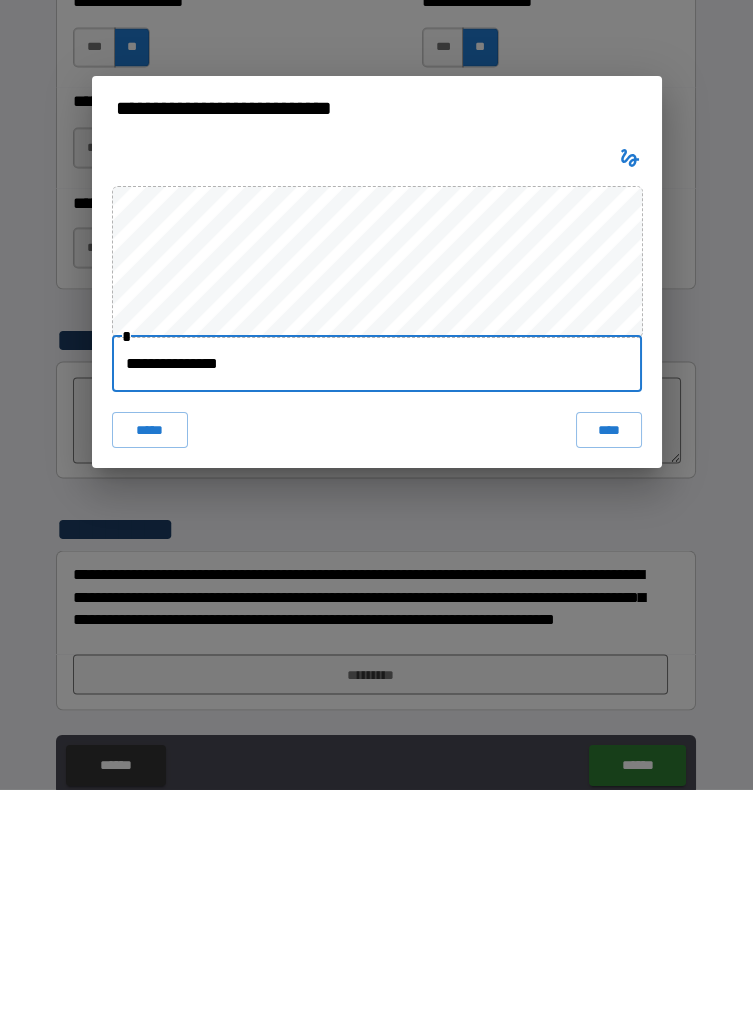 click on "****" at bounding box center [608, 676] 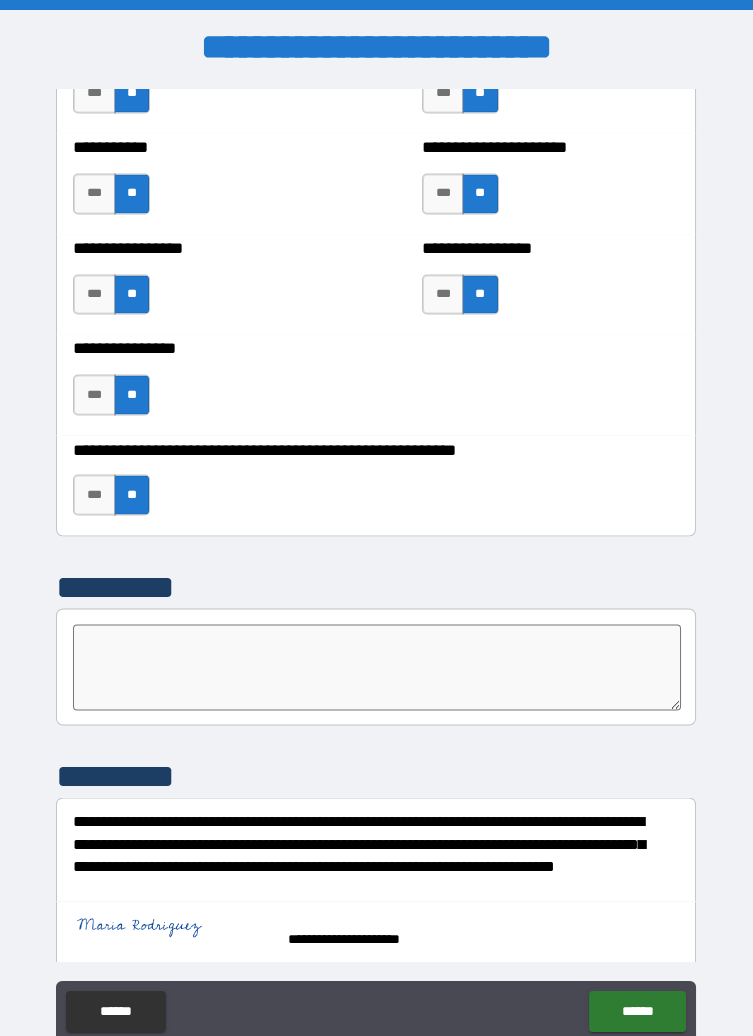 click on "******" at bounding box center (637, 1011) 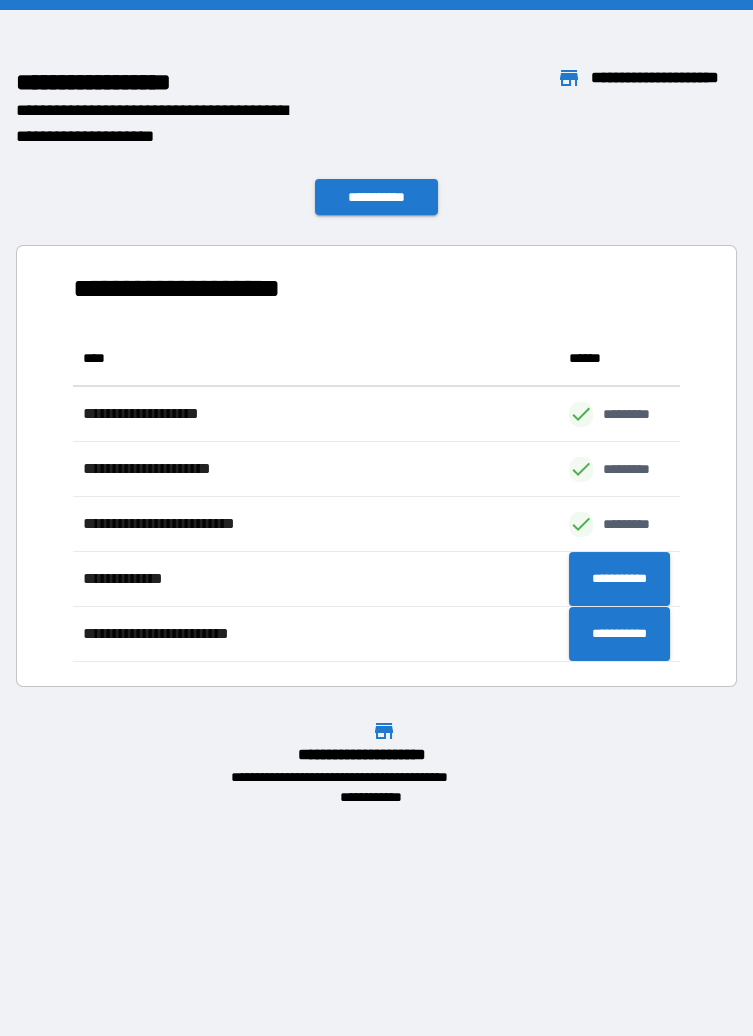 scroll, scrollTop: 1, scrollLeft: 0, axis: vertical 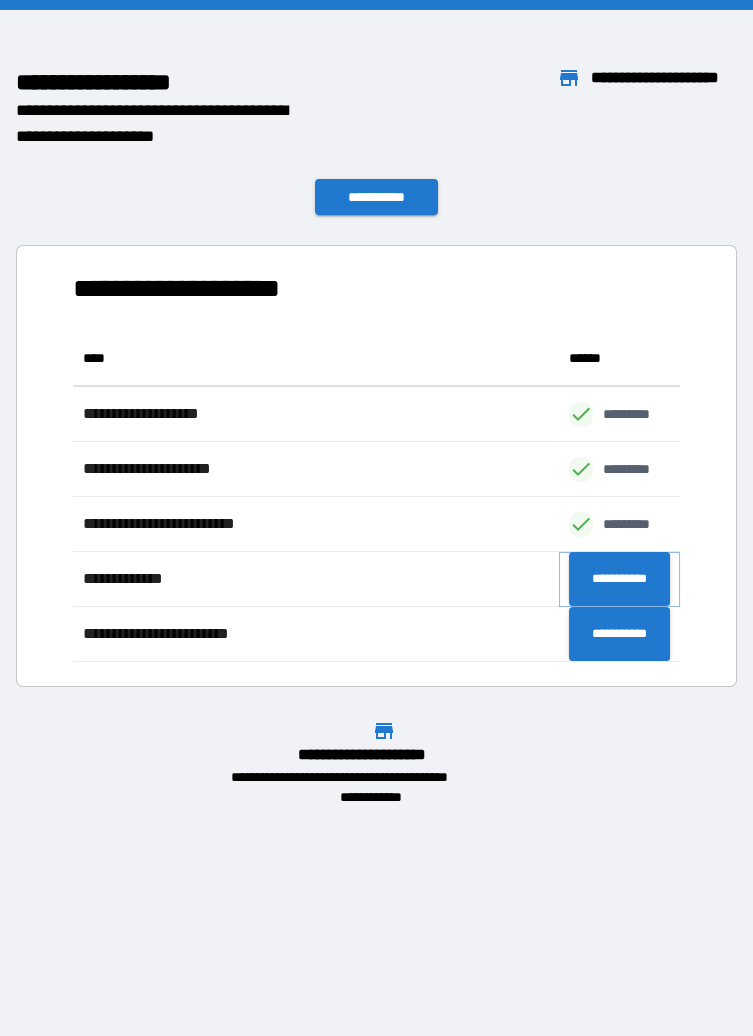 click on "**********" at bounding box center (619, 579) 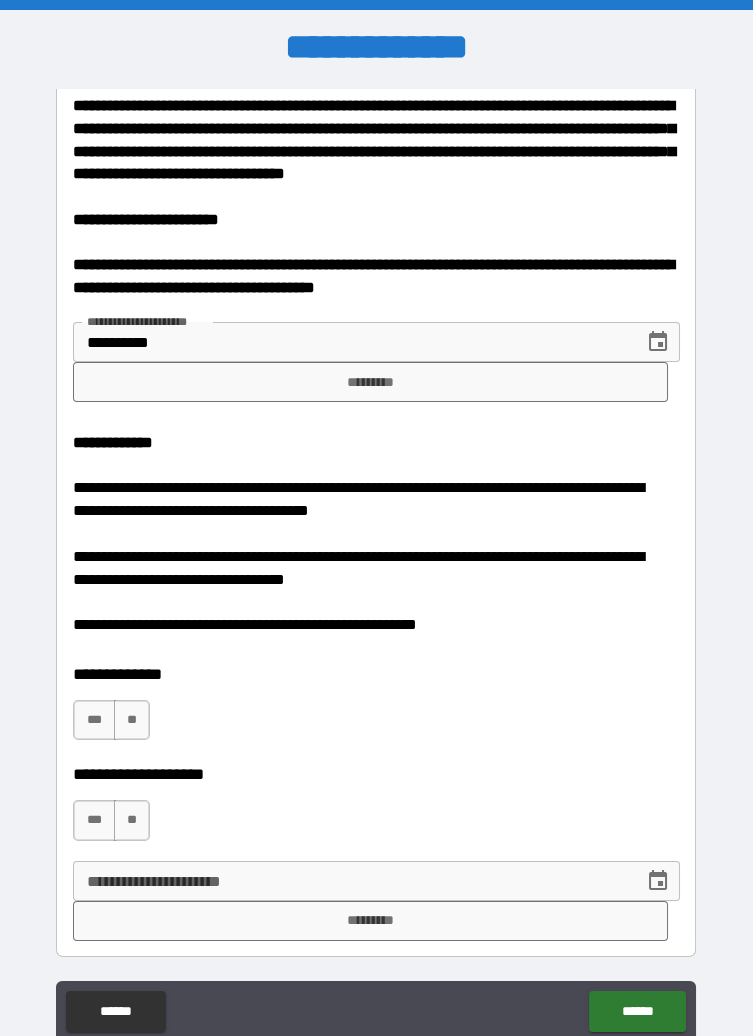 scroll, scrollTop: 55, scrollLeft: 0, axis: vertical 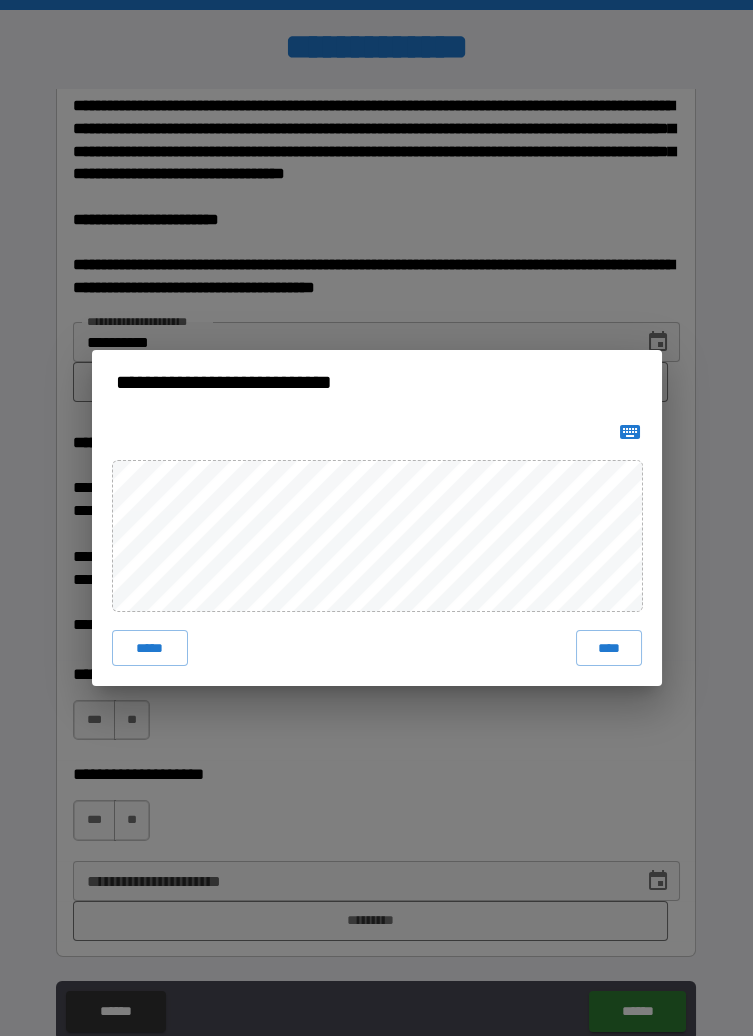 click 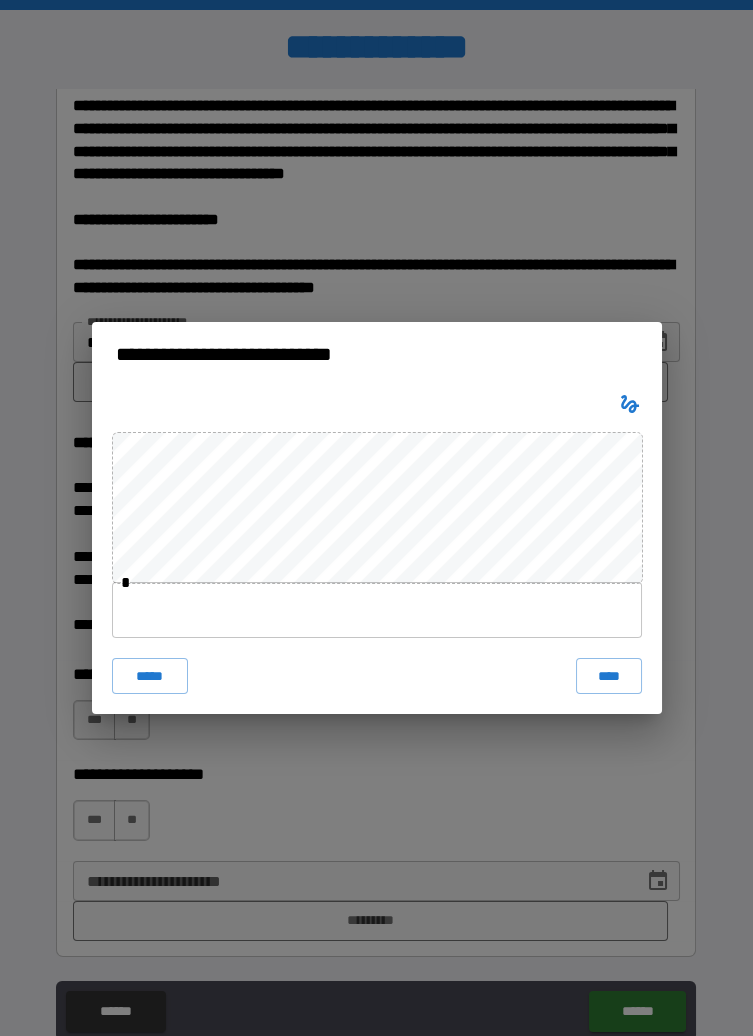 click at bounding box center (377, 610) 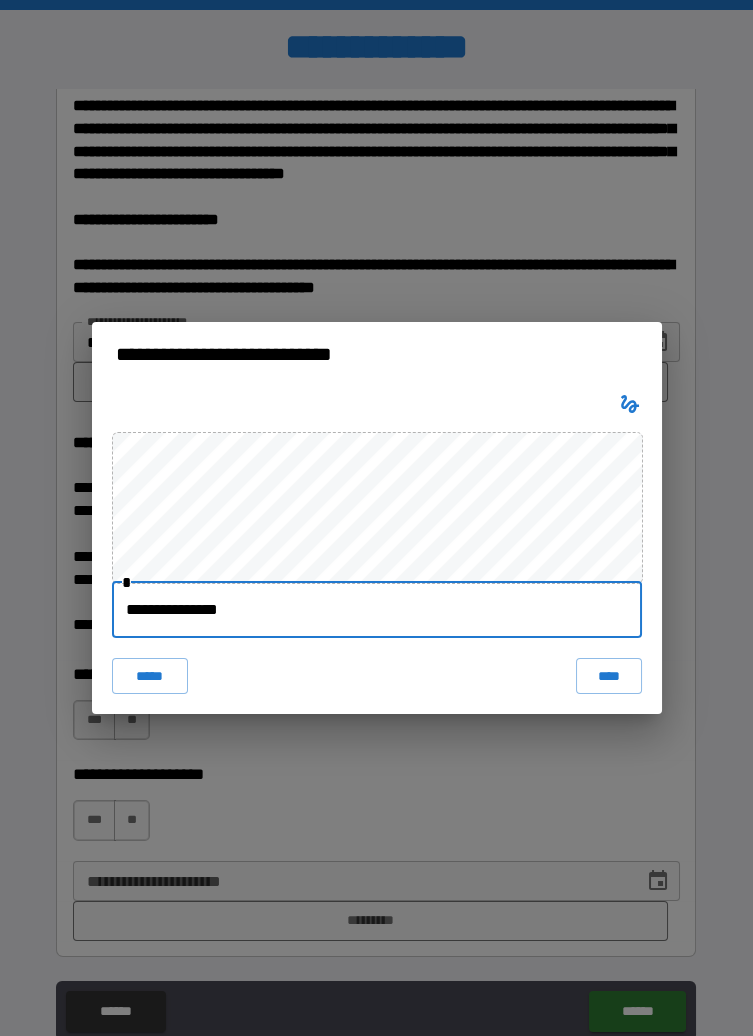 type on "**********" 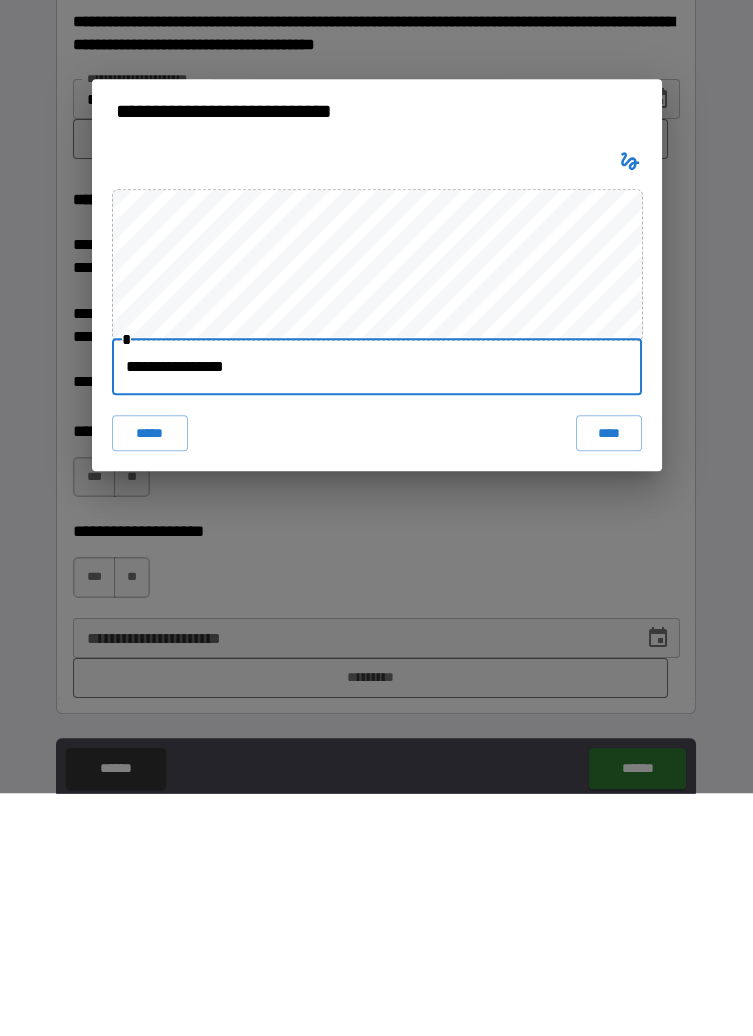 click on "****" at bounding box center (608, 676) 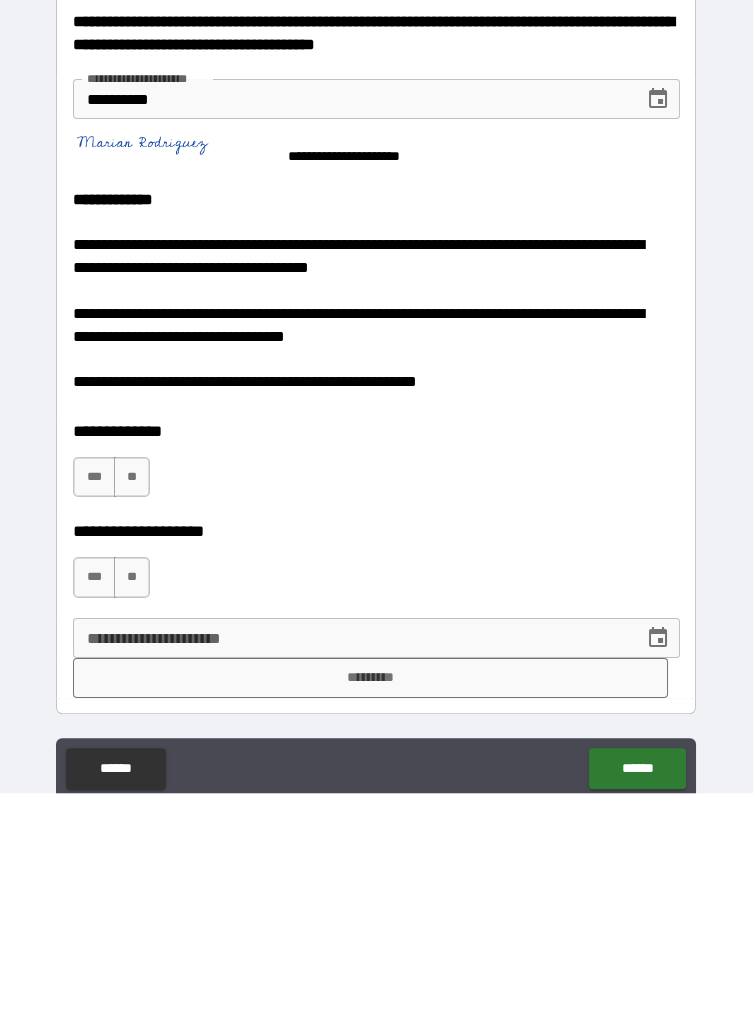 scroll, scrollTop: 9, scrollLeft: 0, axis: vertical 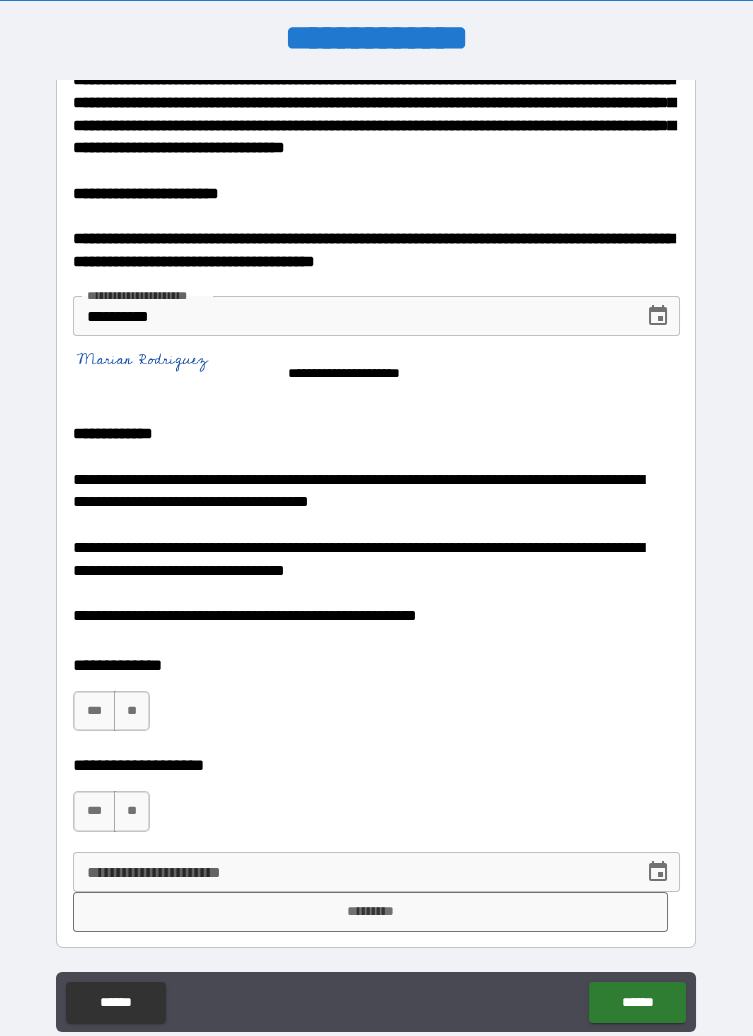 click on "**" at bounding box center [132, 711] 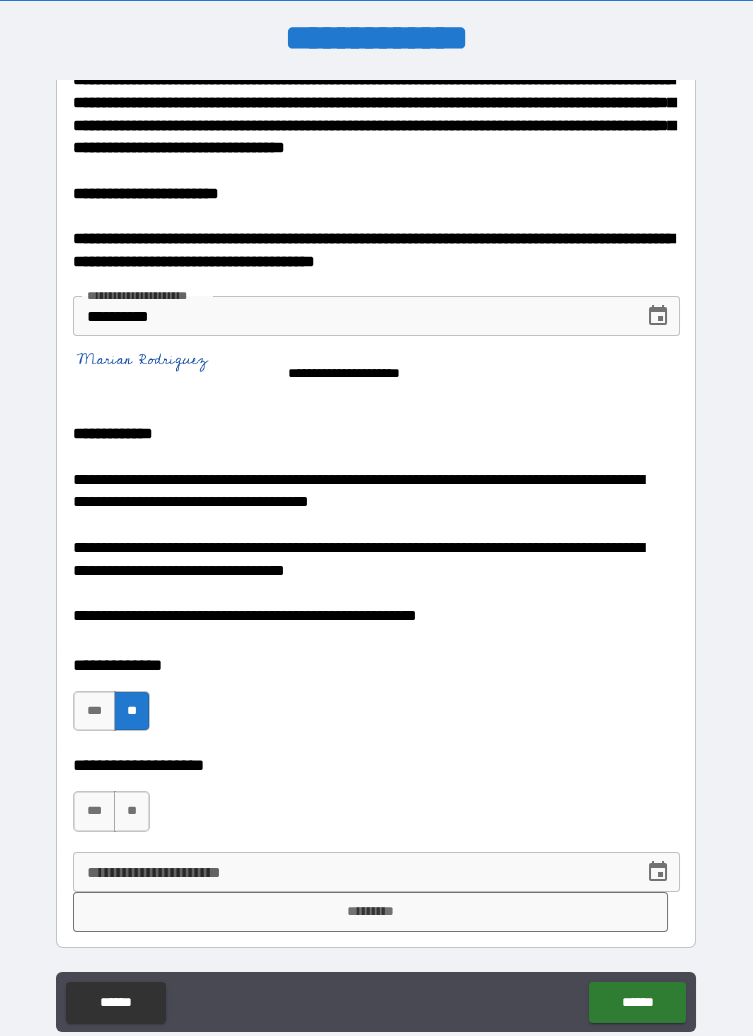 scroll, scrollTop: 72, scrollLeft: 0, axis: vertical 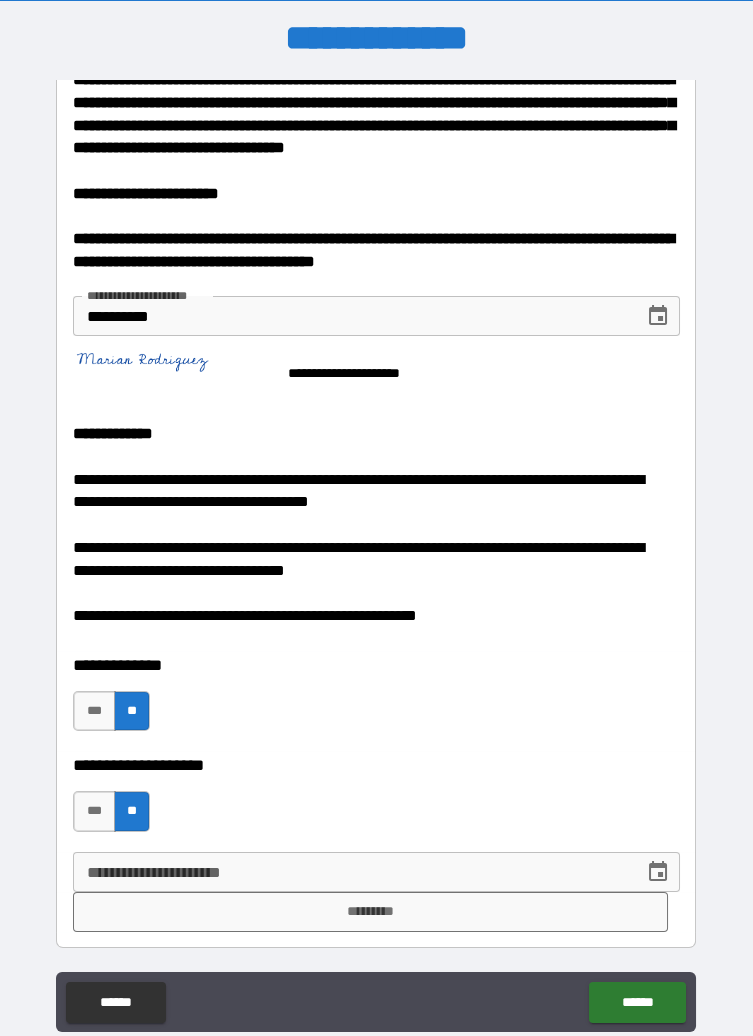 click on "*********" at bounding box center [370, 912] 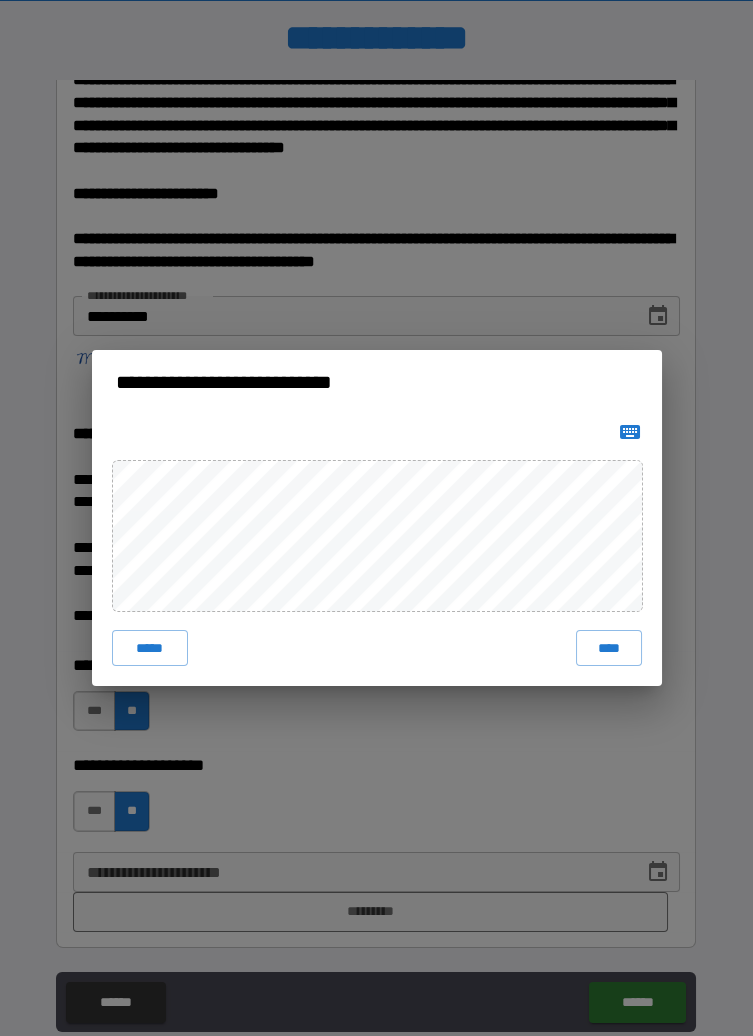 click 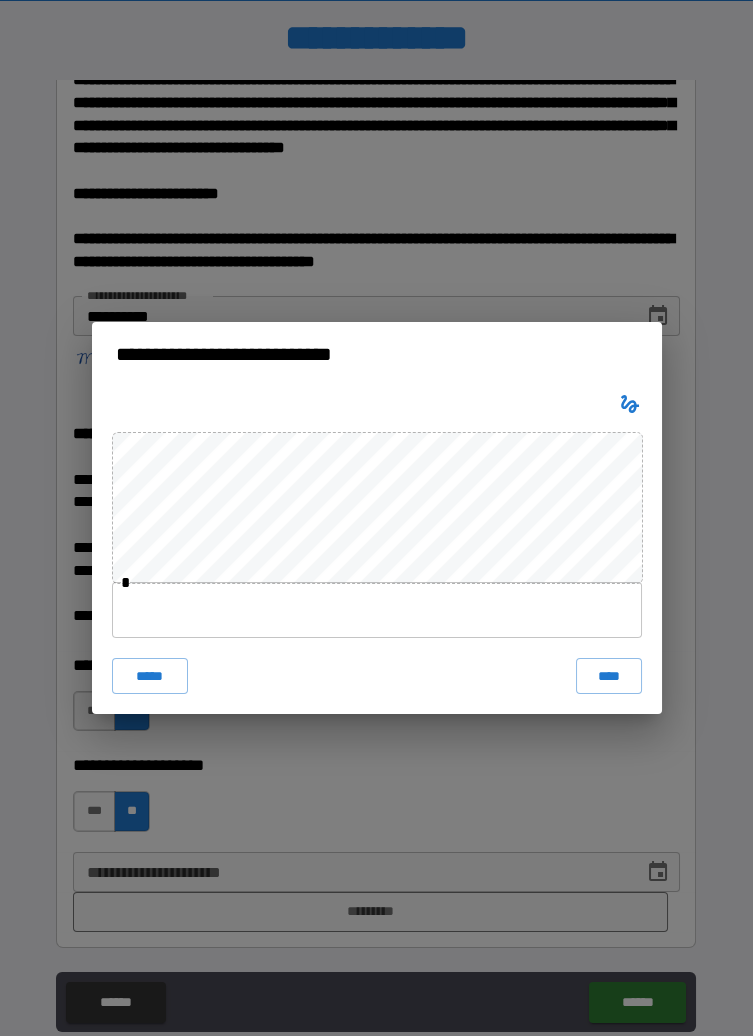 click at bounding box center (377, 610) 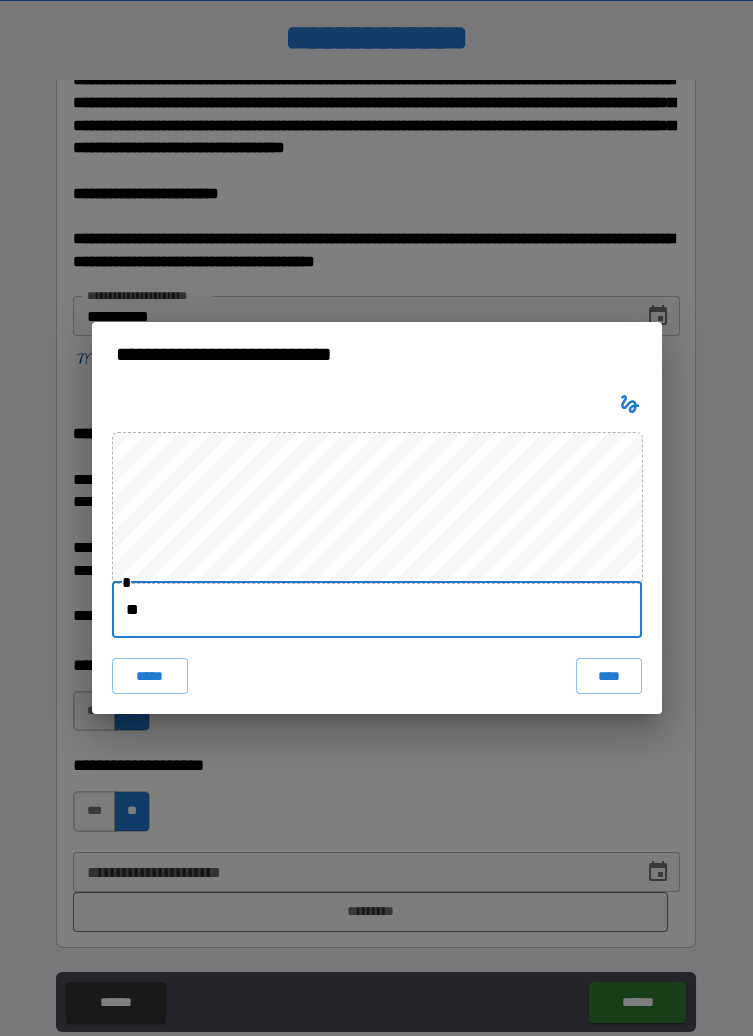 type on "*" 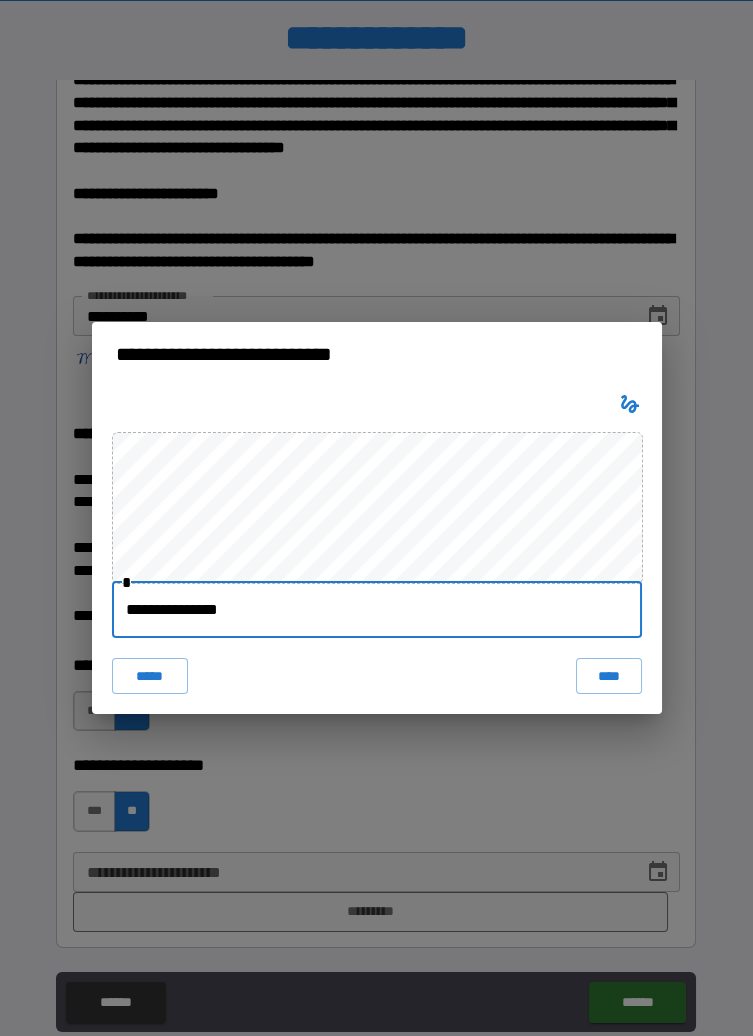type on "**********" 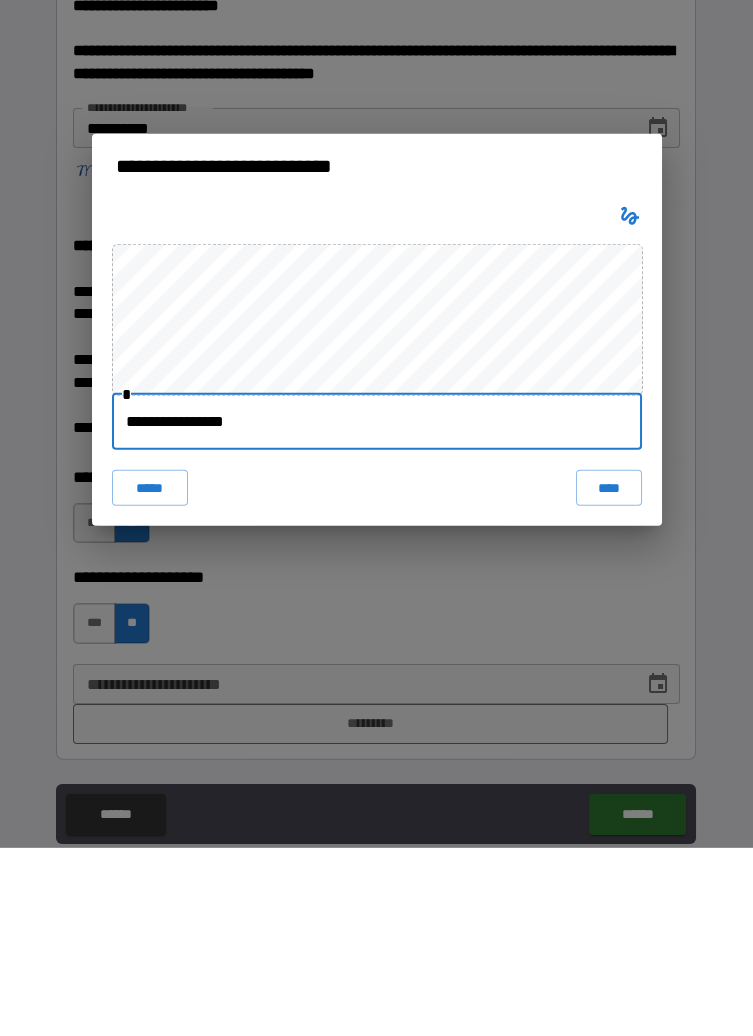 click on "****" at bounding box center [608, 676] 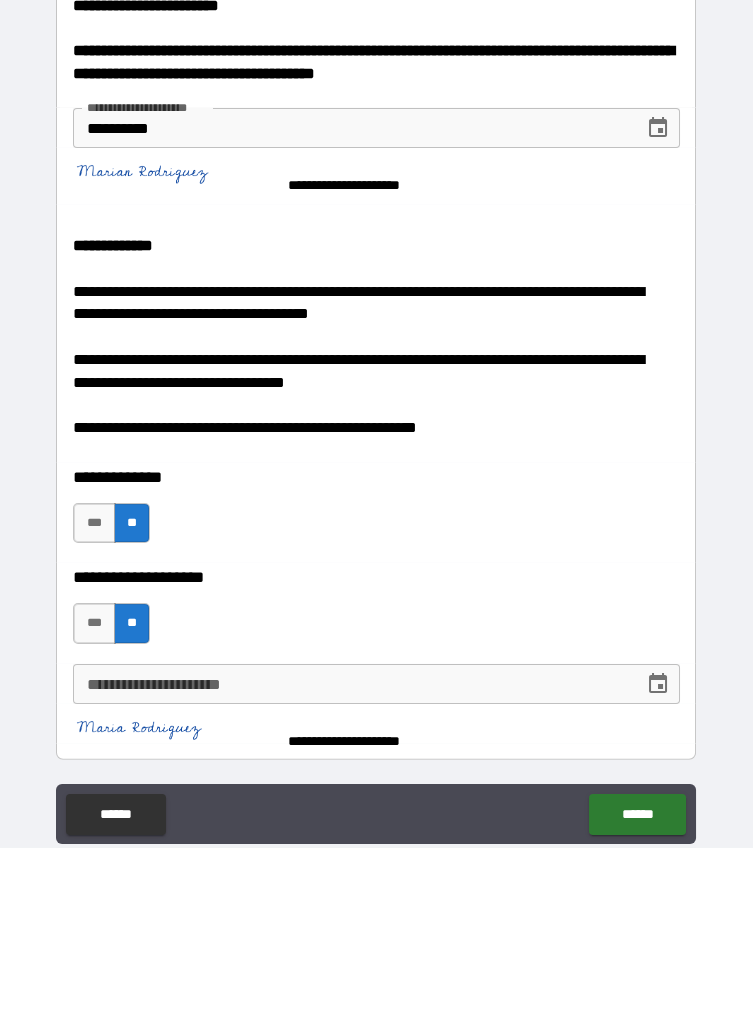 scroll, scrollTop: 9, scrollLeft: 0, axis: vertical 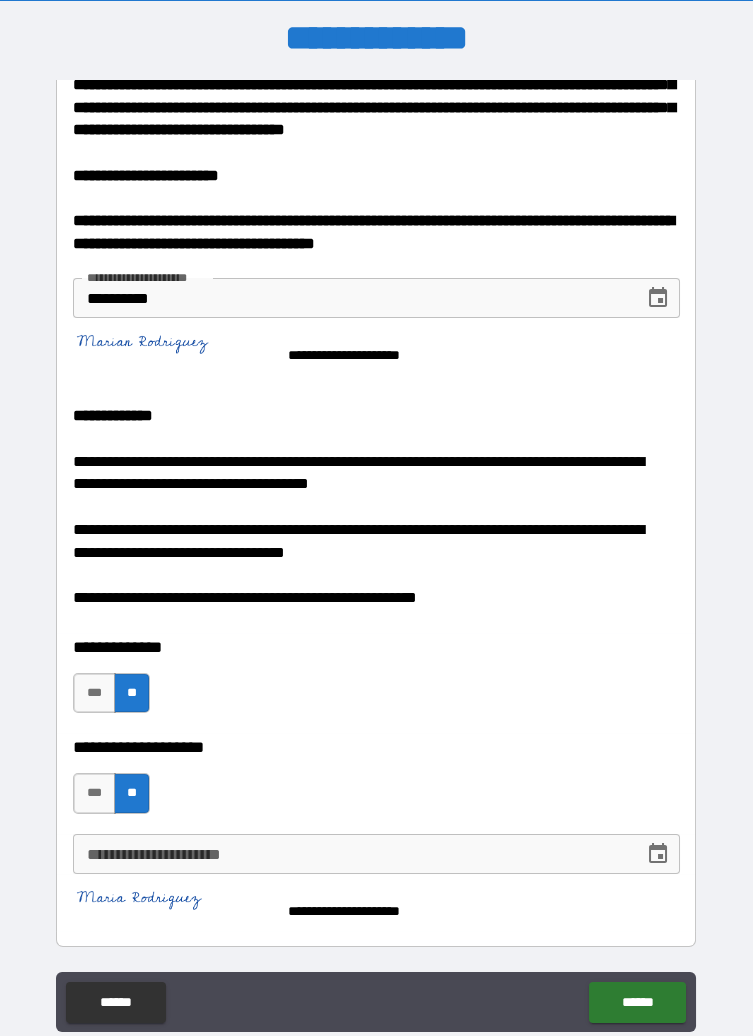 click on "******" at bounding box center [637, 1002] 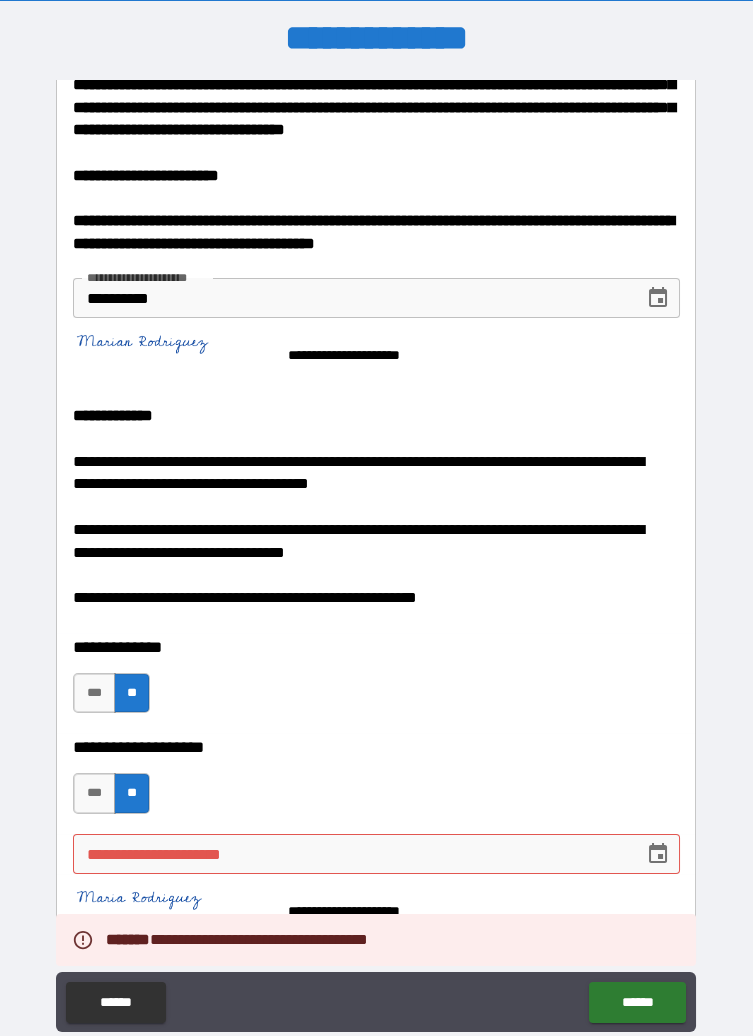 click on "**********" at bounding box center (351, 854) 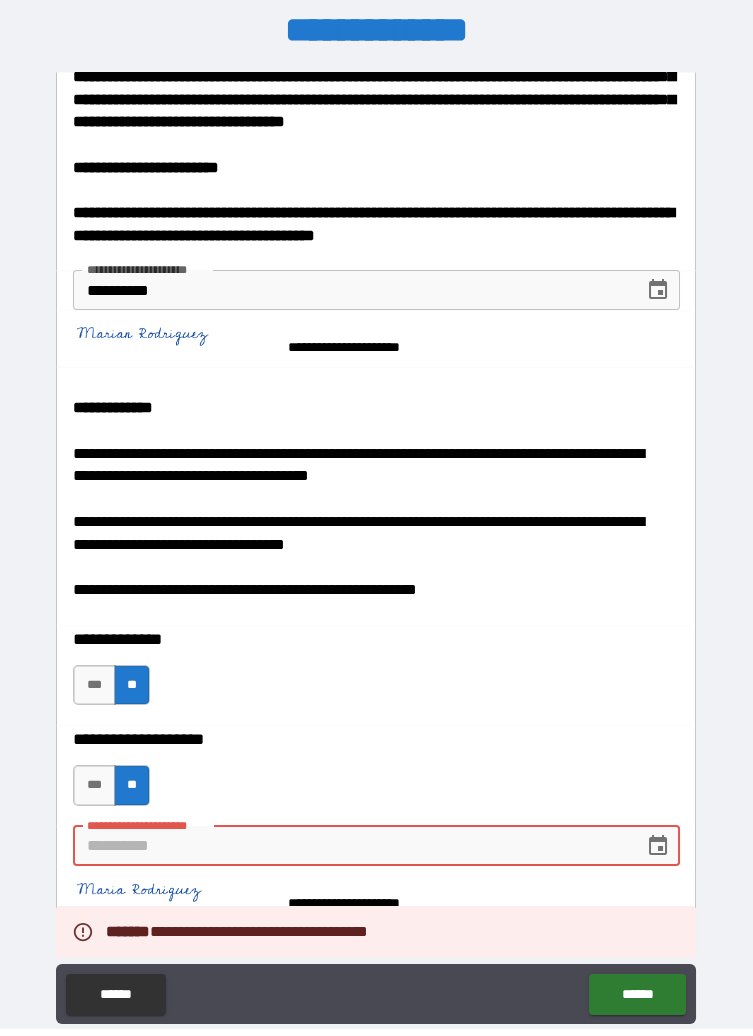 scroll, scrollTop: 9, scrollLeft: 0, axis: vertical 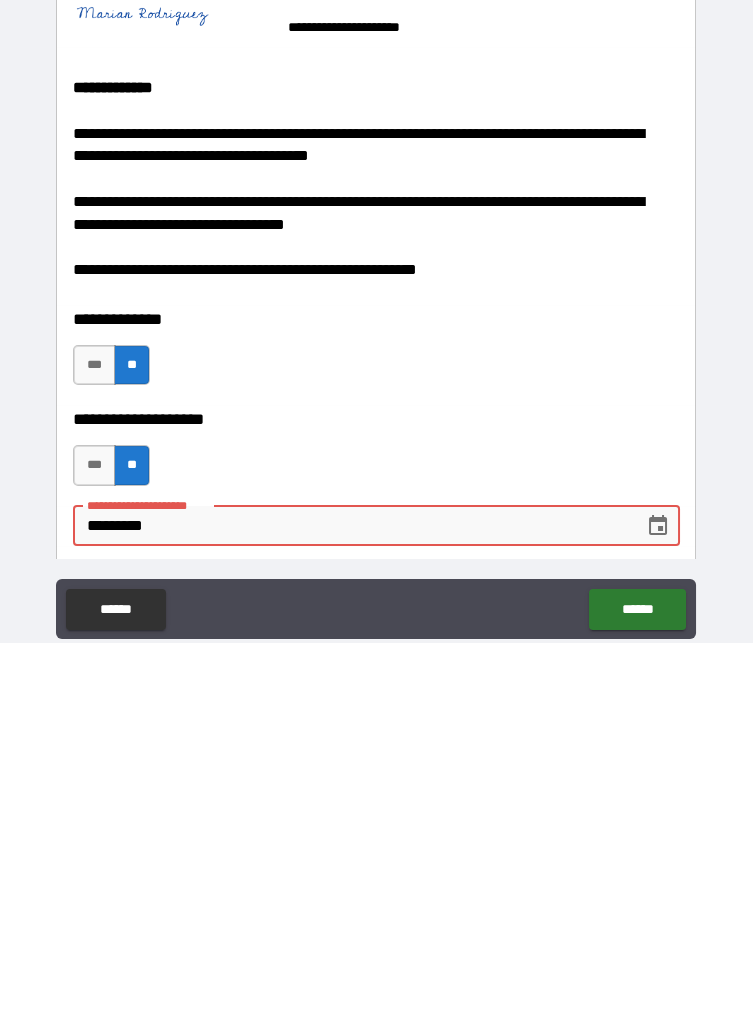 type on "**********" 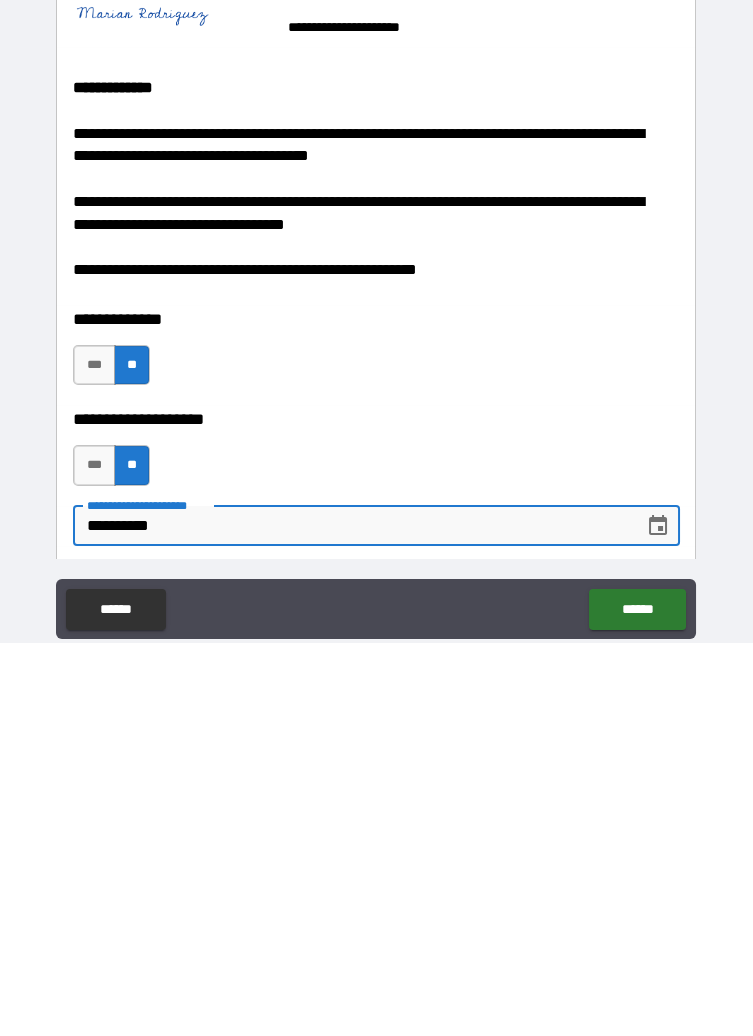 click on "******" at bounding box center (637, 1002) 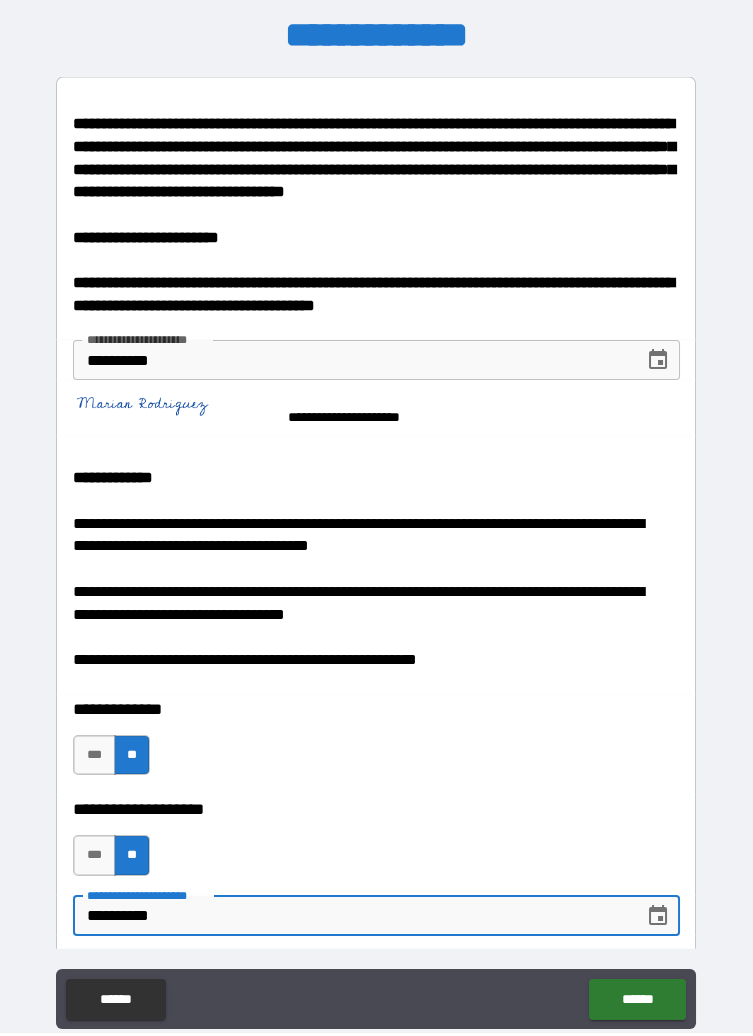 scroll, scrollTop: 9, scrollLeft: 0, axis: vertical 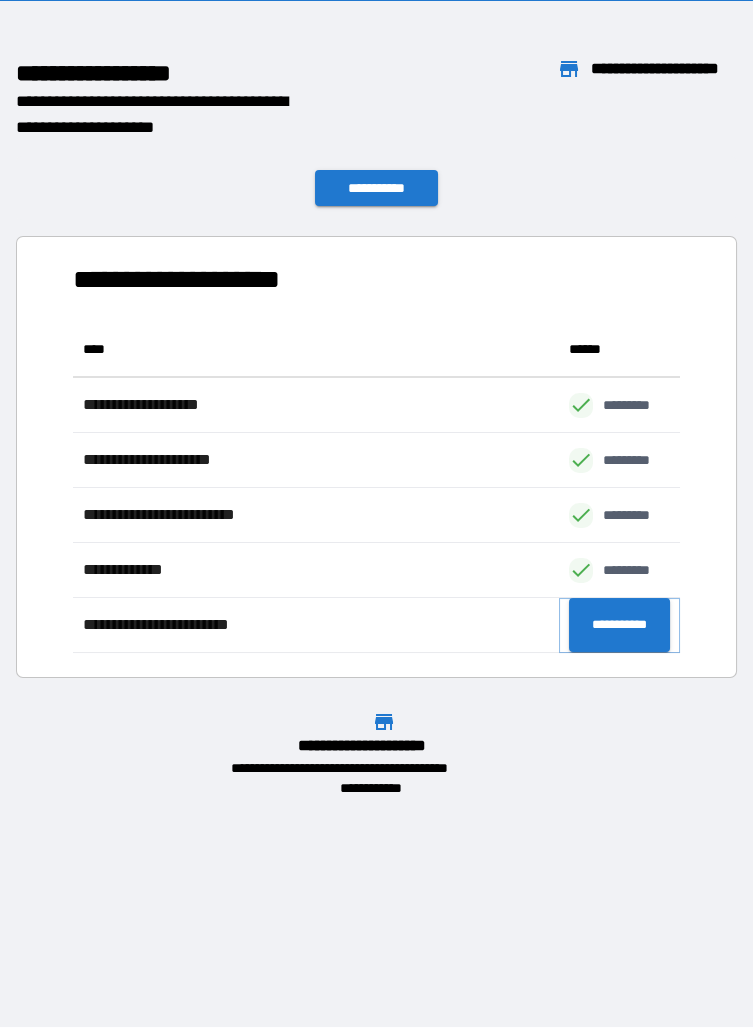 click on "**********" at bounding box center [619, 625] 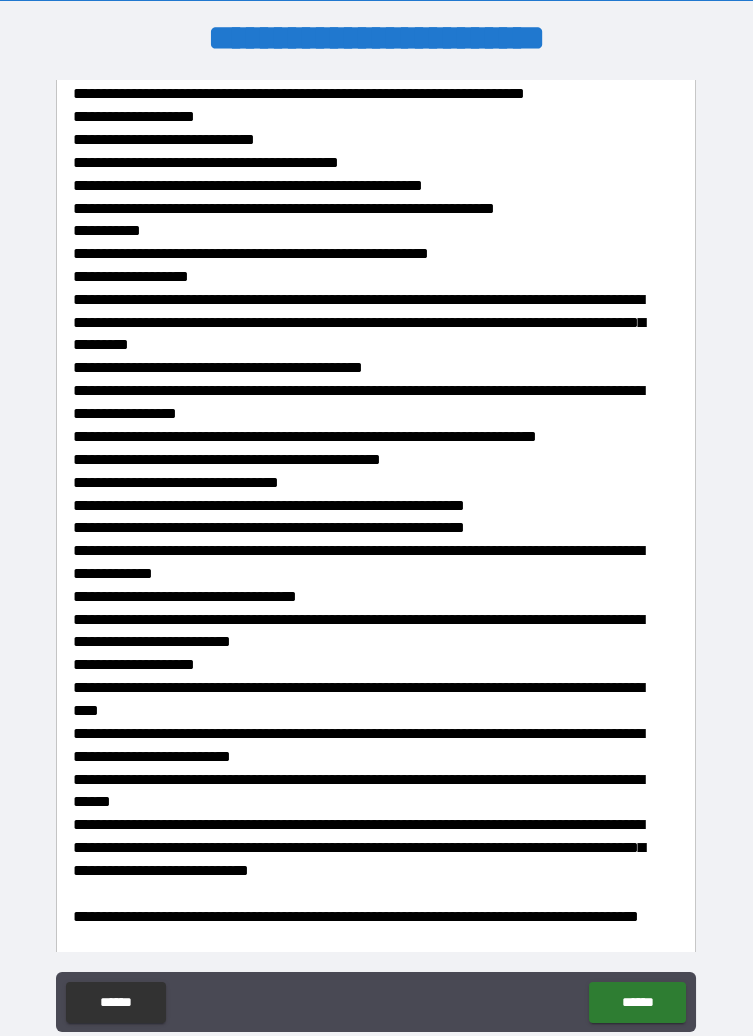 scroll, scrollTop: 2527, scrollLeft: 0, axis: vertical 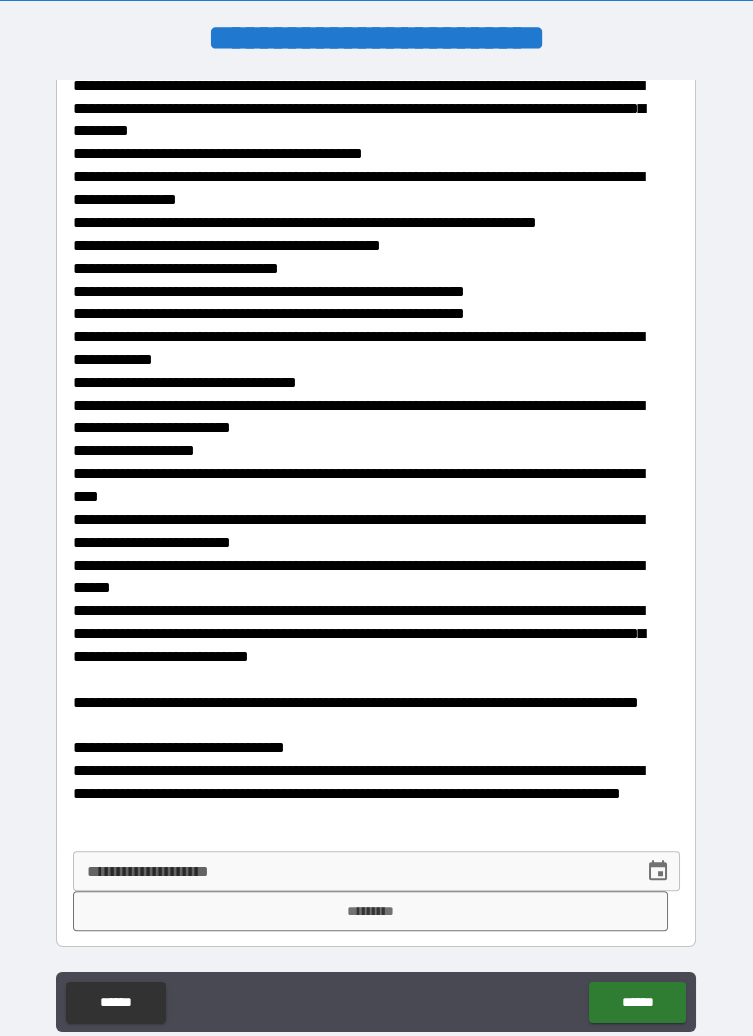 click on "**********" at bounding box center (351, 871) 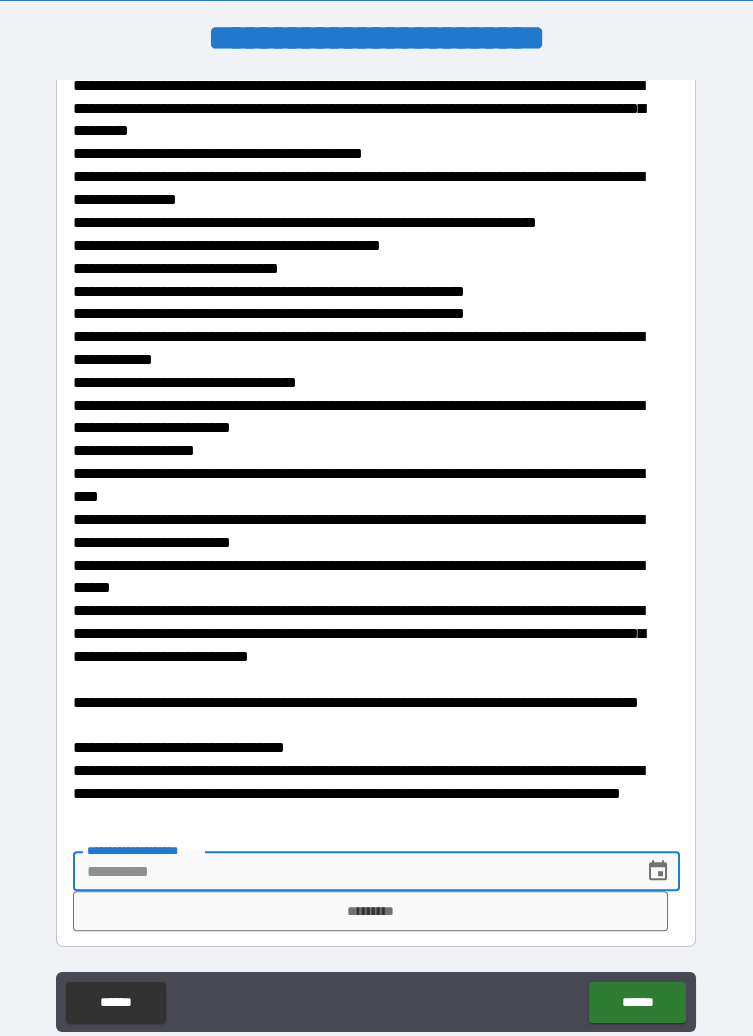scroll, scrollTop: 9, scrollLeft: 0, axis: vertical 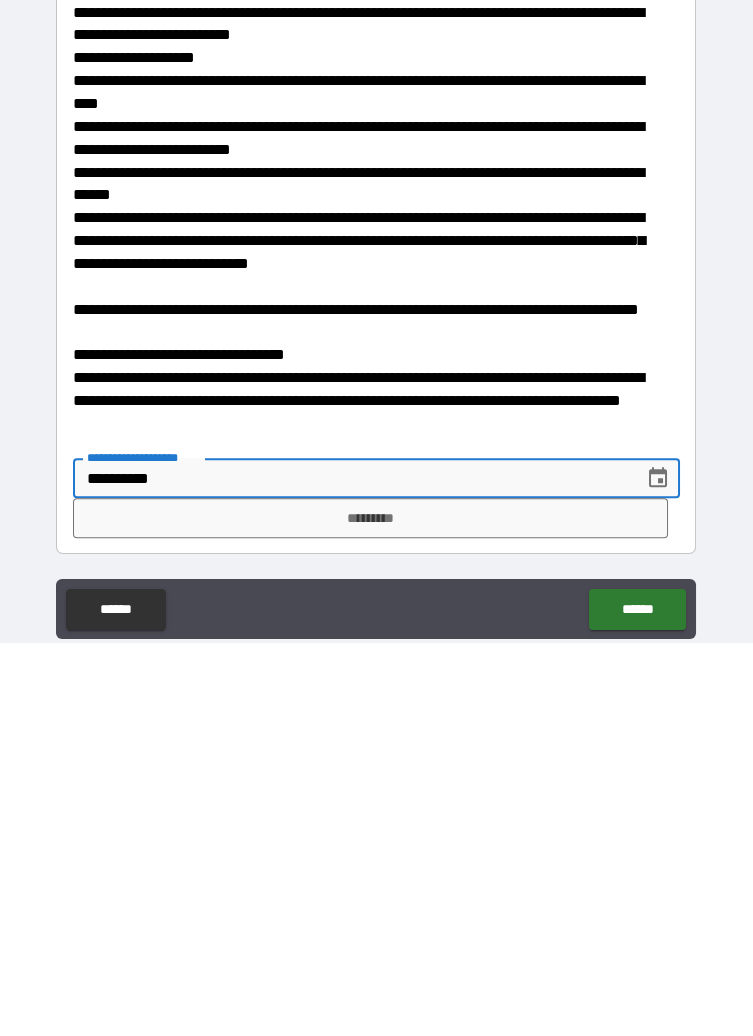 type on "**********" 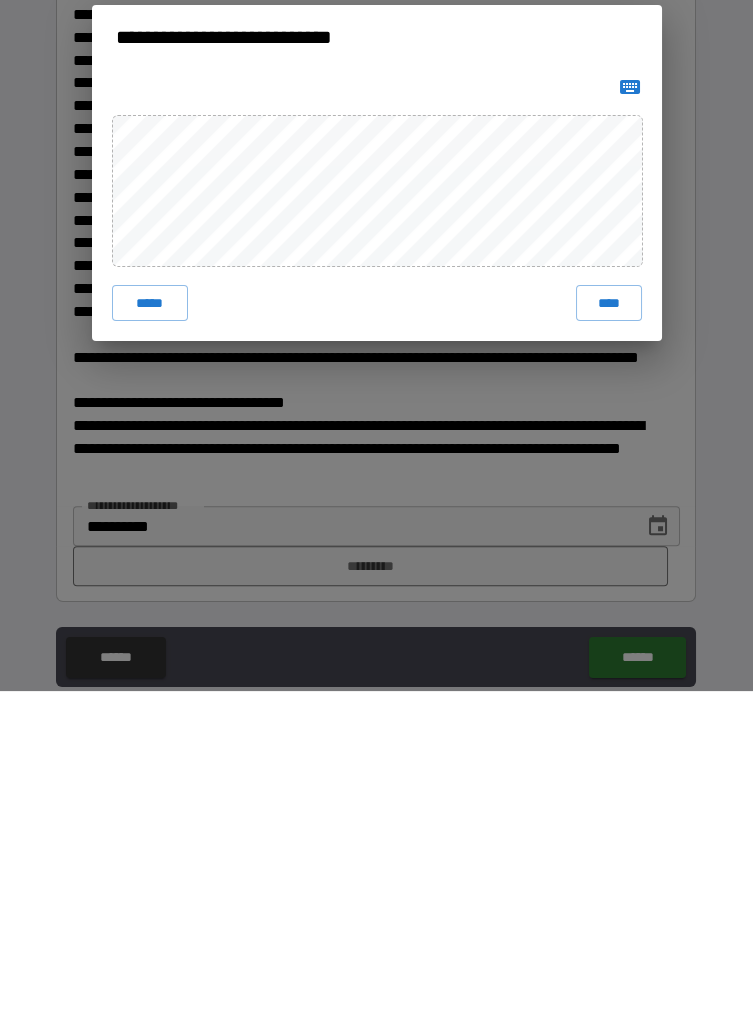 scroll, scrollTop: 9, scrollLeft: 0, axis: vertical 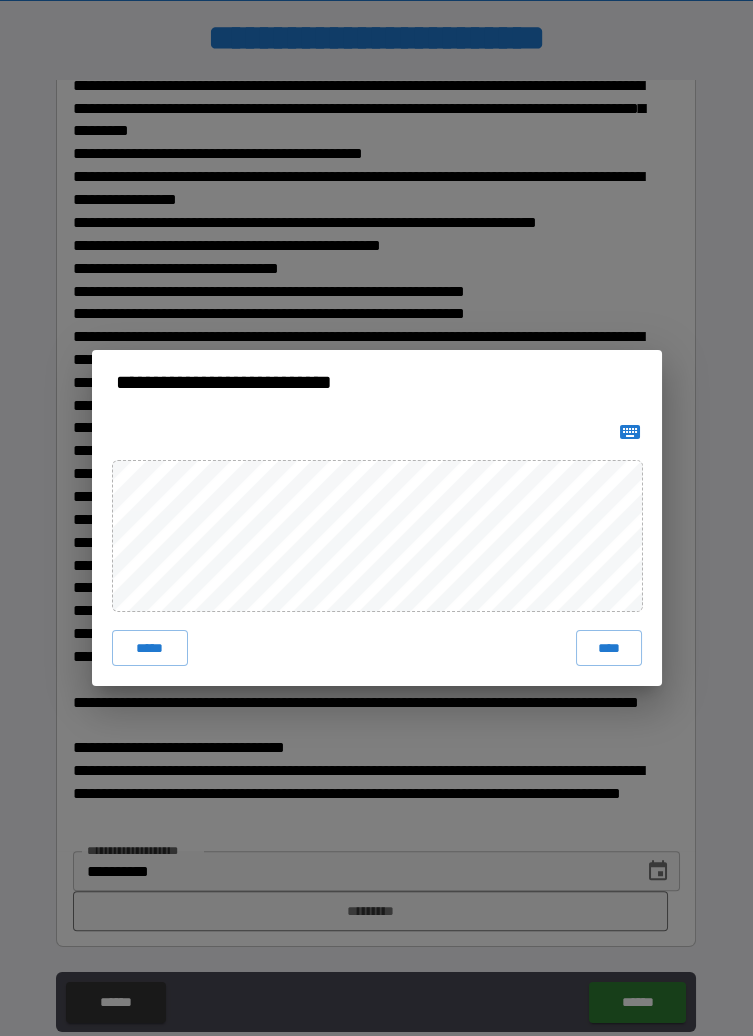 click 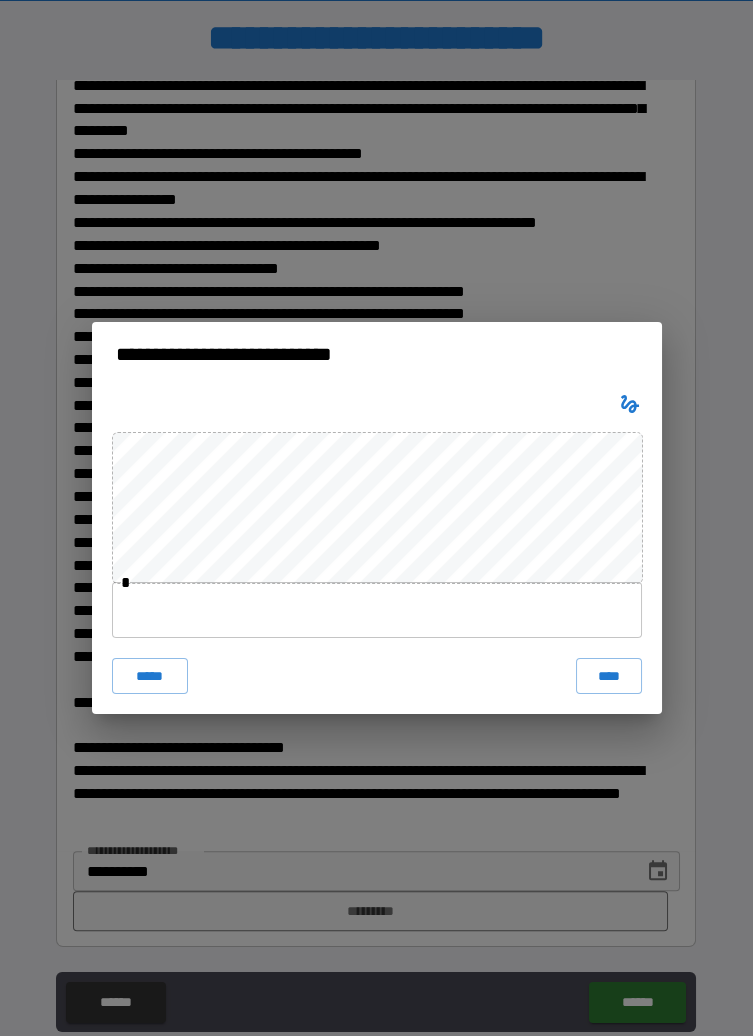 click at bounding box center (377, 610) 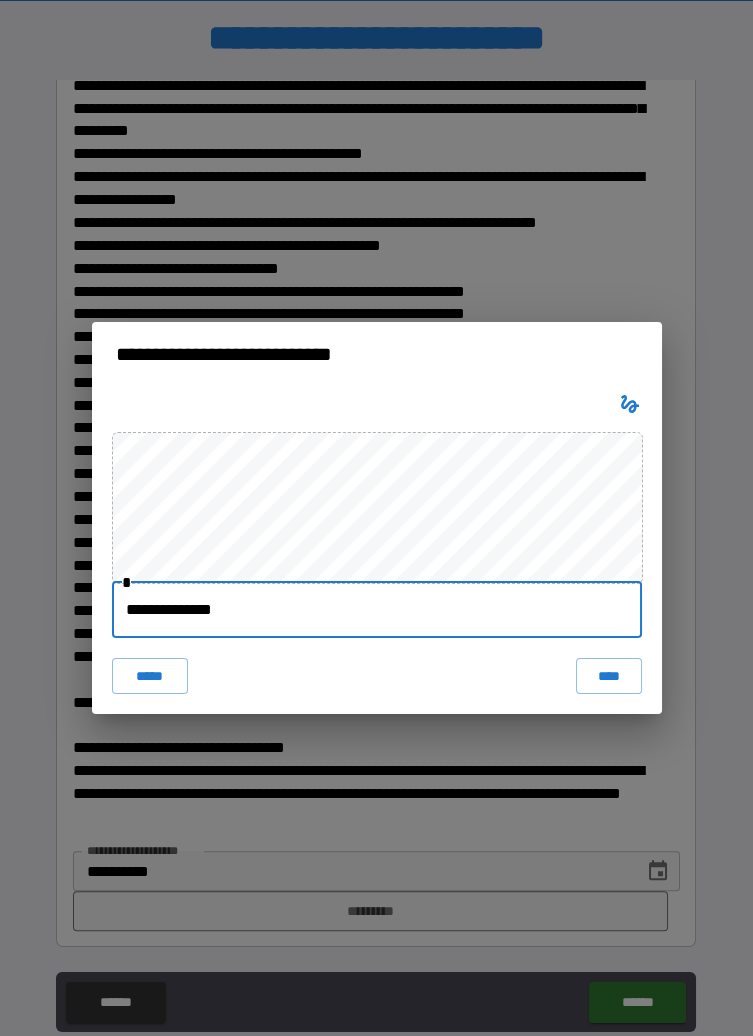 type on "**********" 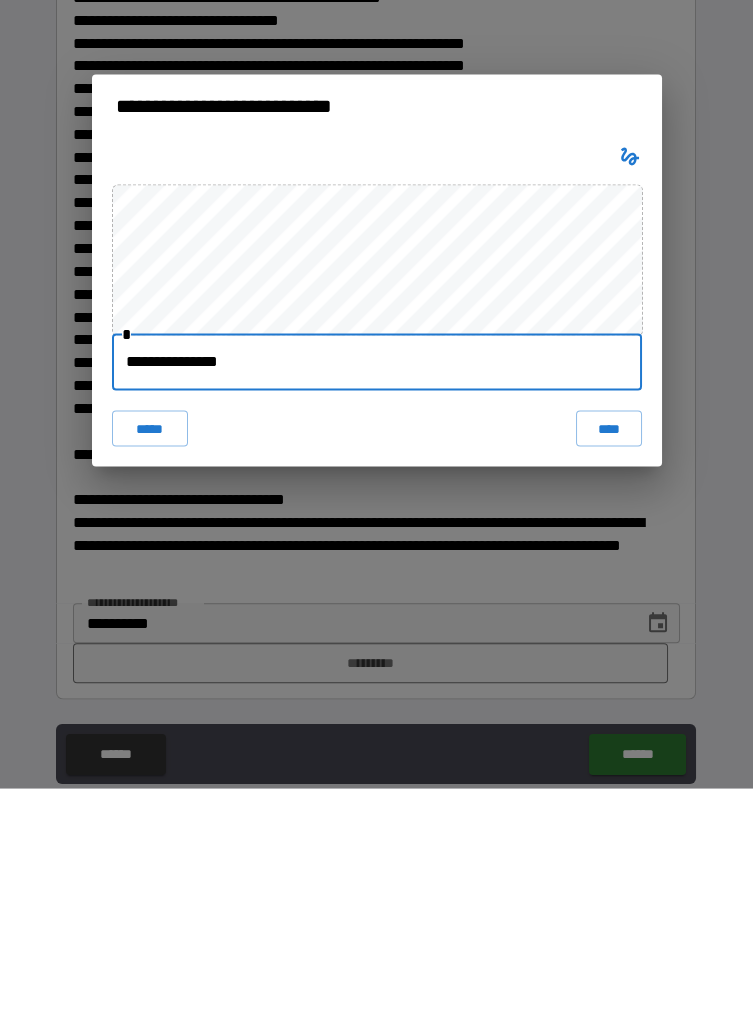 click on "****" at bounding box center [608, 676] 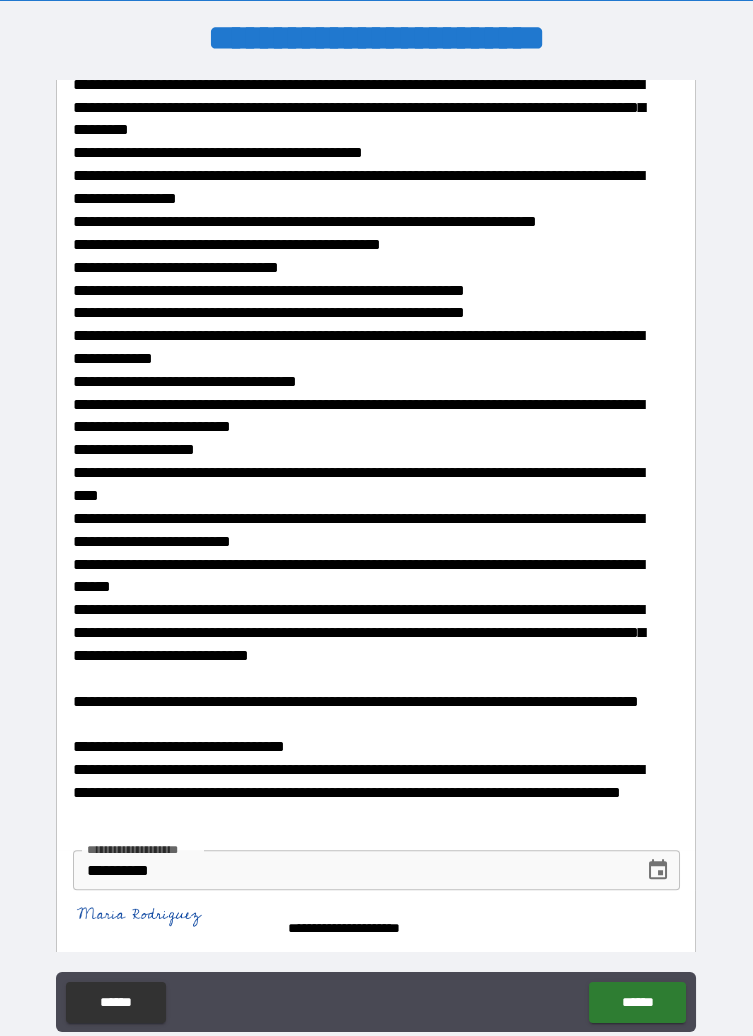 click on "******" at bounding box center (637, 1002) 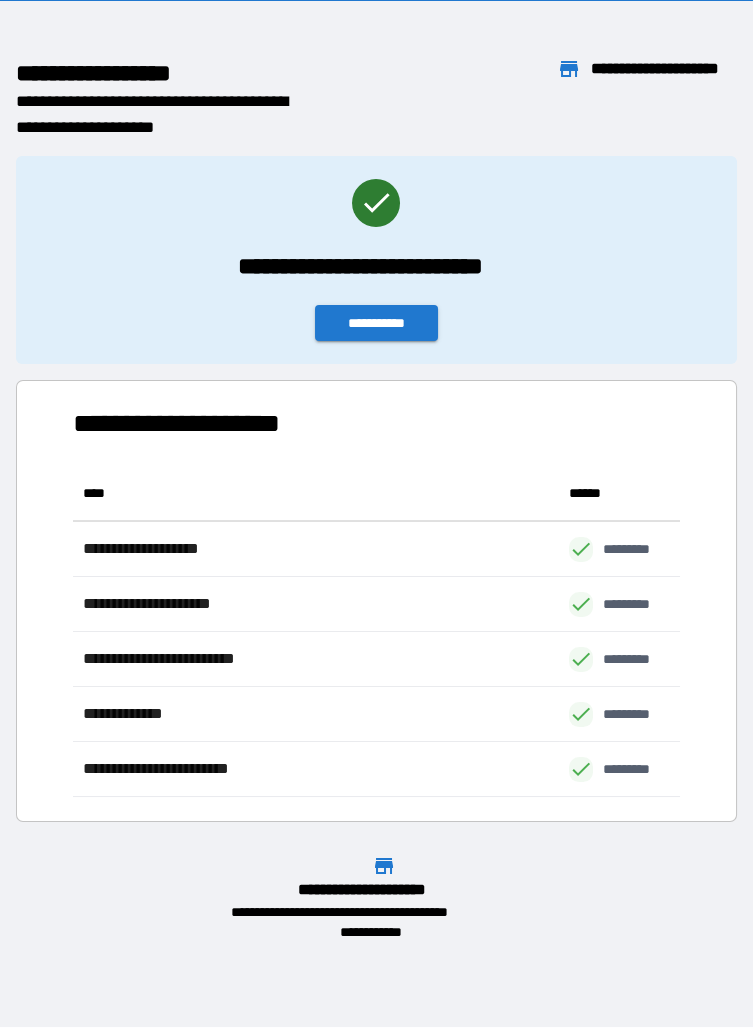 scroll, scrollTop: 1, scrollLeft: 0, axis: vertical 